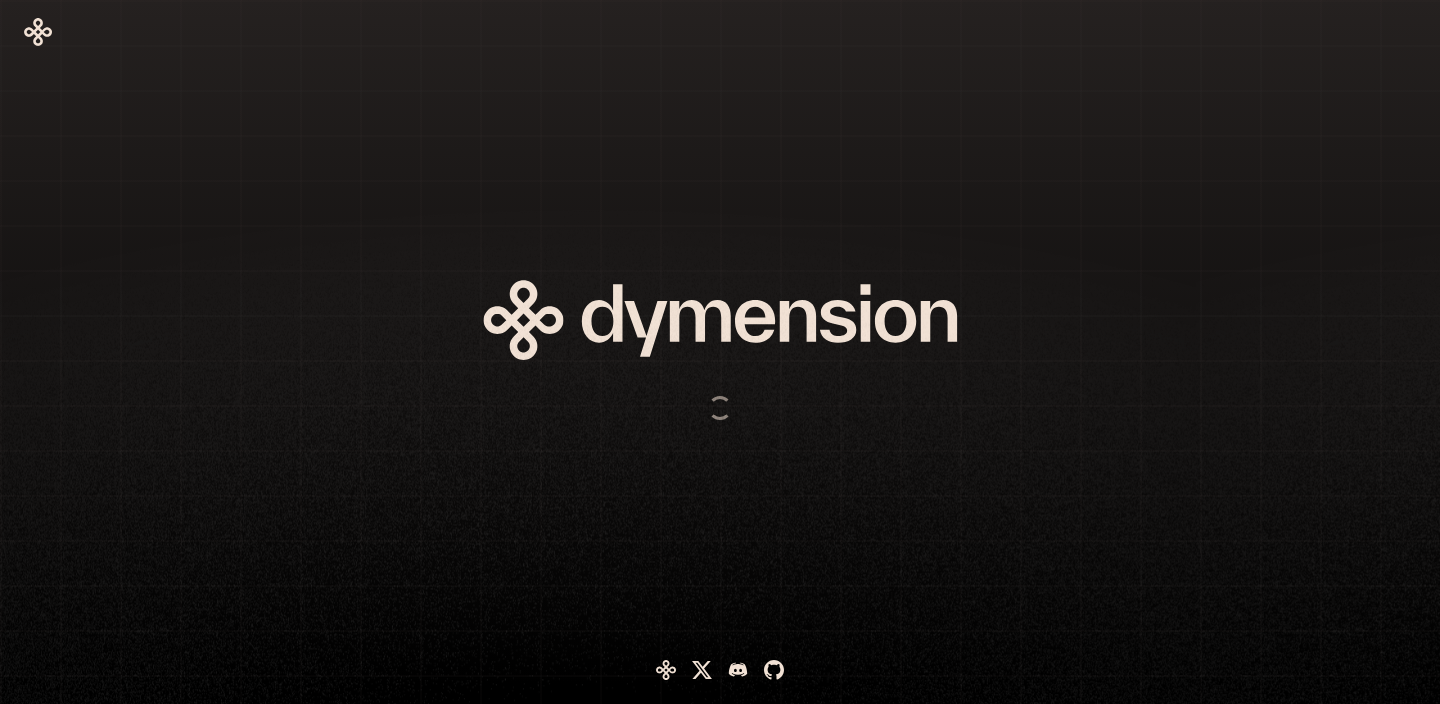 scroll, scrollTop: 0, scrollLeft: 0, axis: both 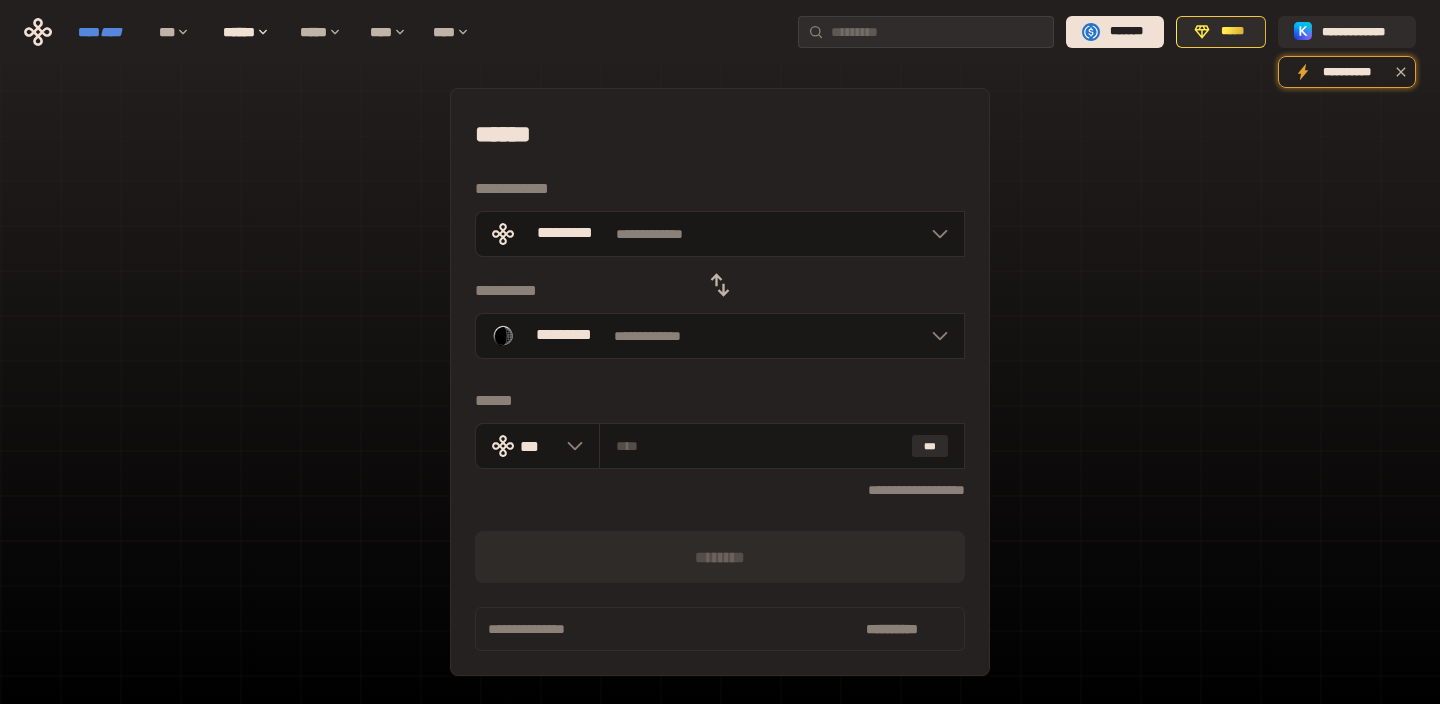 click on "****" at bounding box center [111, 32] 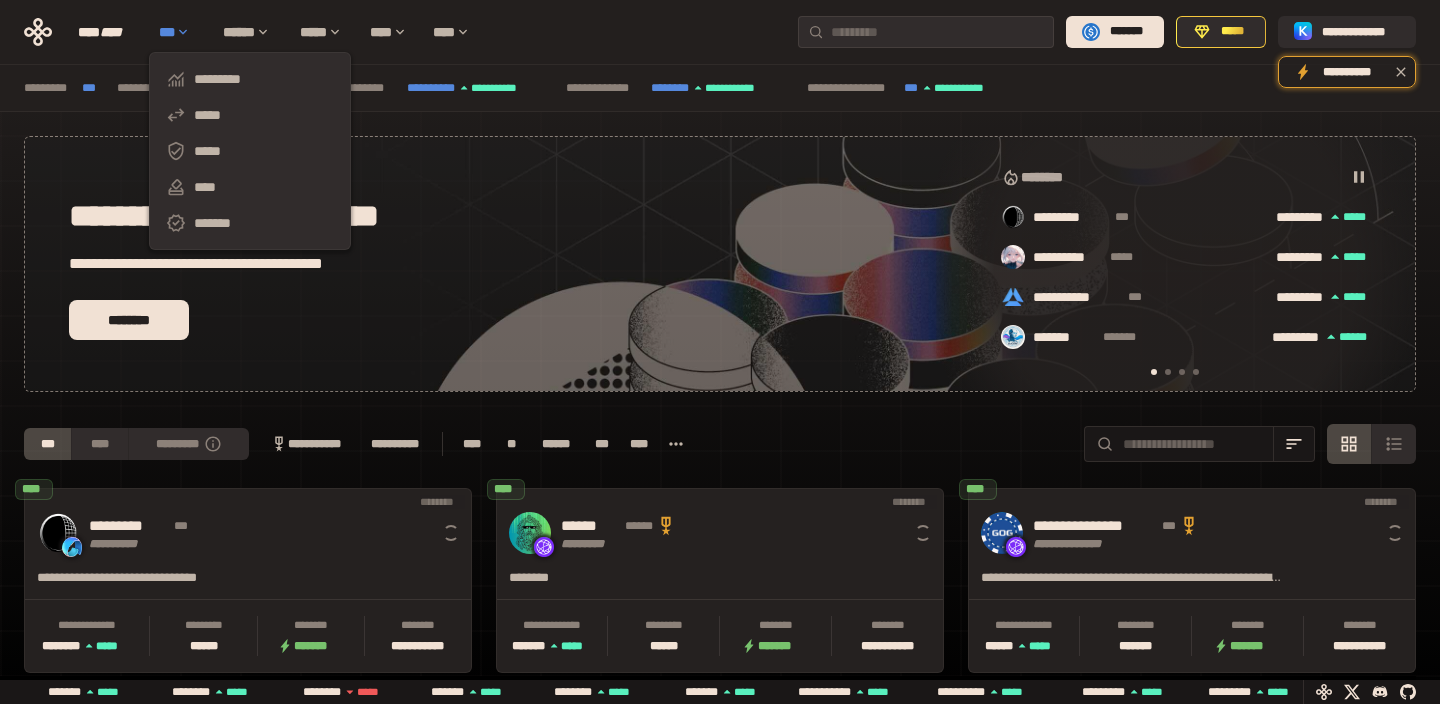 scroll, scrollTop: 0, scrollLeft: 16, axis: horizontal 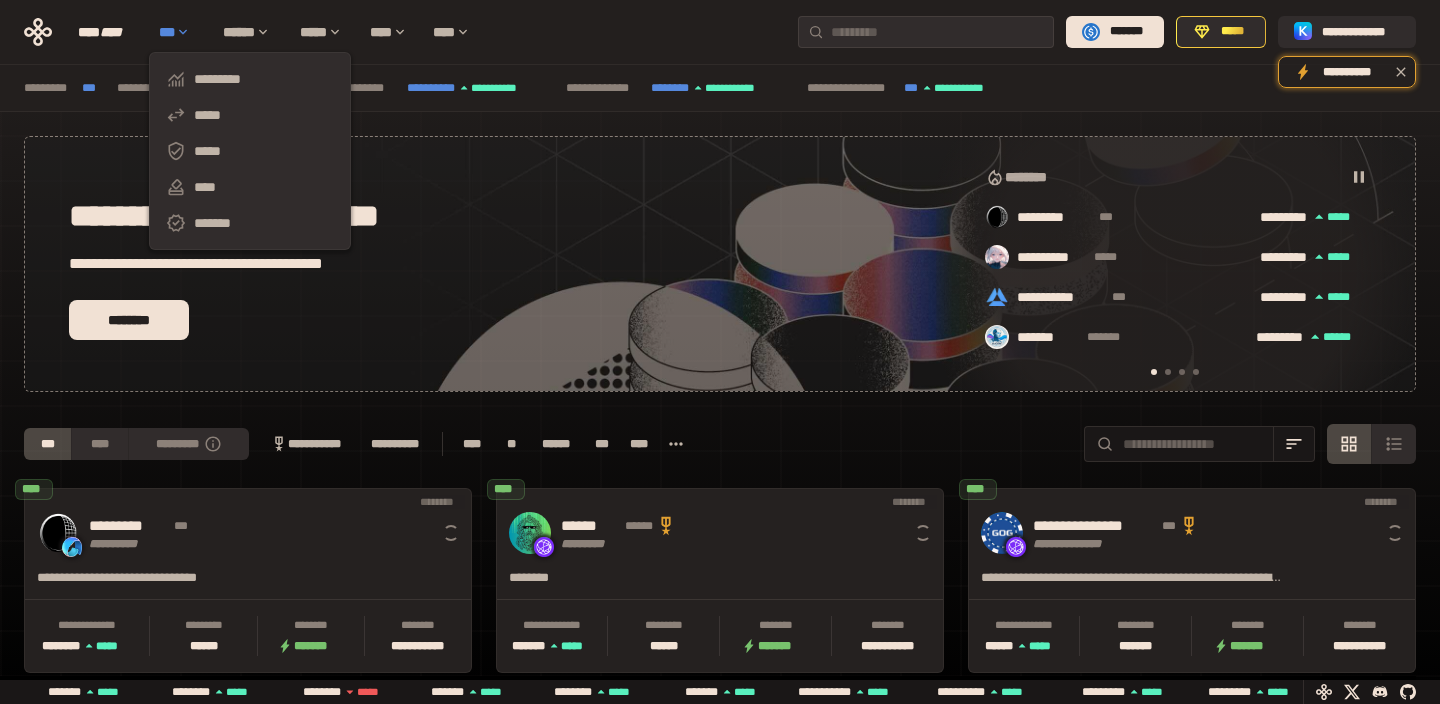 click on "***" at bounding box center (181, 32) 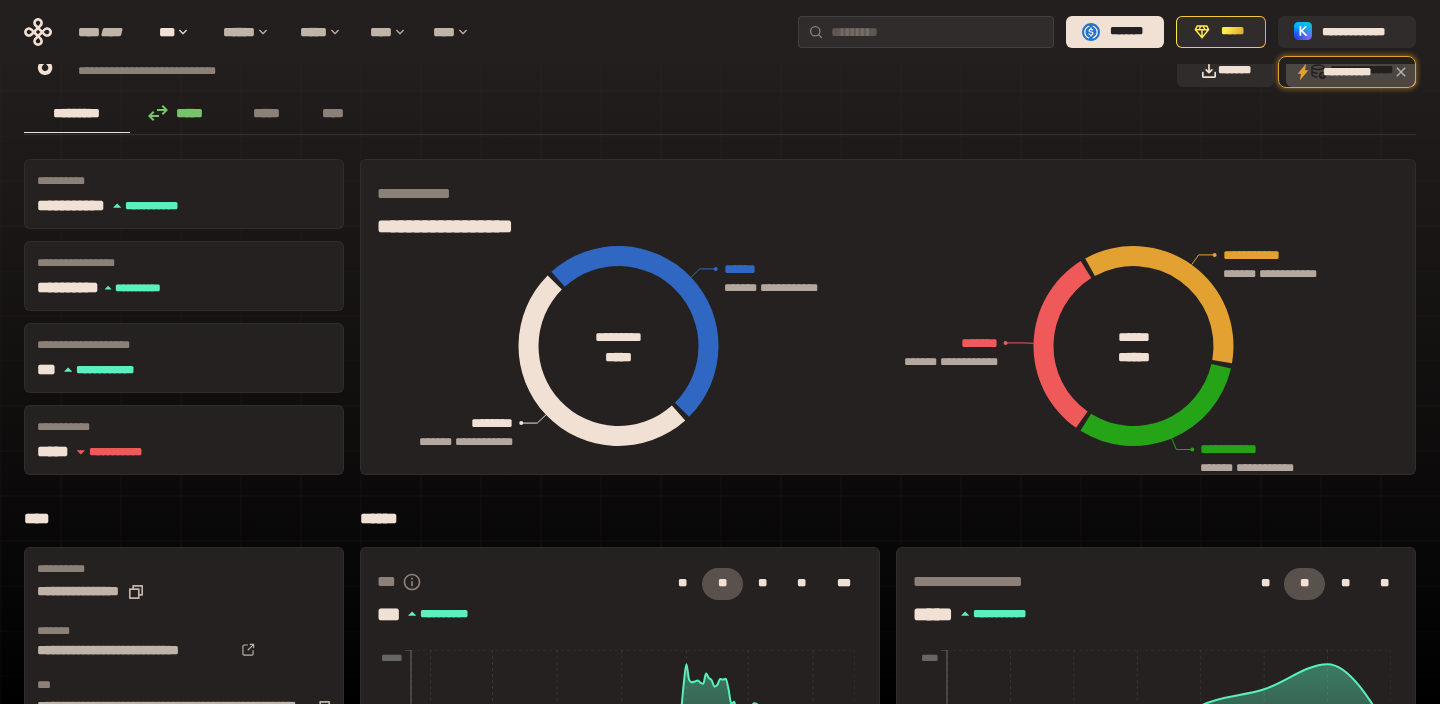 scroll, scrollTop: 3, scrollLeft: 0, axis: vertical 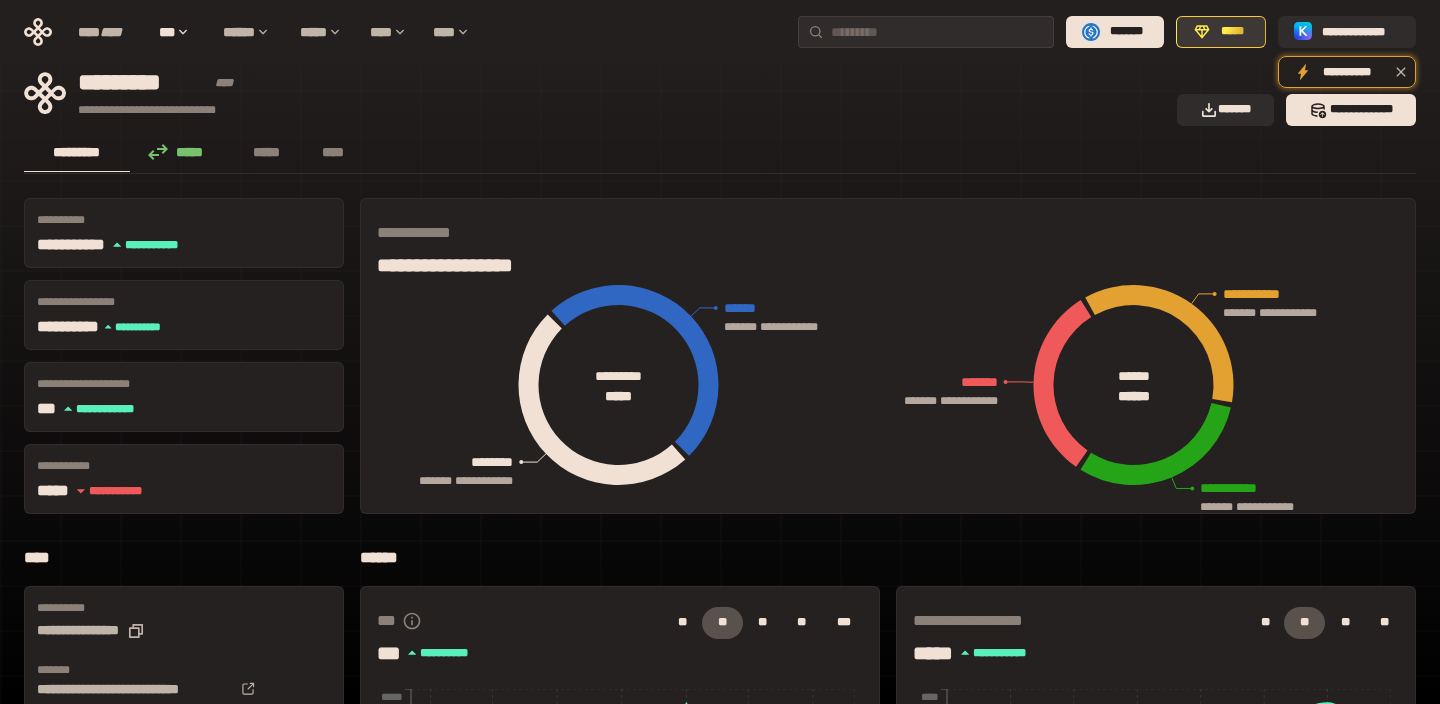 click on "*****" at bounding box center (1221, 32) 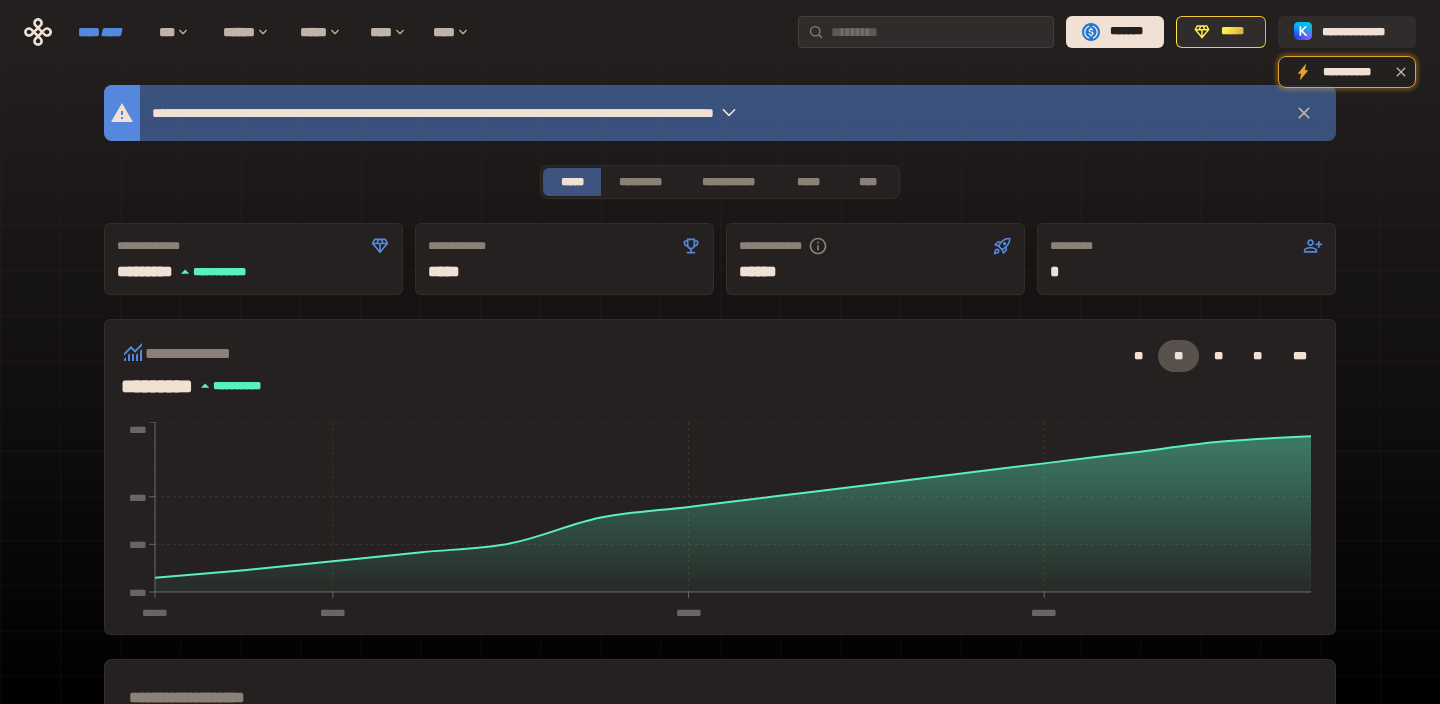 click on "****" at bounding box center [111, 32] 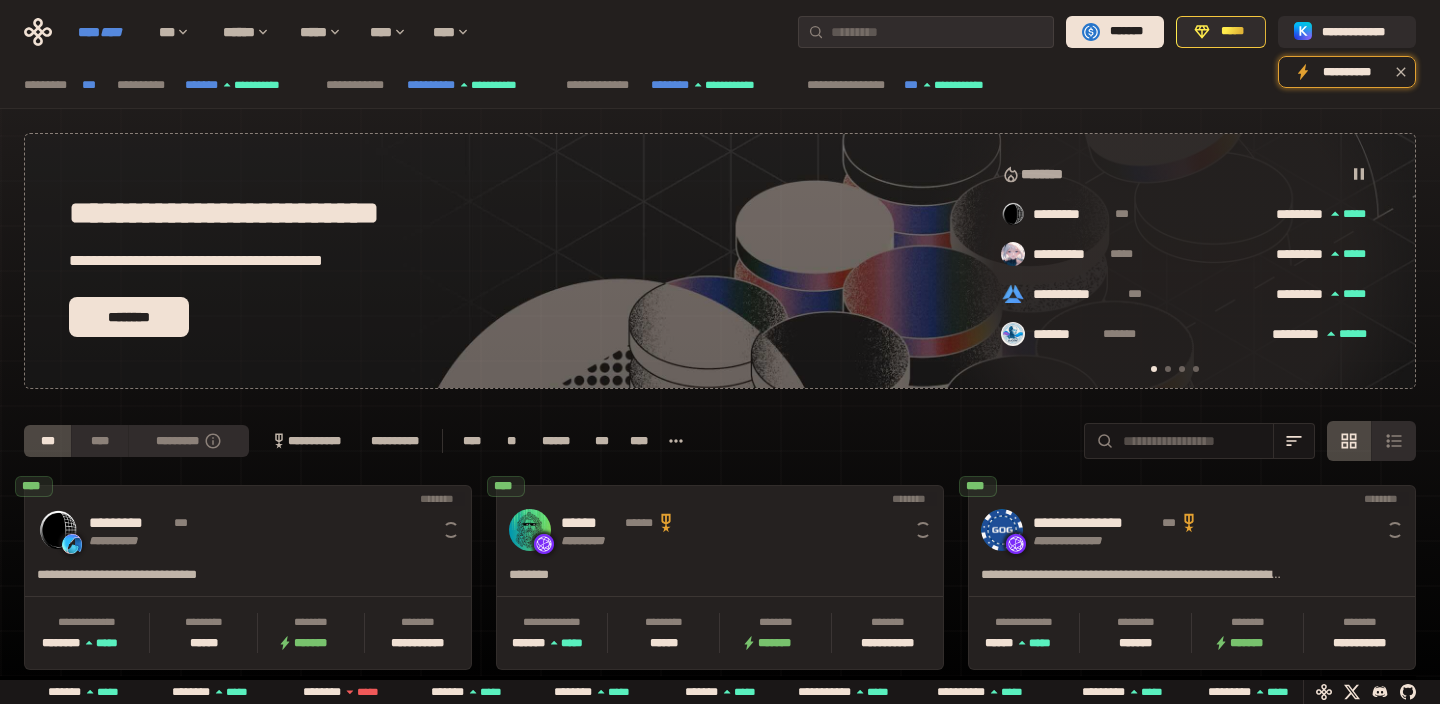 scroll, scrollTop: 0, scrollLeft: 16, axis: horizontal 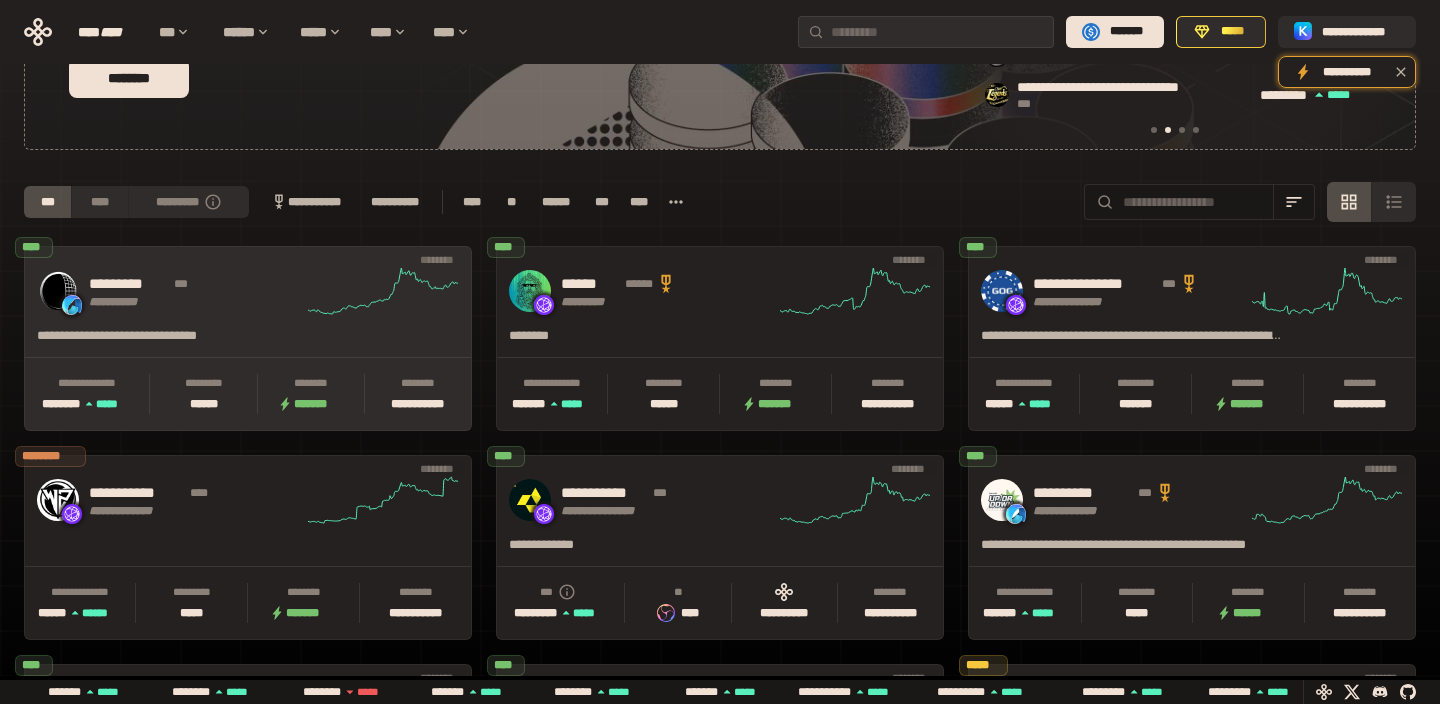 click on "**********" at bounding box center (248, 291) 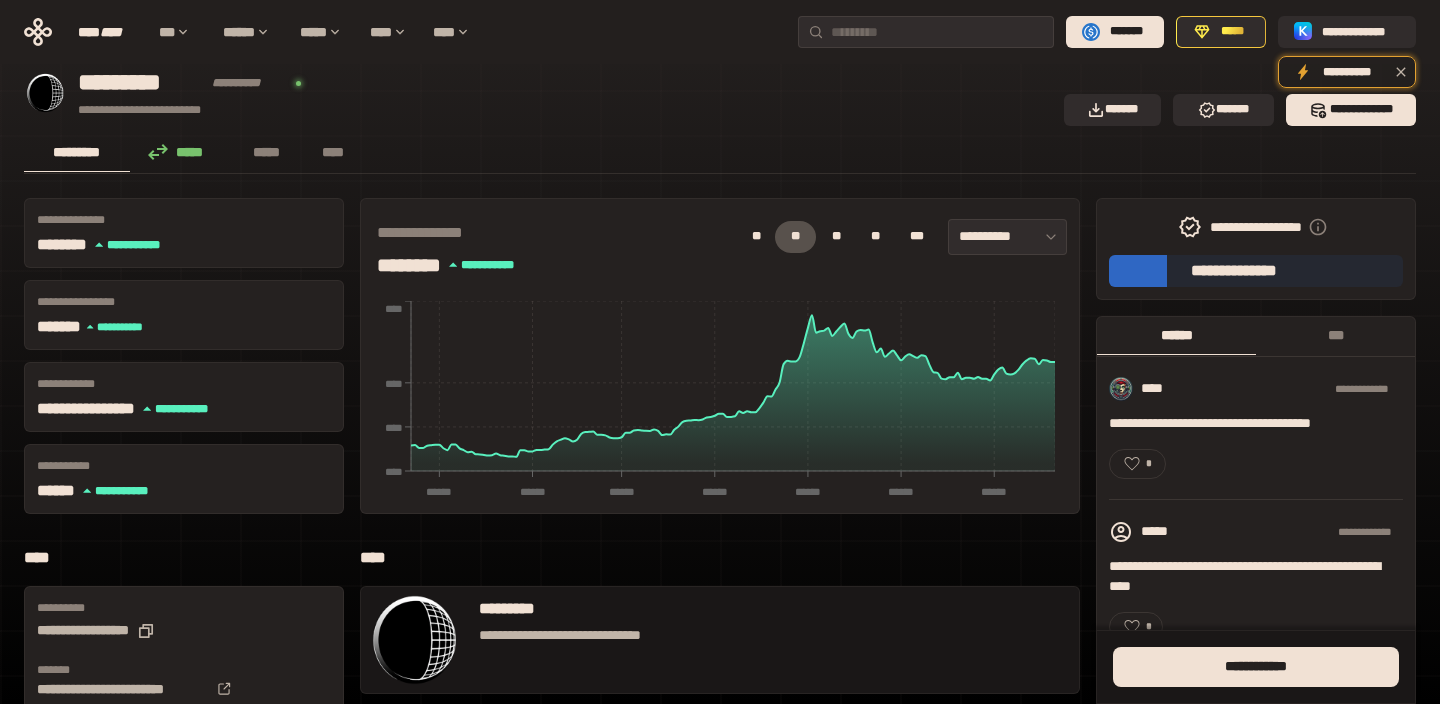 scroll, scrollTop: 0, scrollLeft: 0, axis: both 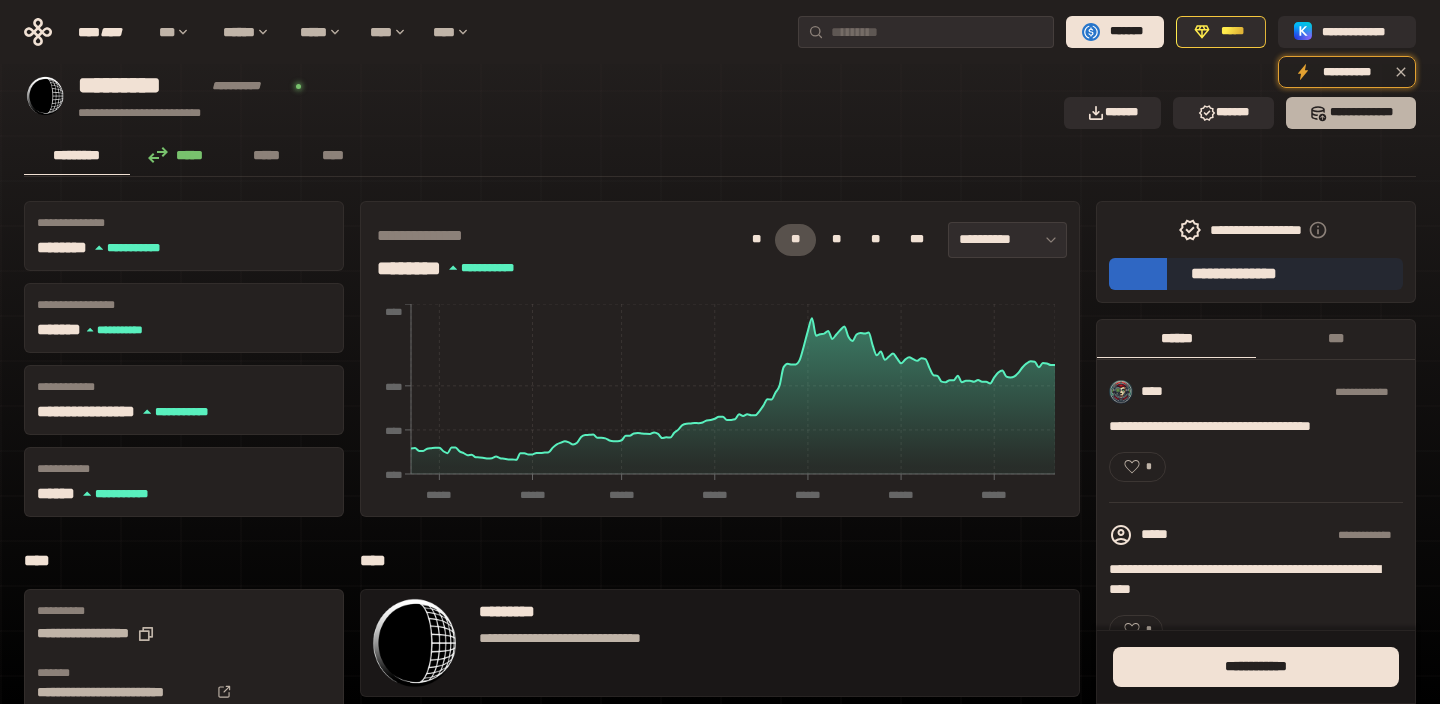 click on "*** *********" at bounding box center (1351, 113) 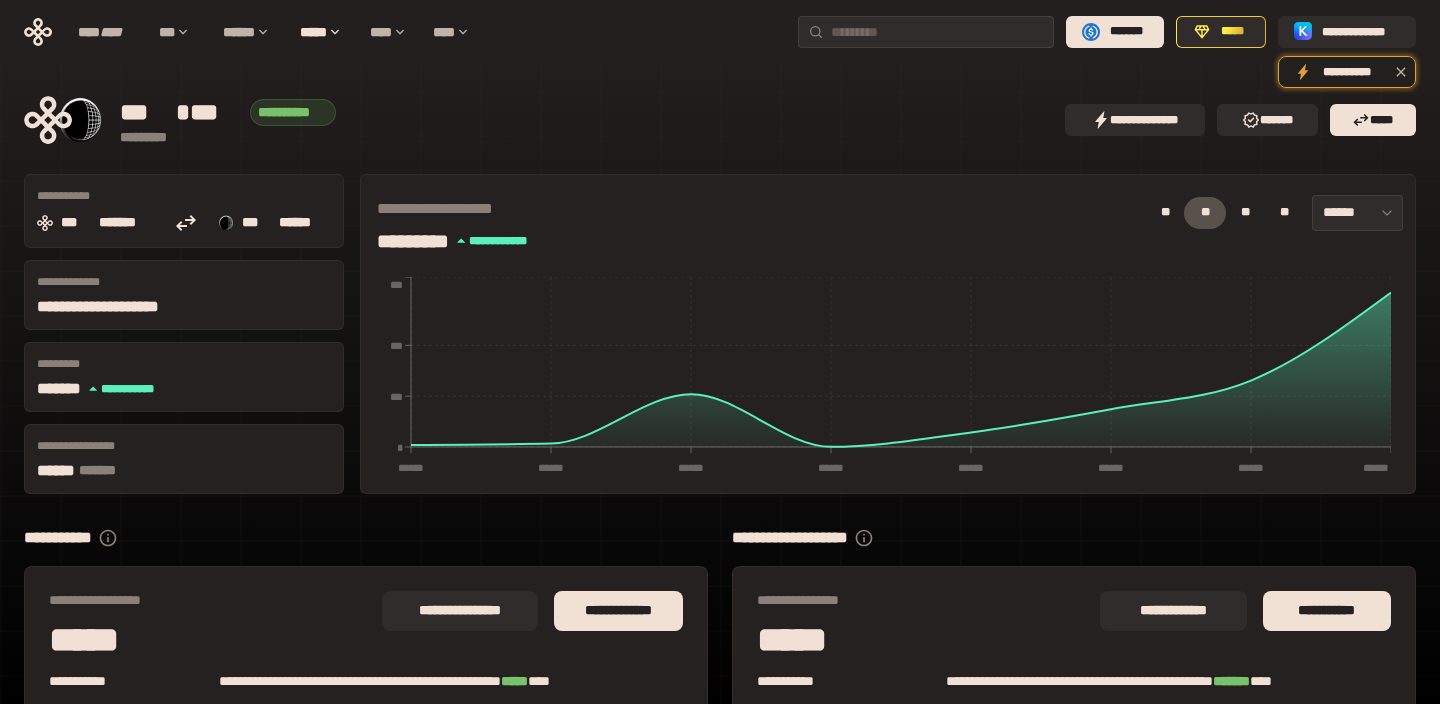 scroll, scrollTop: 0, scrollLeft: 0, axis: both 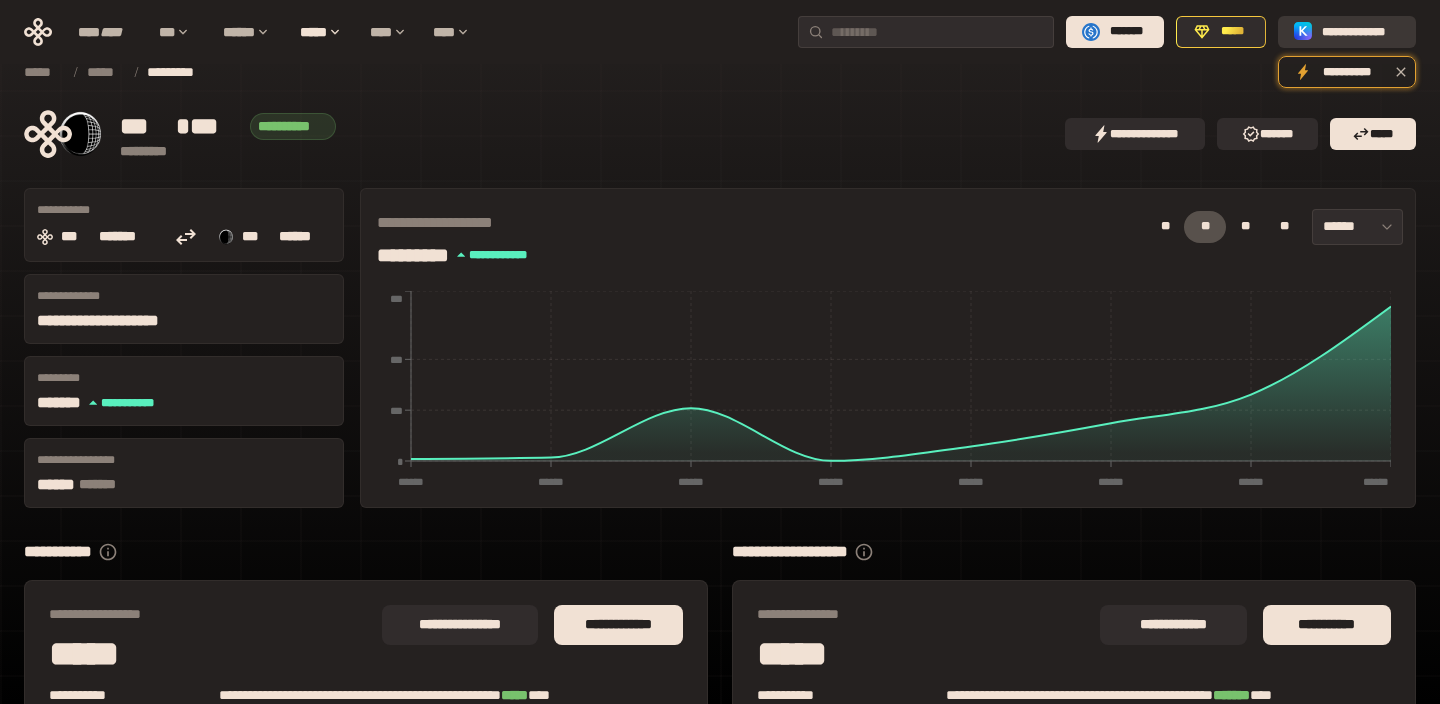 click on "**********" at bounding box center (1361, 32) 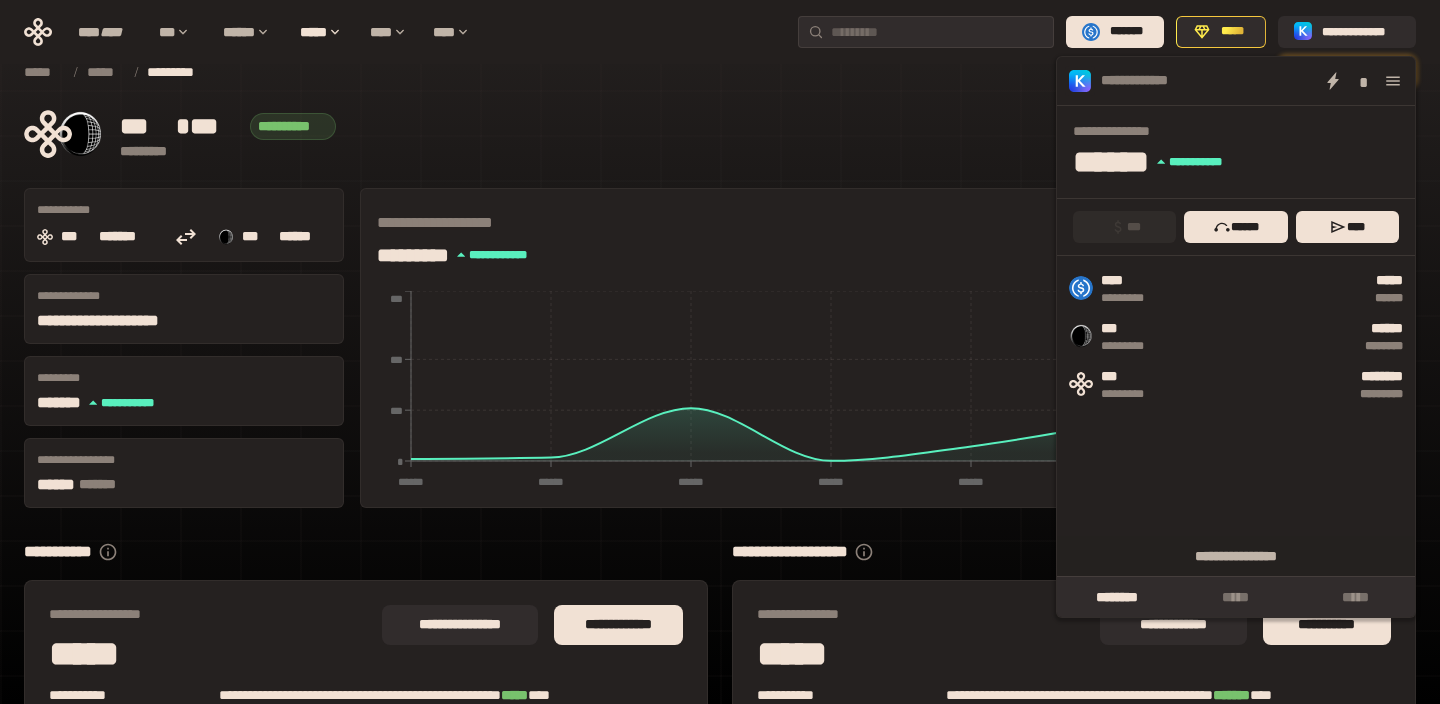 click on "[PHONE]" at bounding box center [592, 126] 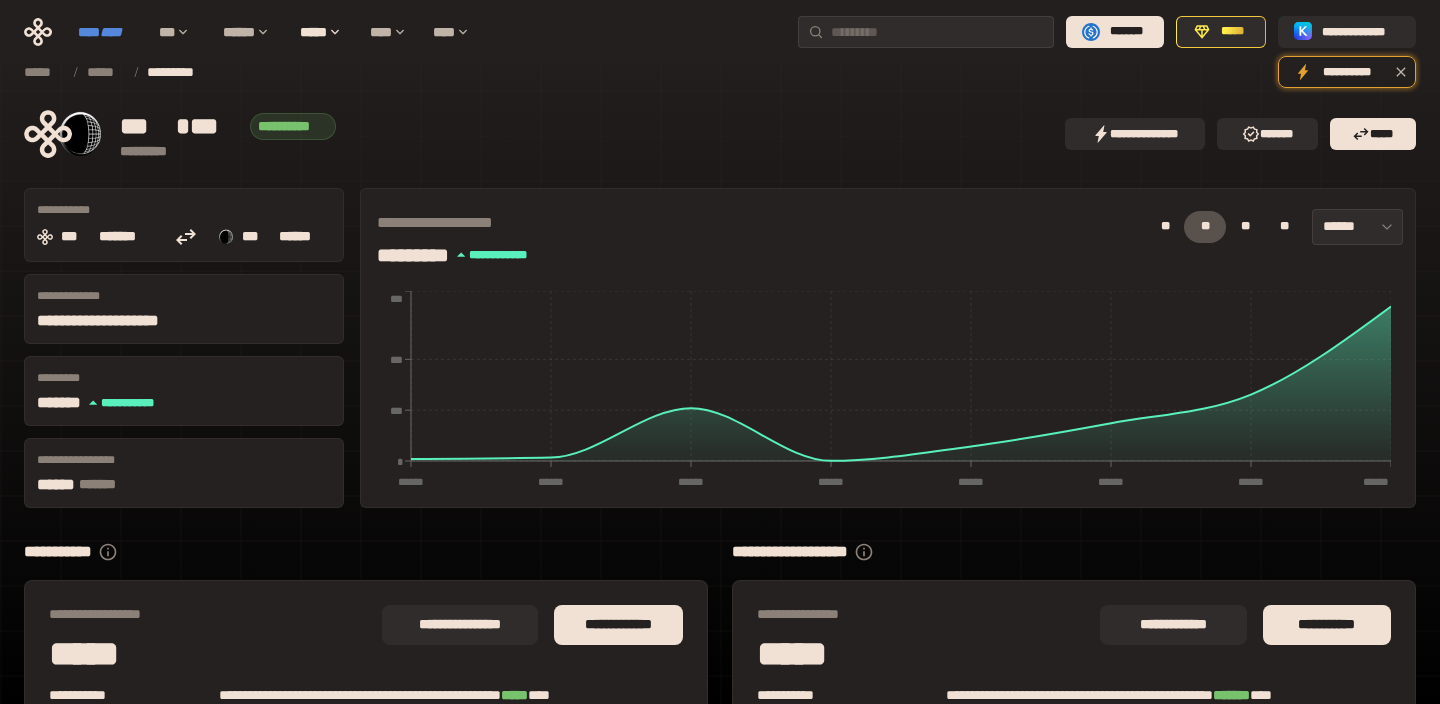 click on "****" at bounding box center (111, 32) 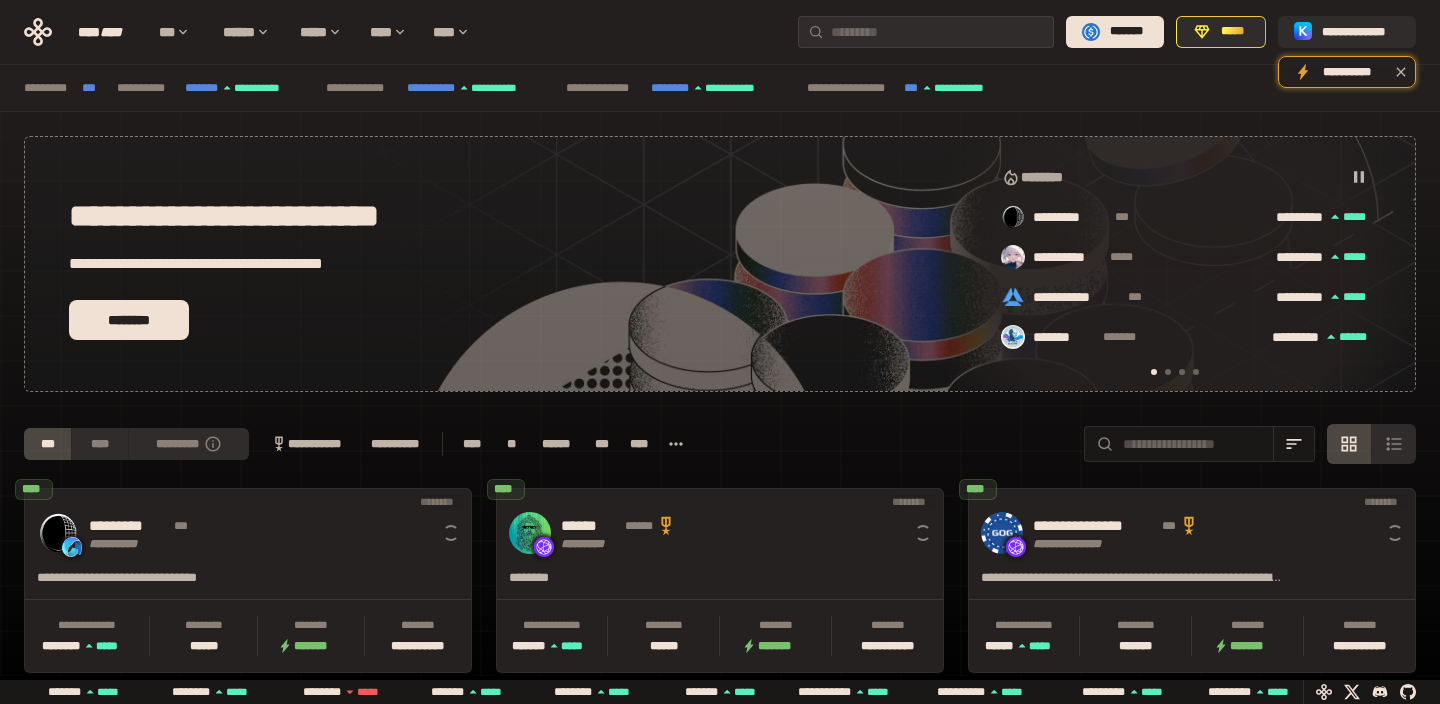 scroll, scrollTop: 0, scrollLeft: 16, axis: horizontal 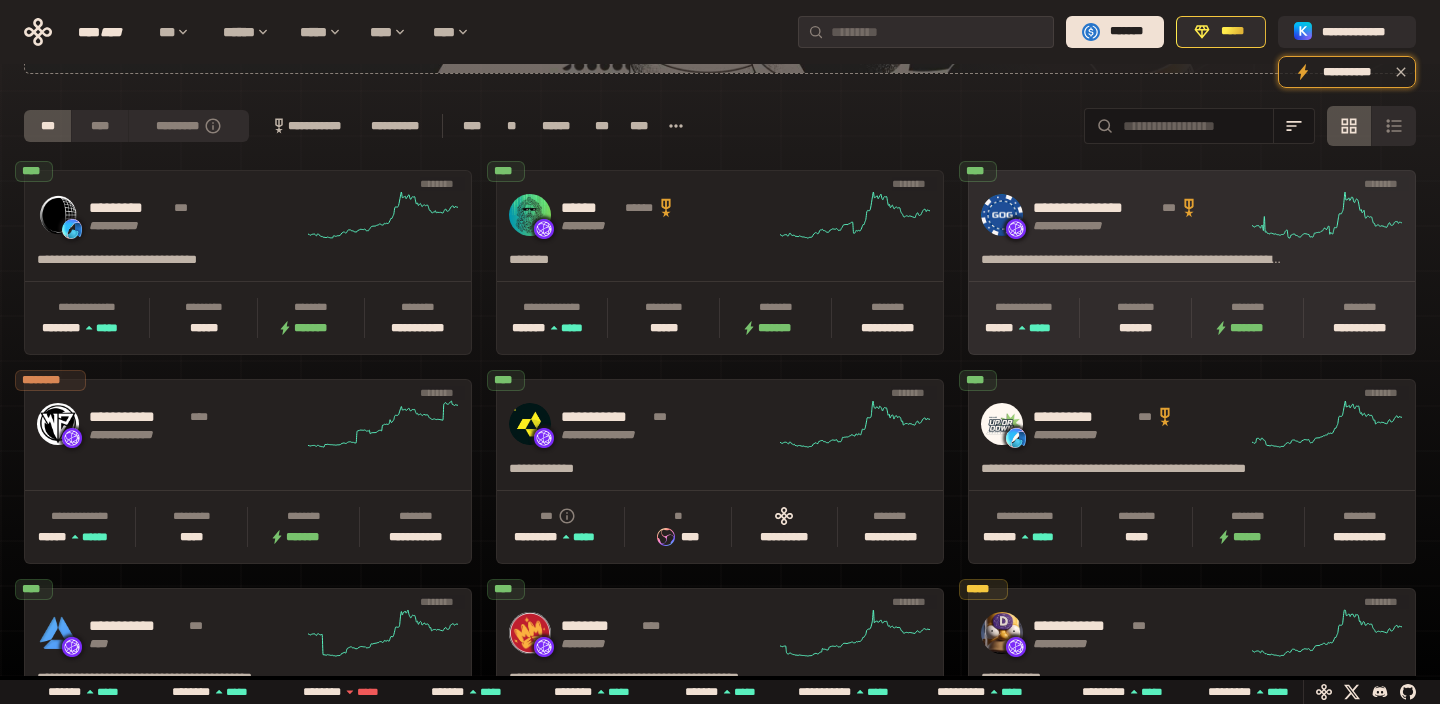 click on "[NUMBER] [STREET] [CITY] [STATE] [POSTAL_CODE]" at bounding box center [1192, 262] 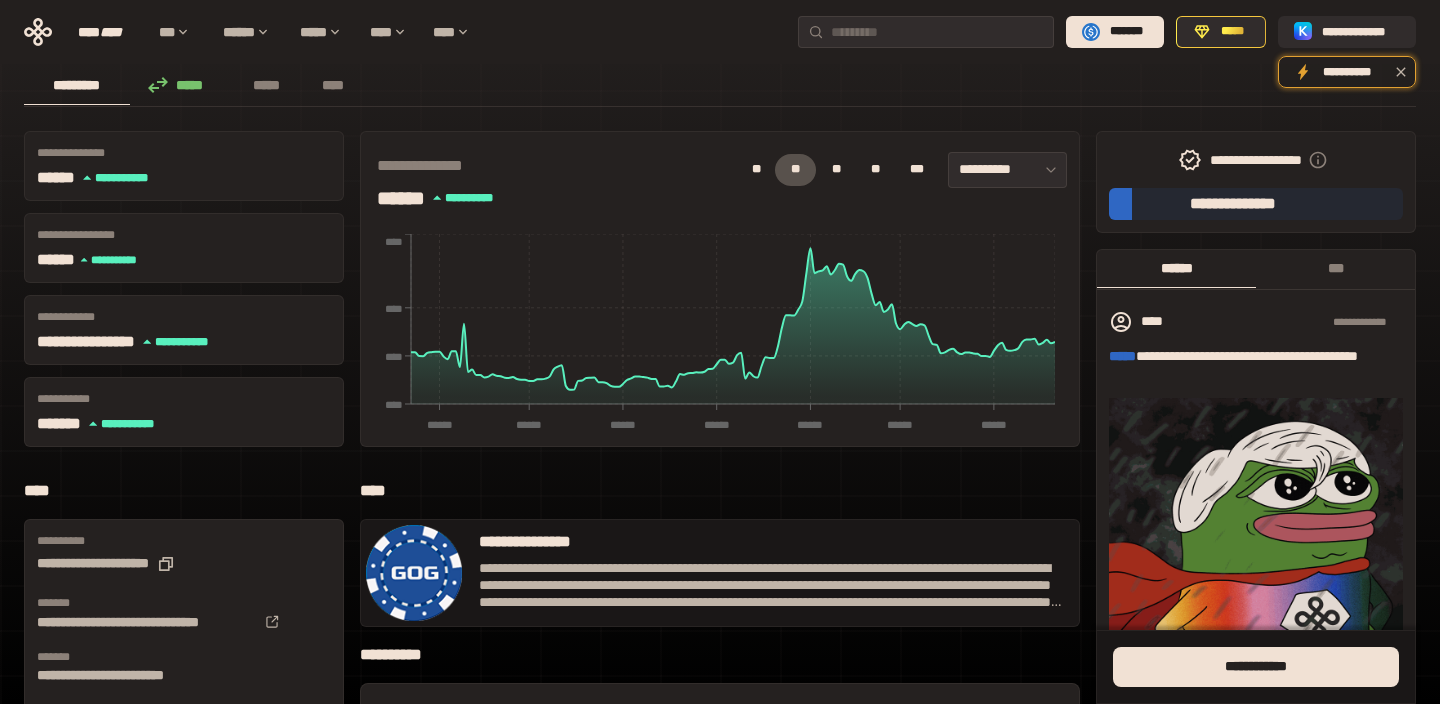 scroll, scrollTop: 72, scrollLeft: 0, axis: vertical 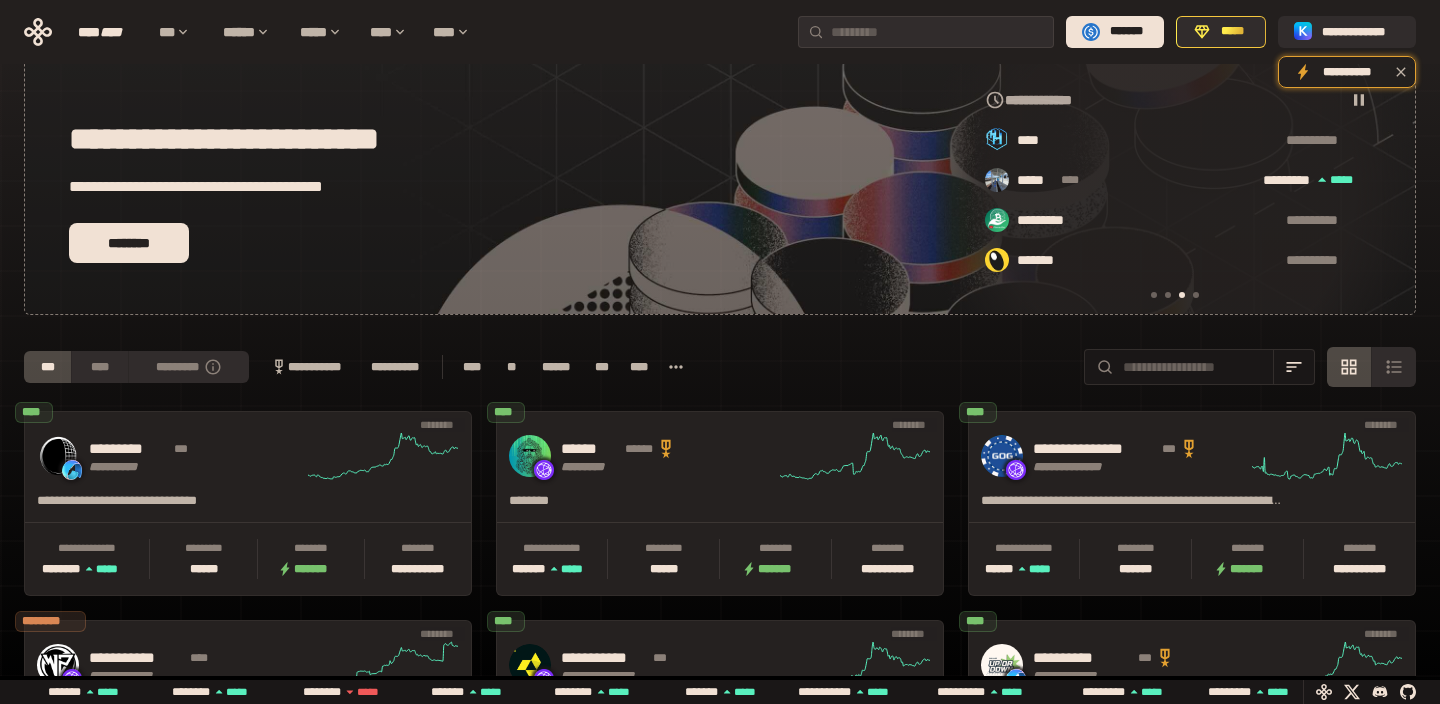 click on "**********" at bounding box center [395, 367] 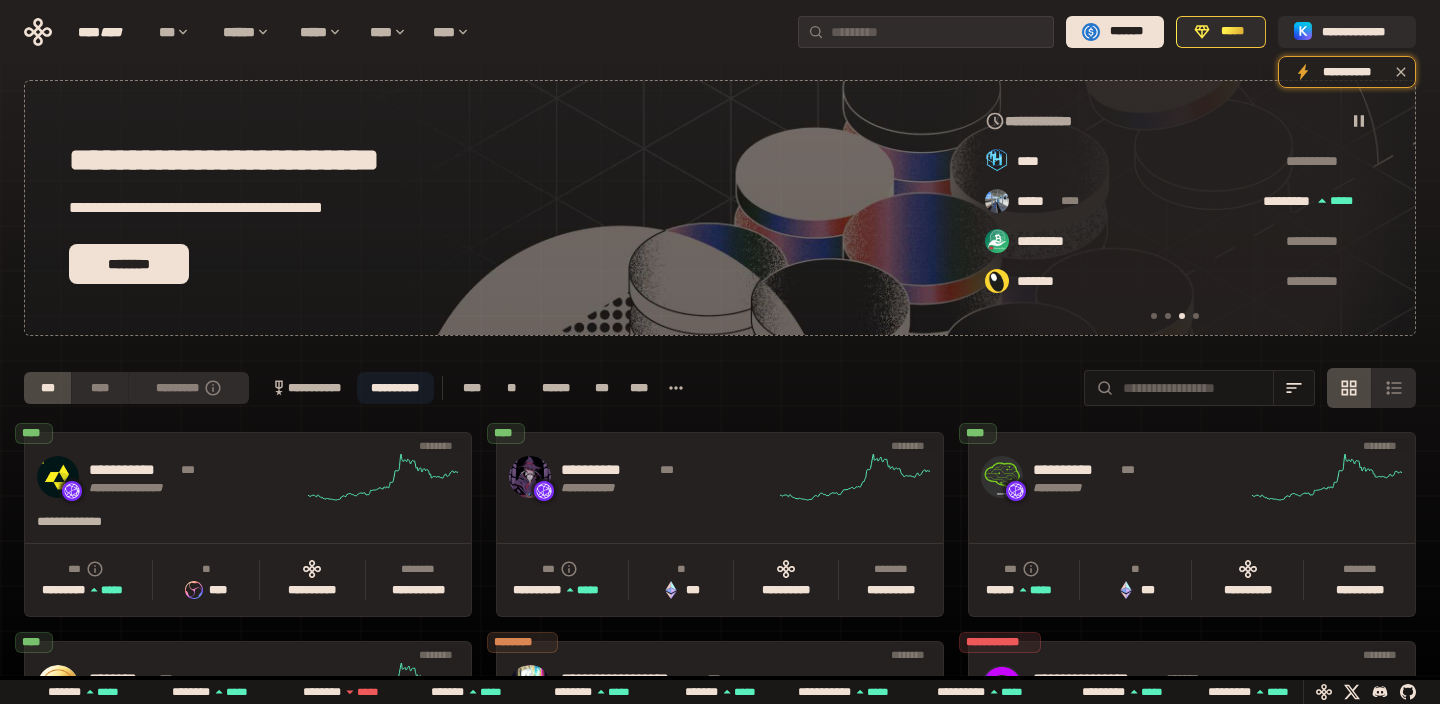 scroll, scrollTop: 36, scrollLeft: 0, axis: vertical 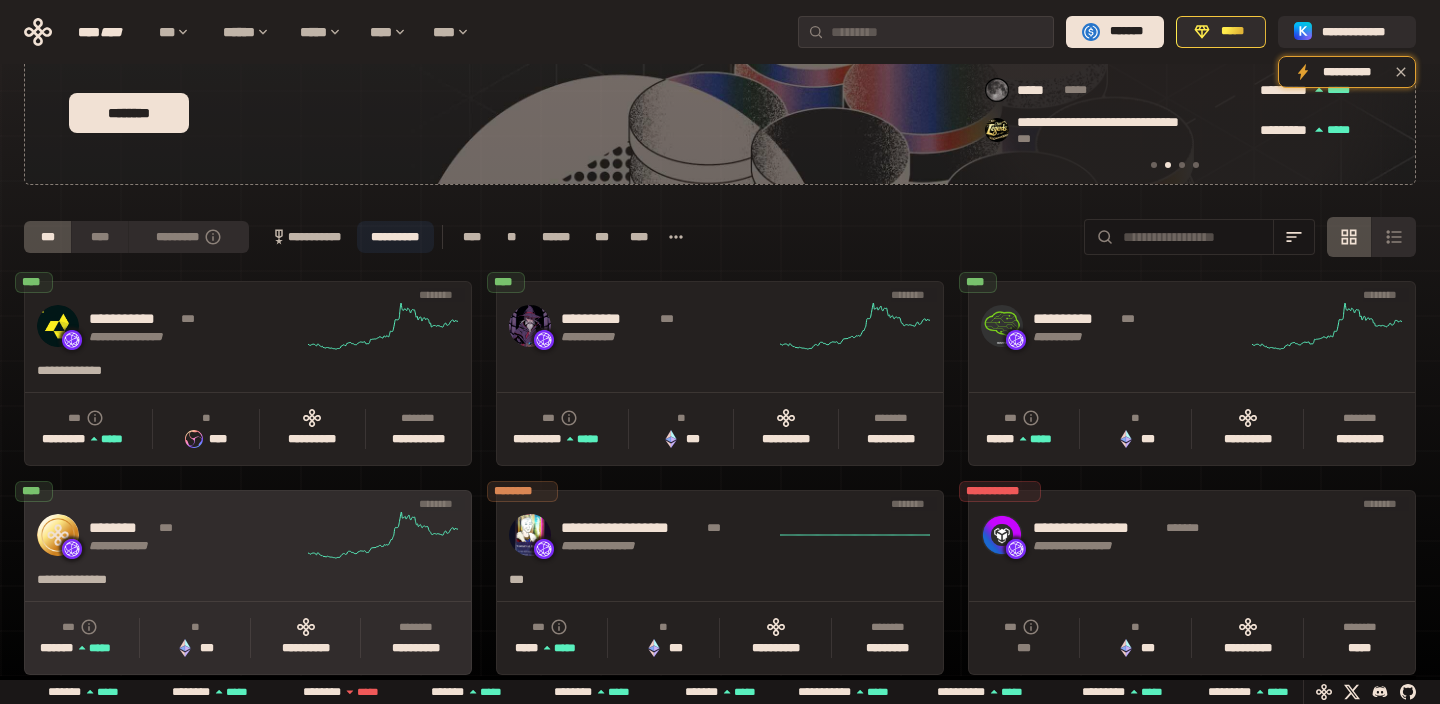 click 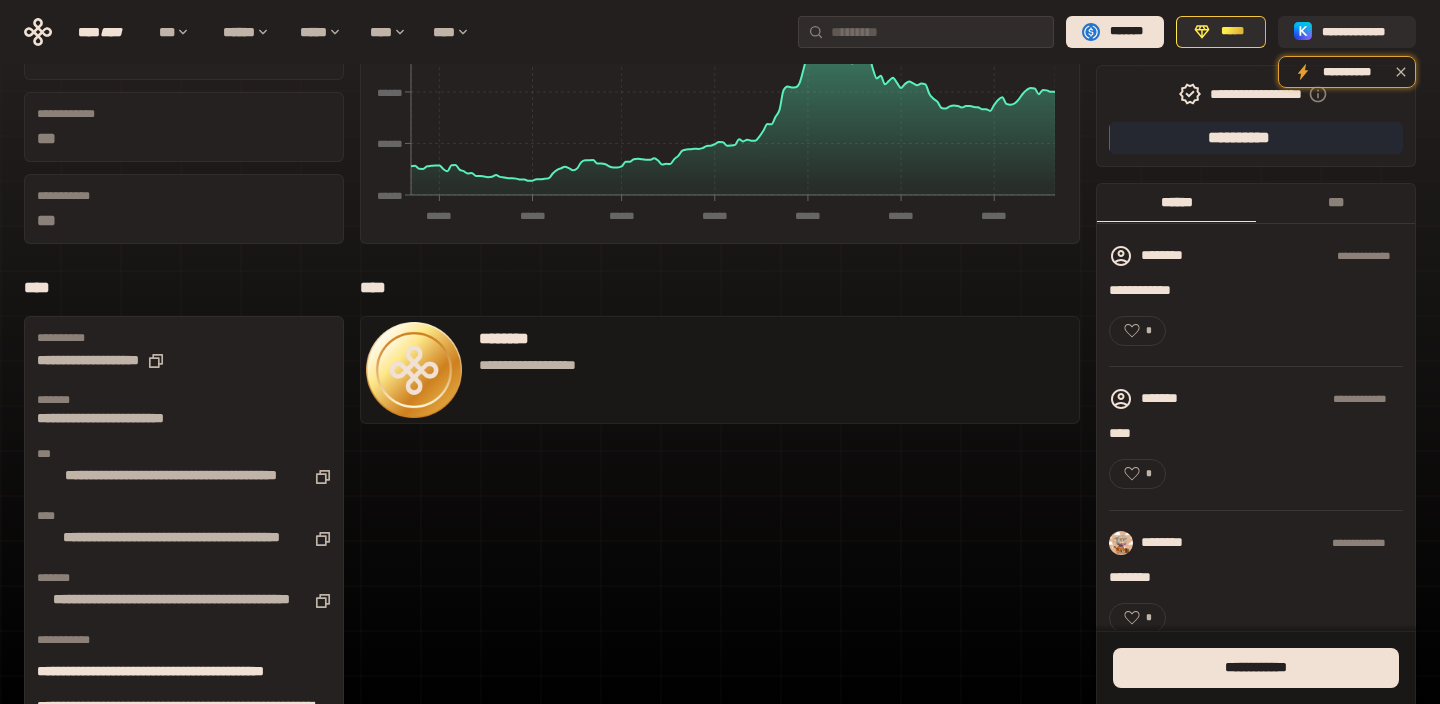 scroll, scrollTop: 124, scrollLeft: 0, axis: vertical 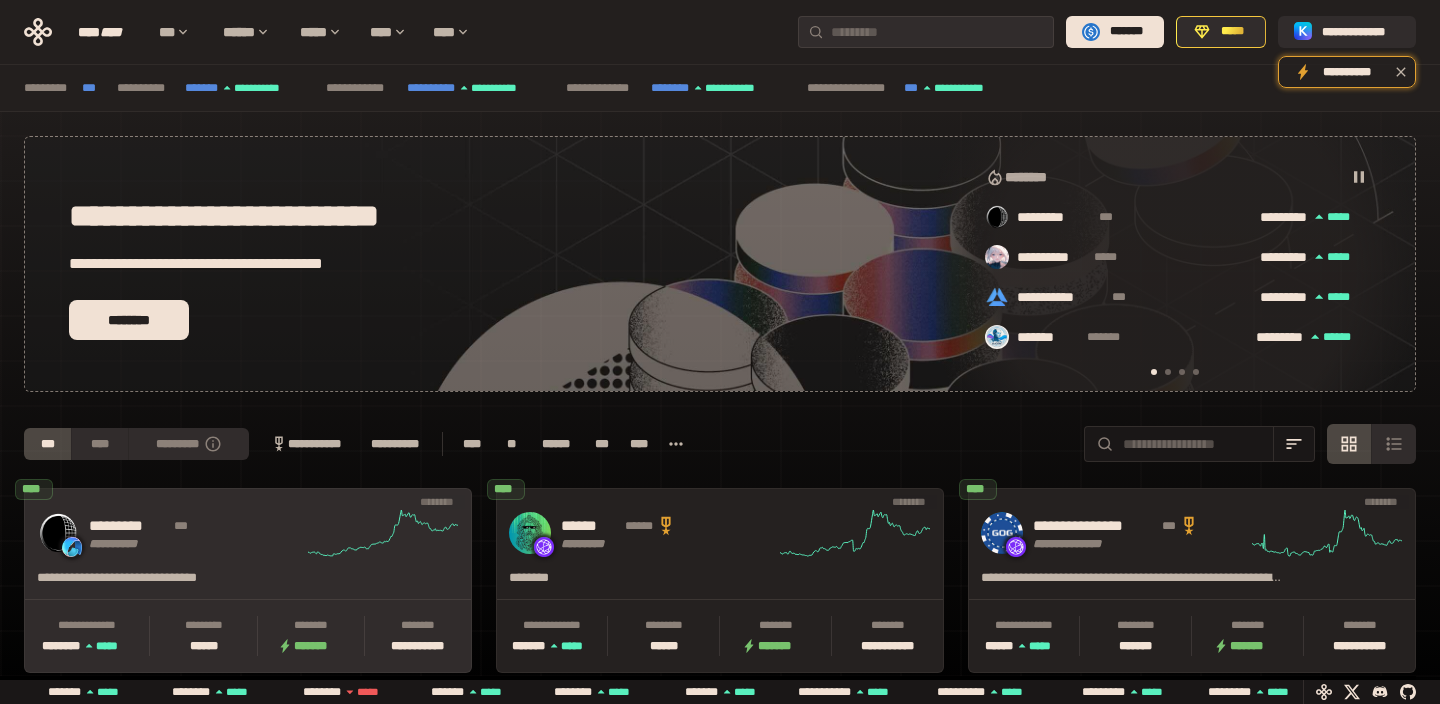 click on "**********" at bounding box center [248, 533] 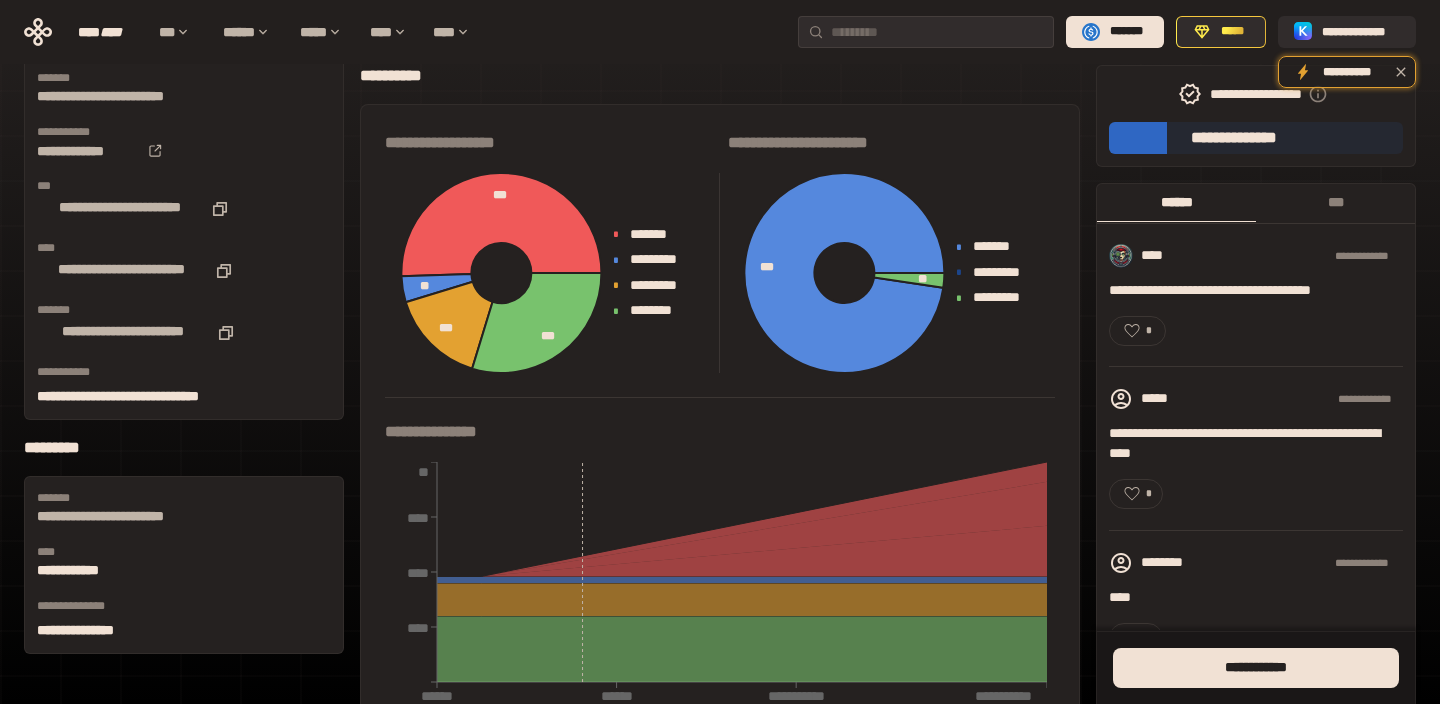 scroll, scrollTop: 645, scrollLeft: 0, axis: vertical 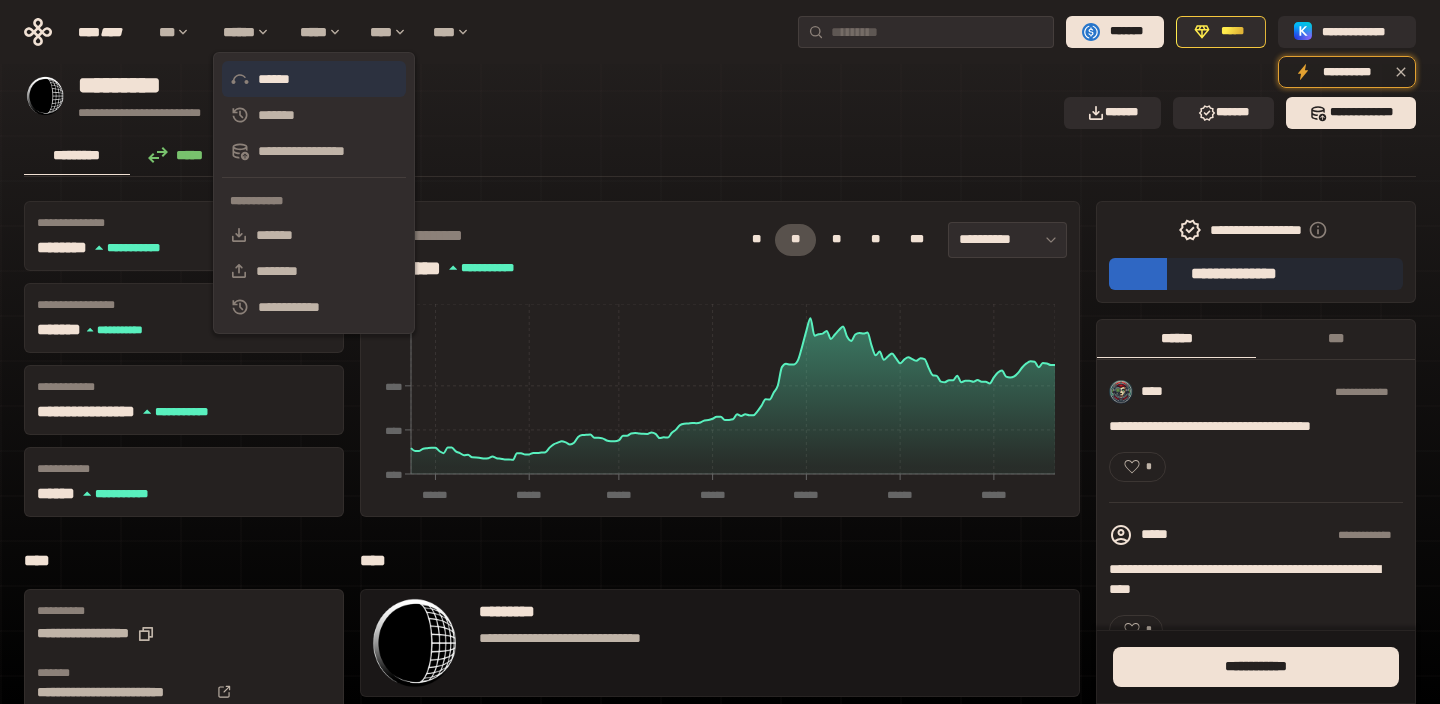 click on "******" at bounding box center (314, 79) 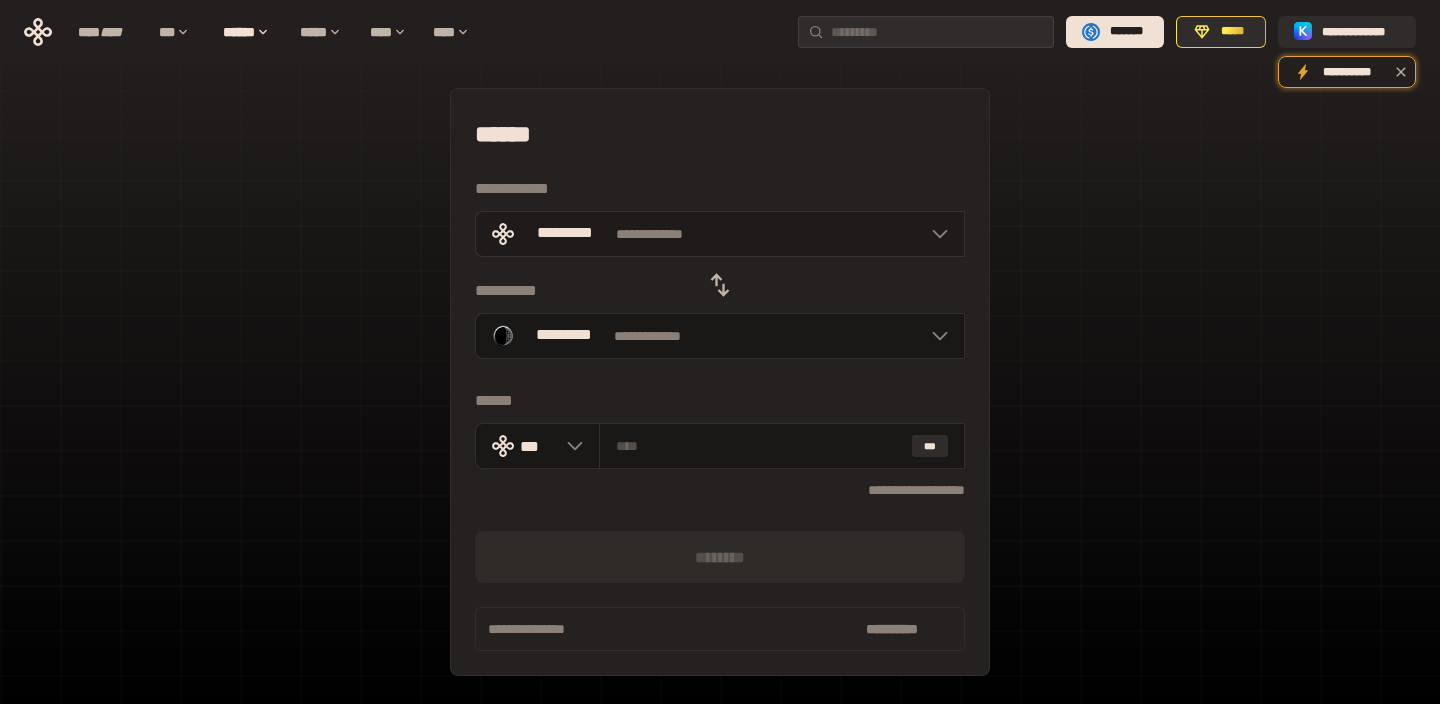 click 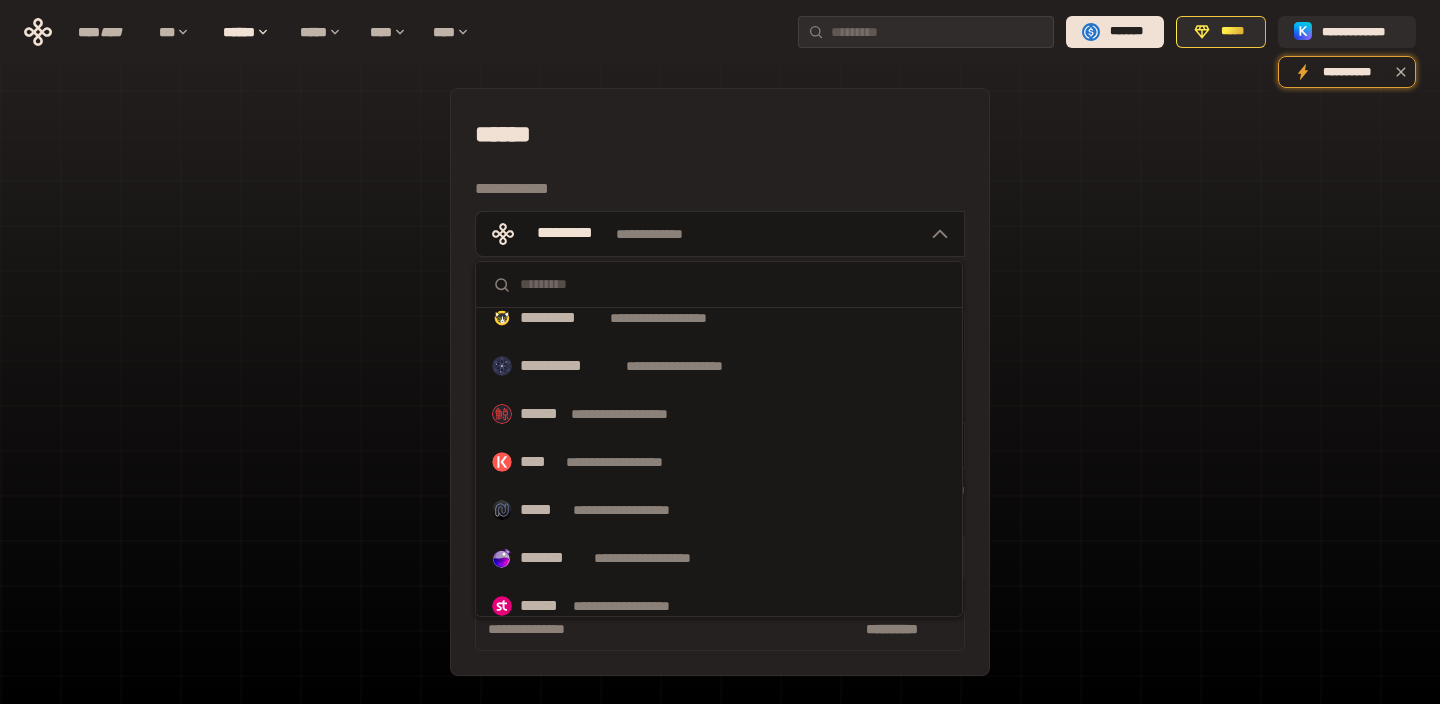 scroll, scrollTop: 1036, scrollLeft: 0, axis: vertical 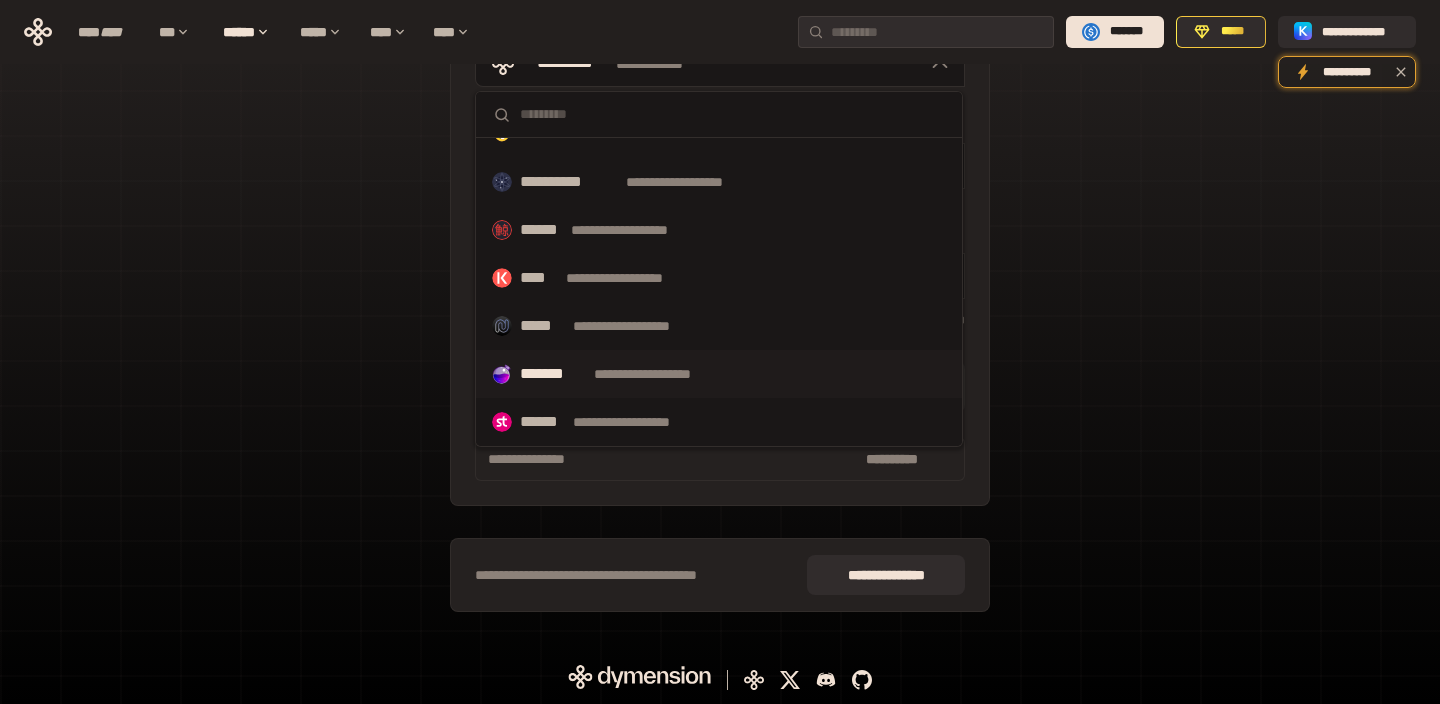 click on "**********" at bounding box center [661, 374] 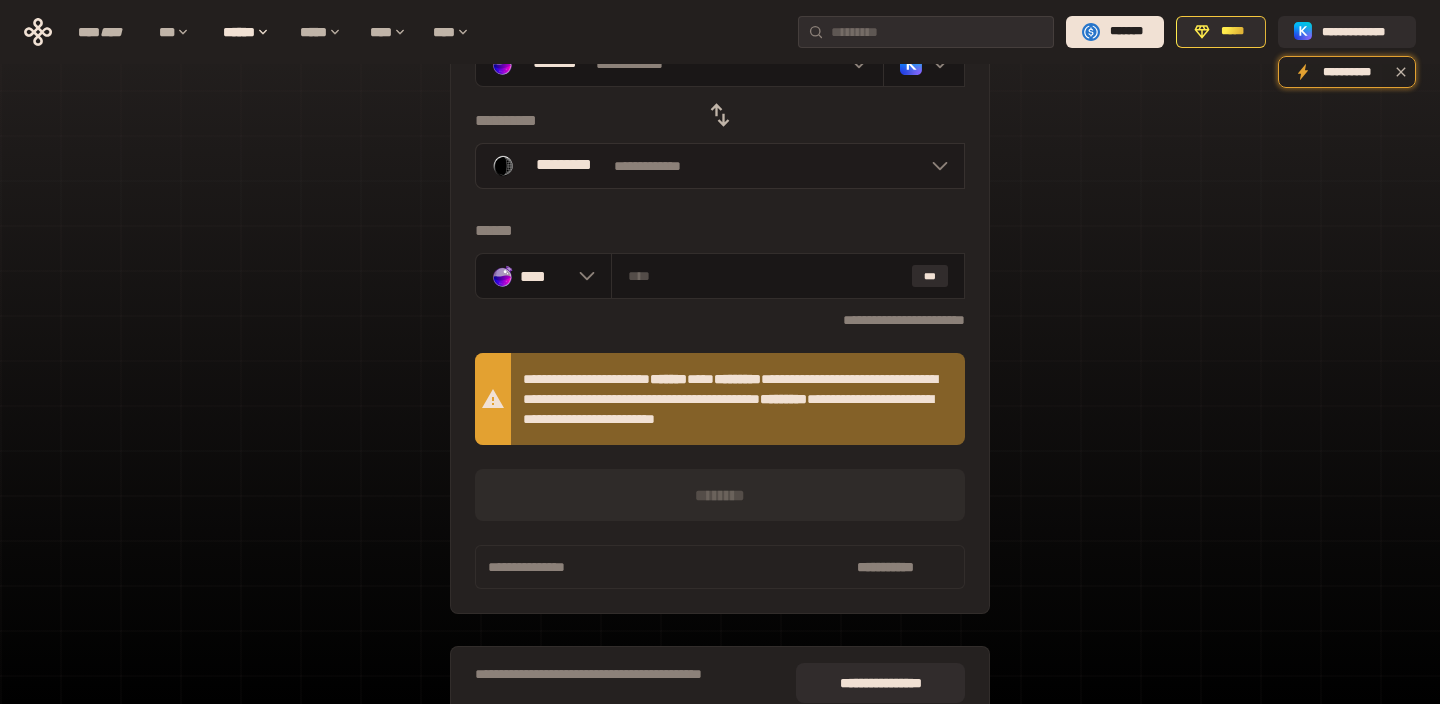 click on "**********" at bounding box center (720, 166) 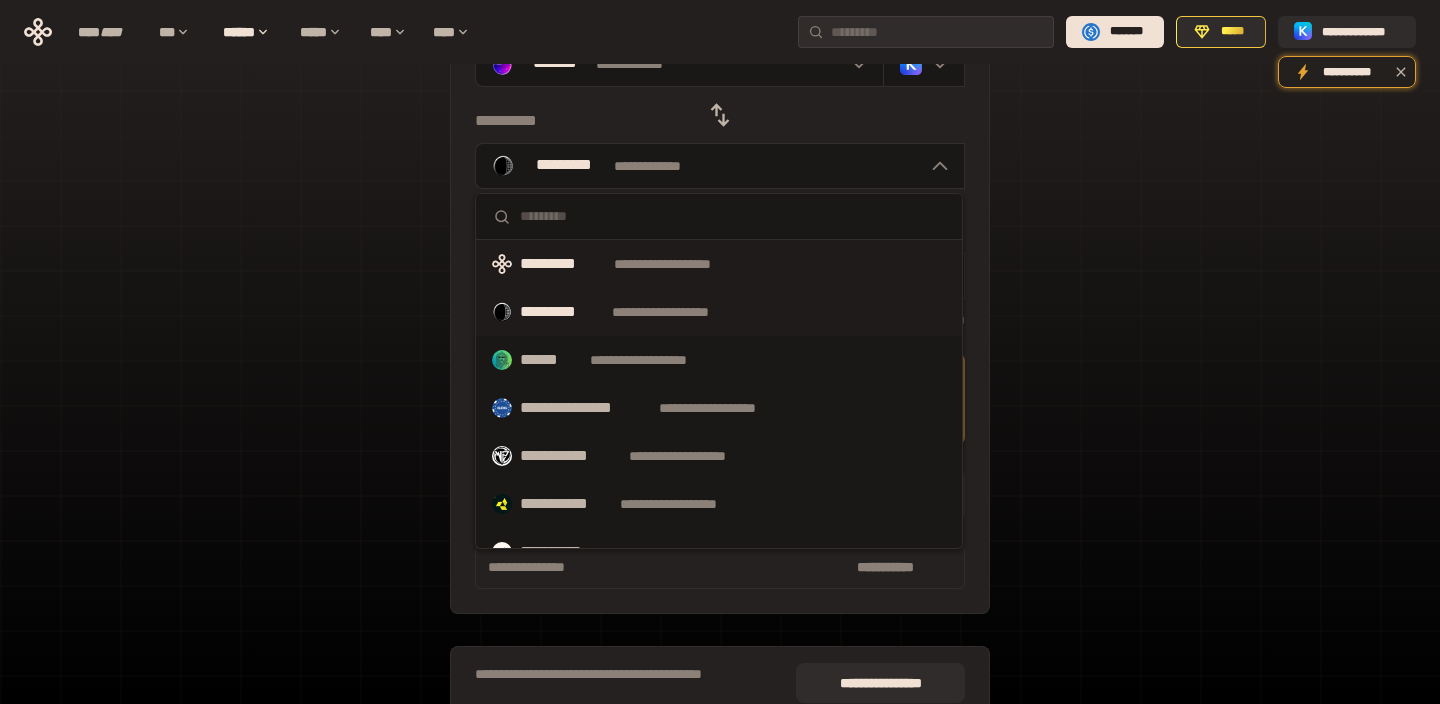 click on "**********" at bounding box center (681, 264) 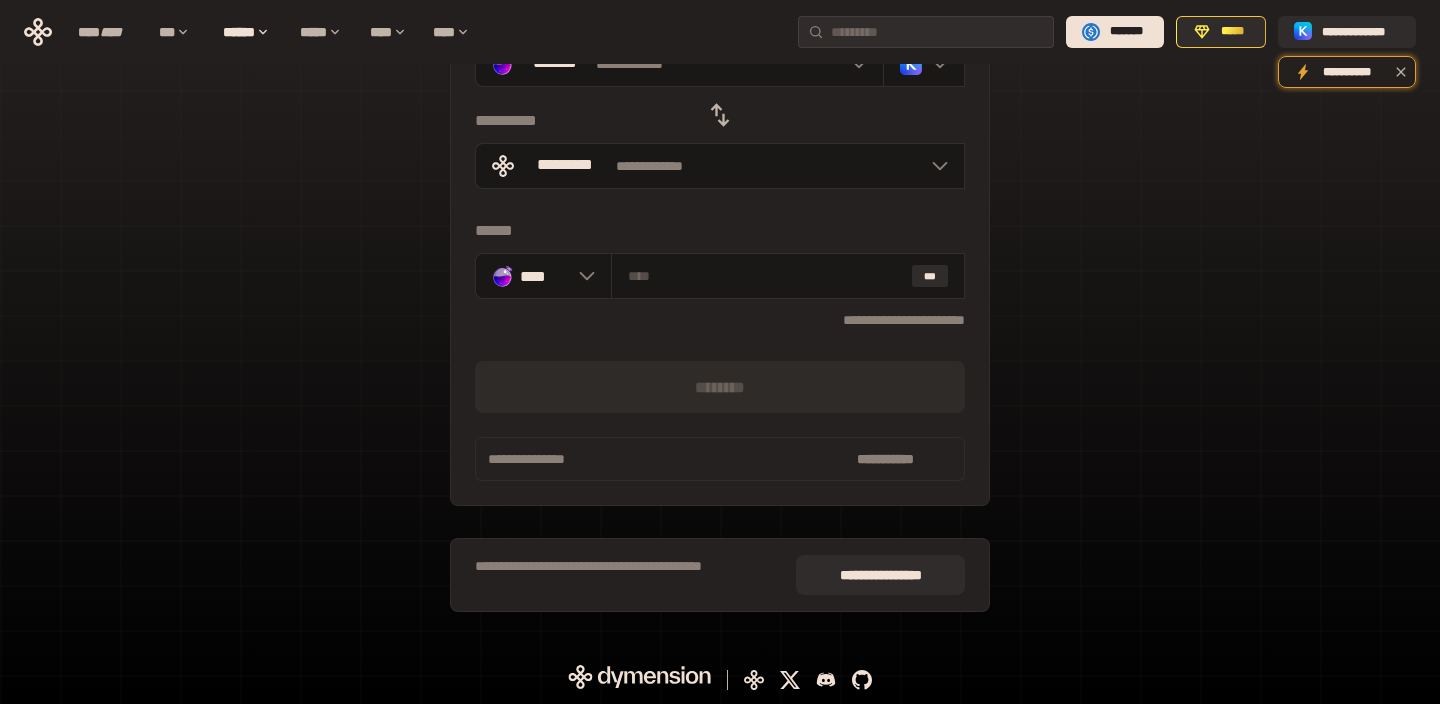 click 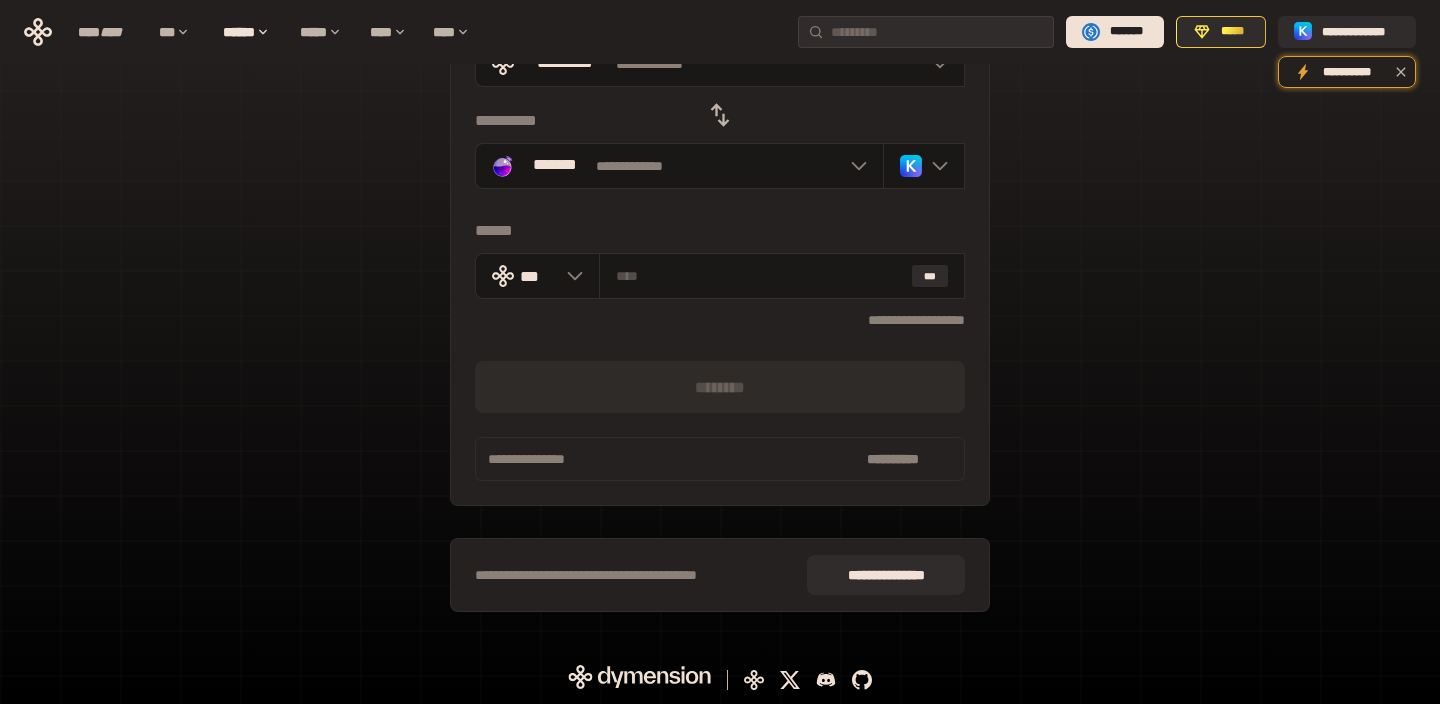 click 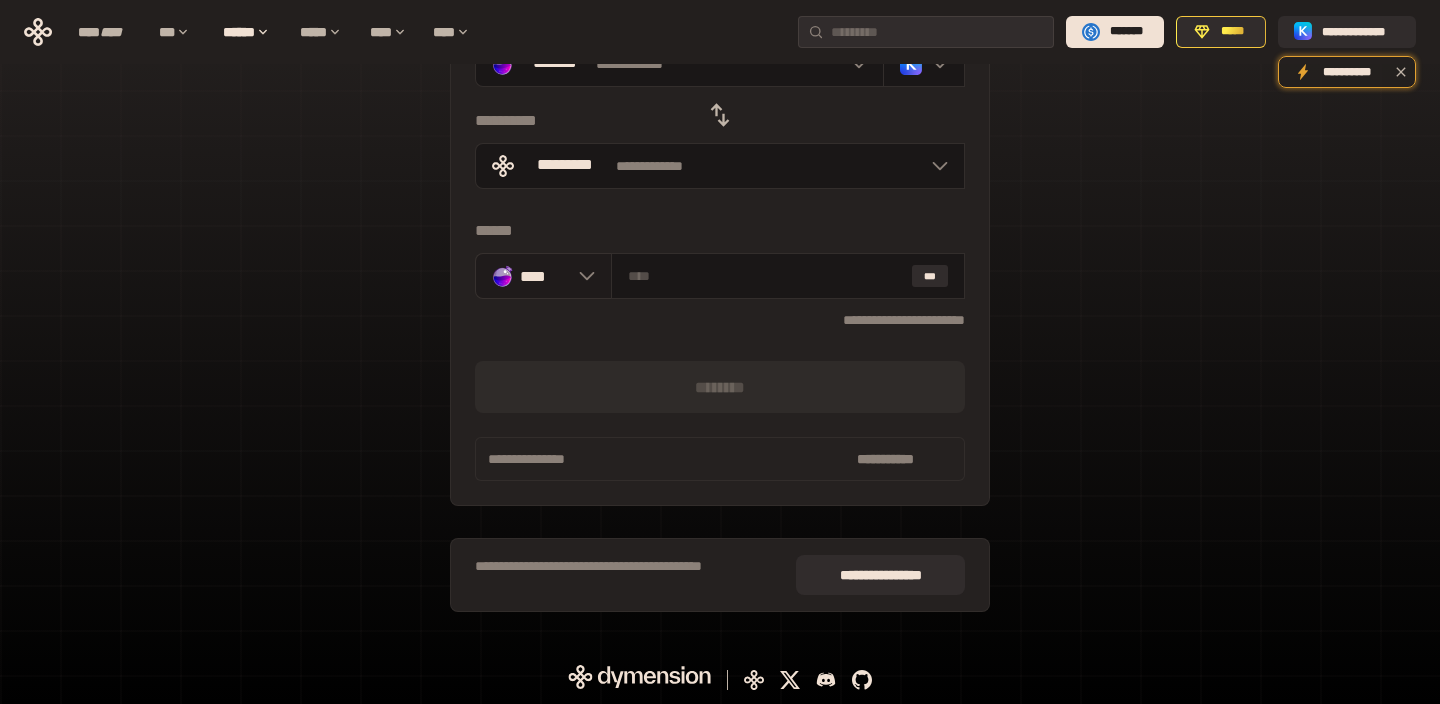 click 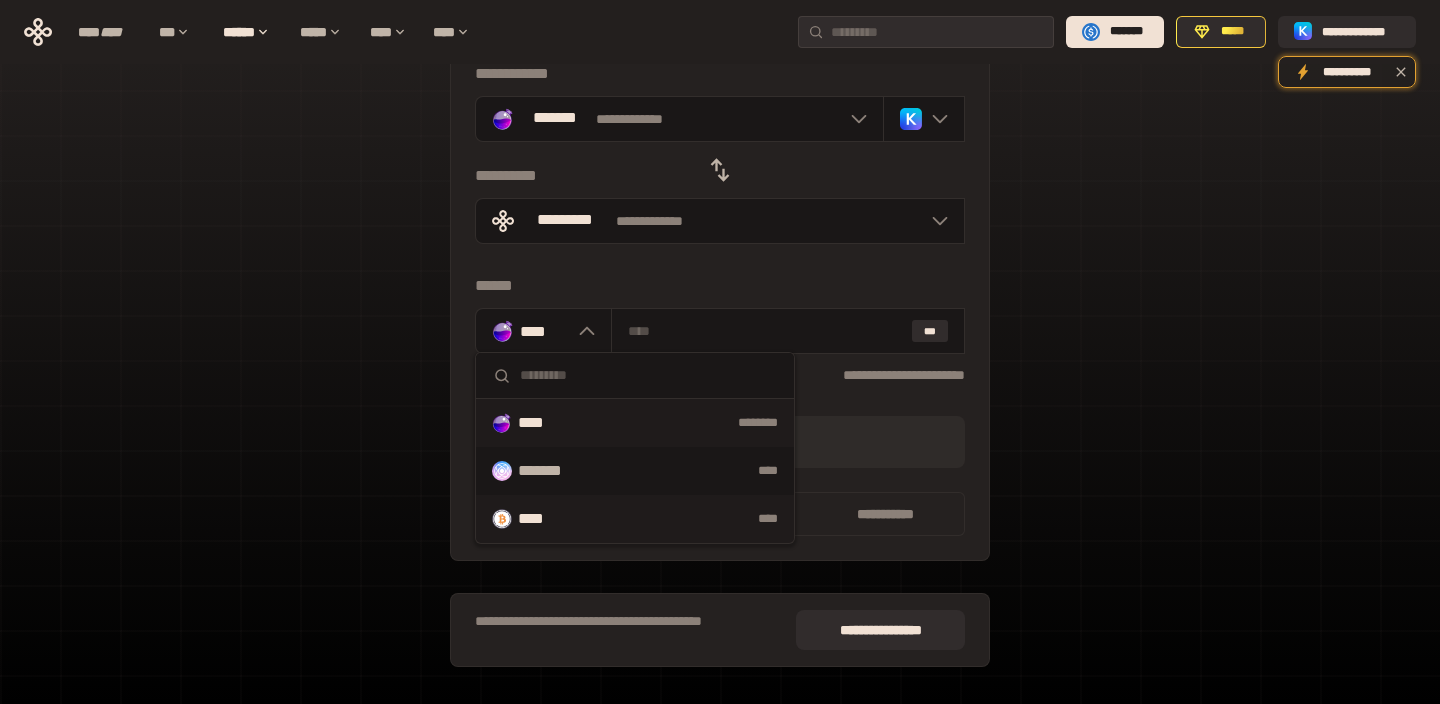 scroll, scrollTop: 135, scrollLeft: 0, axis: vertical 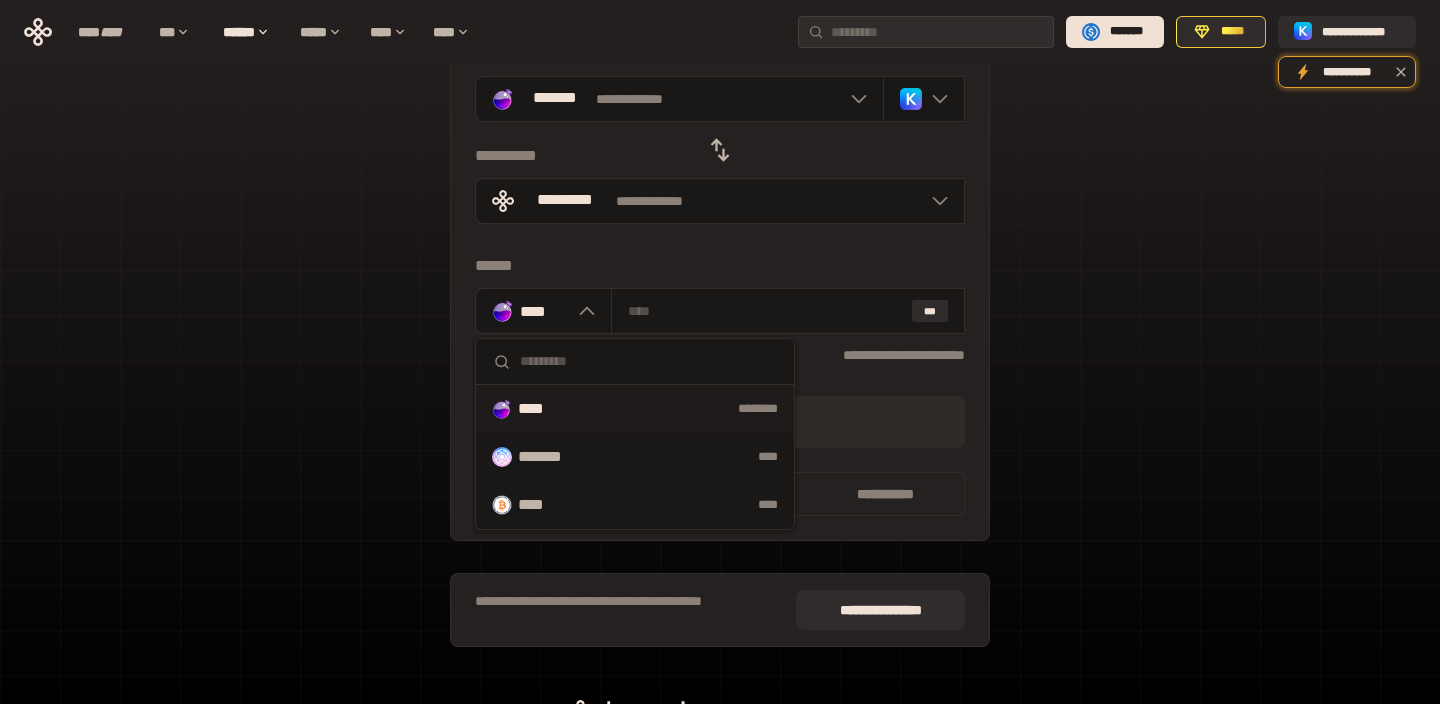 click on "[FIRST] [LAST] [ADDRESS] [CITY] [STATE] [POSTAL_CODE]" at bounding box center [720, 247] 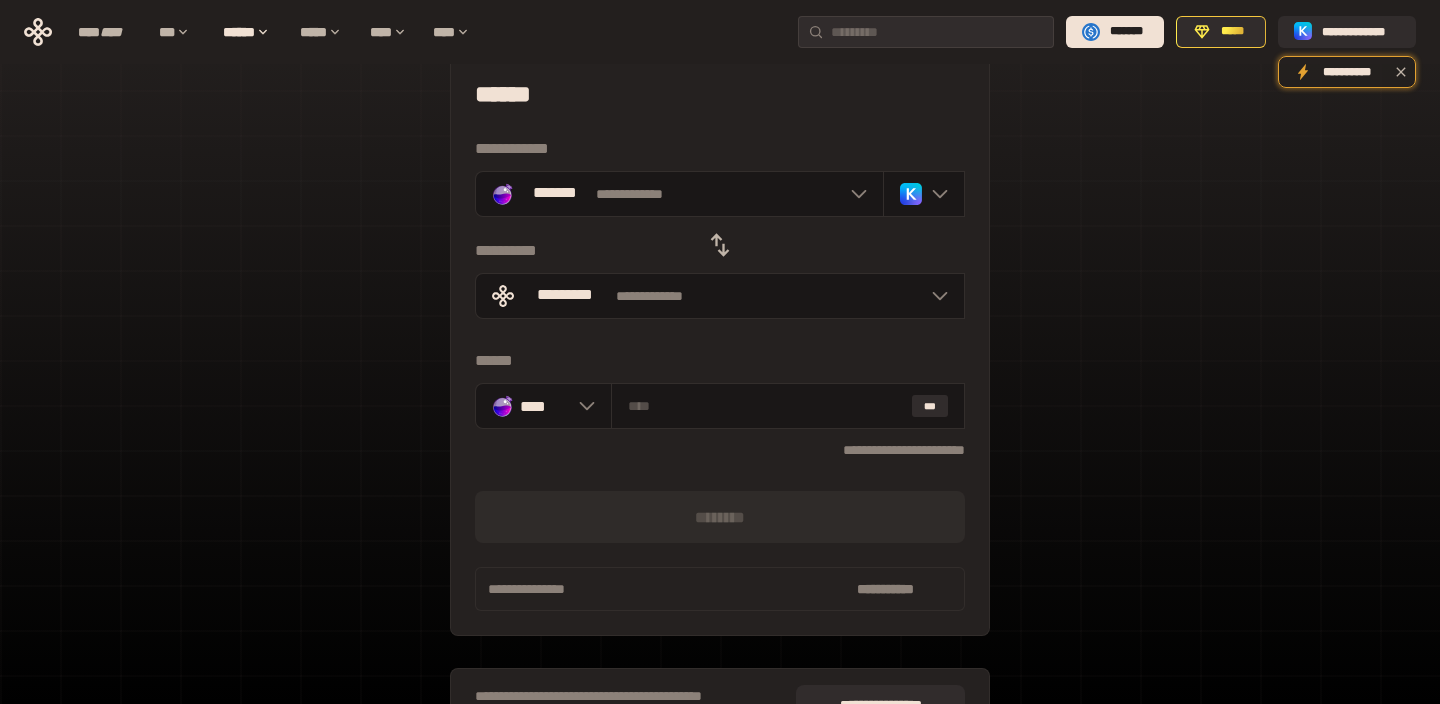 scroll, scrollTop: 0, scrollLeft: 0, axis: both 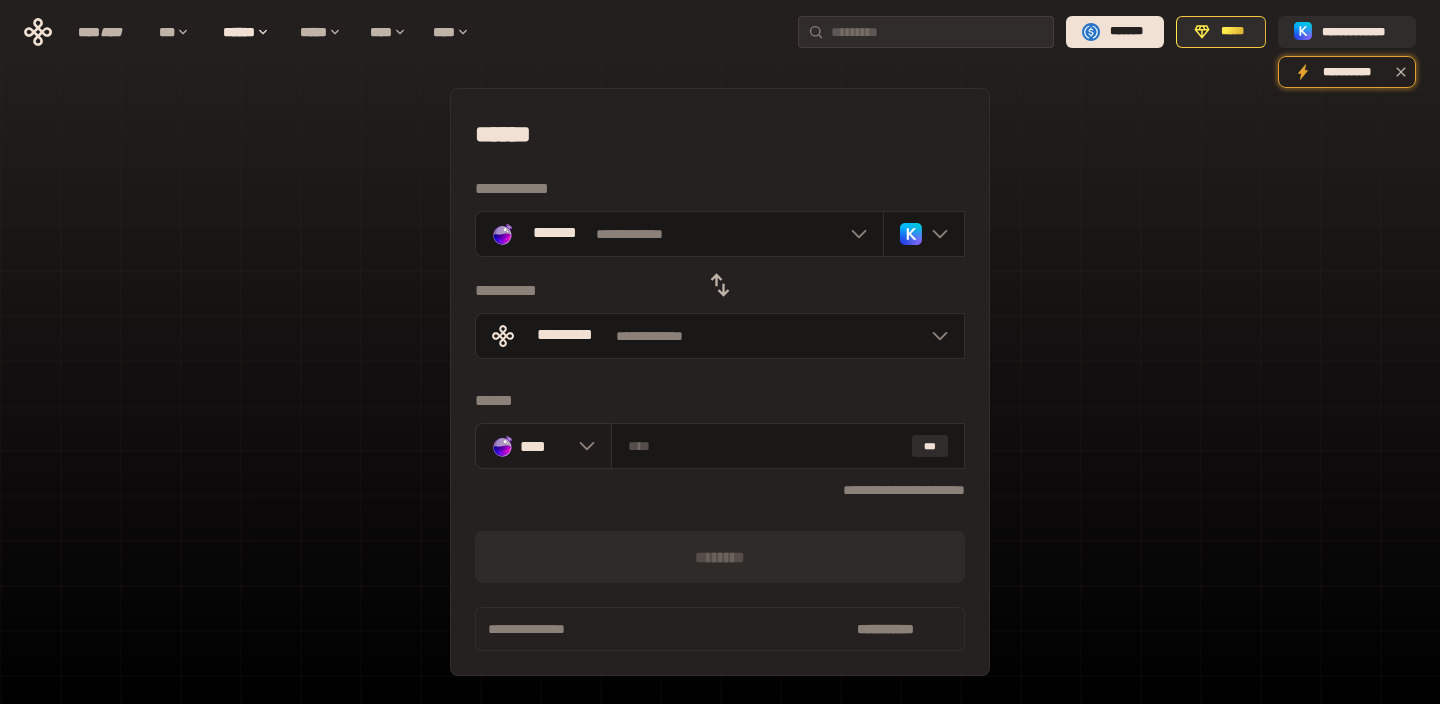 click 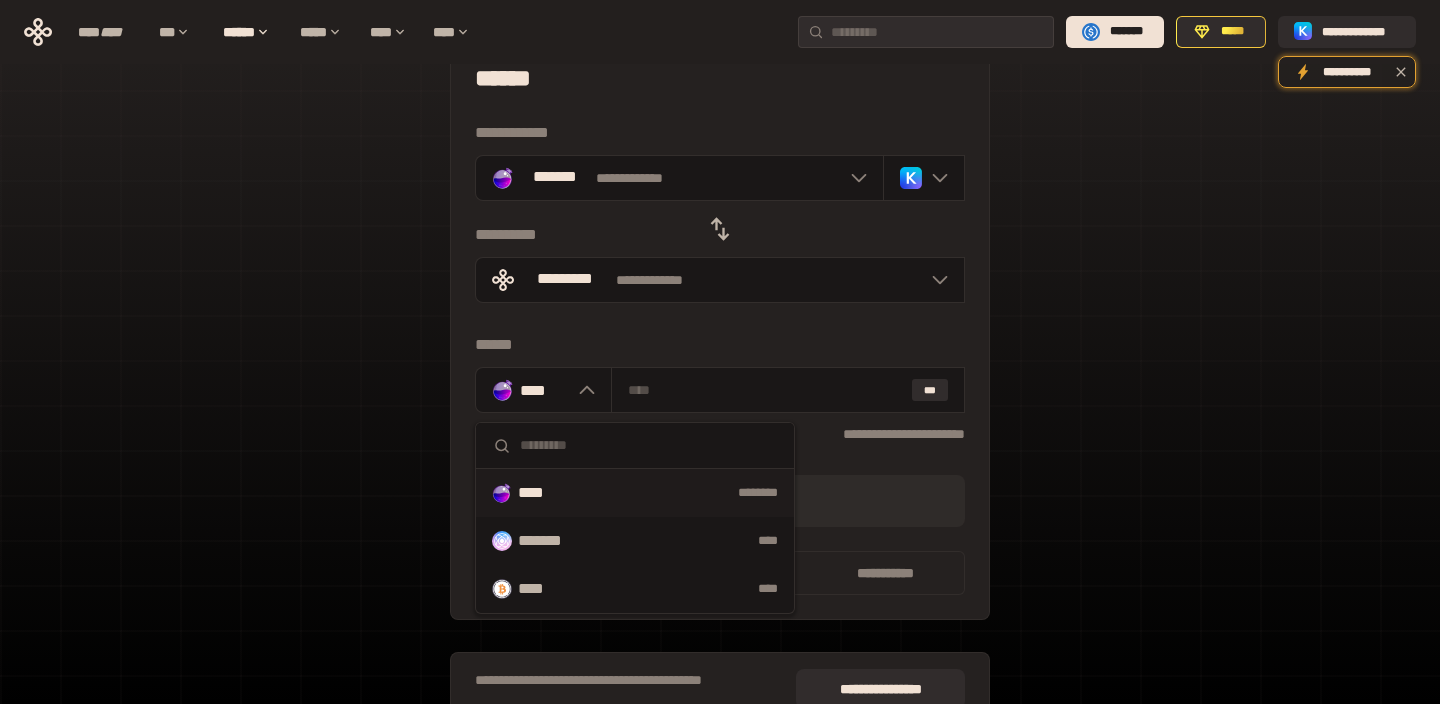 scroll, scrollTop: 14, scrollLeft: 0, axis: vertical 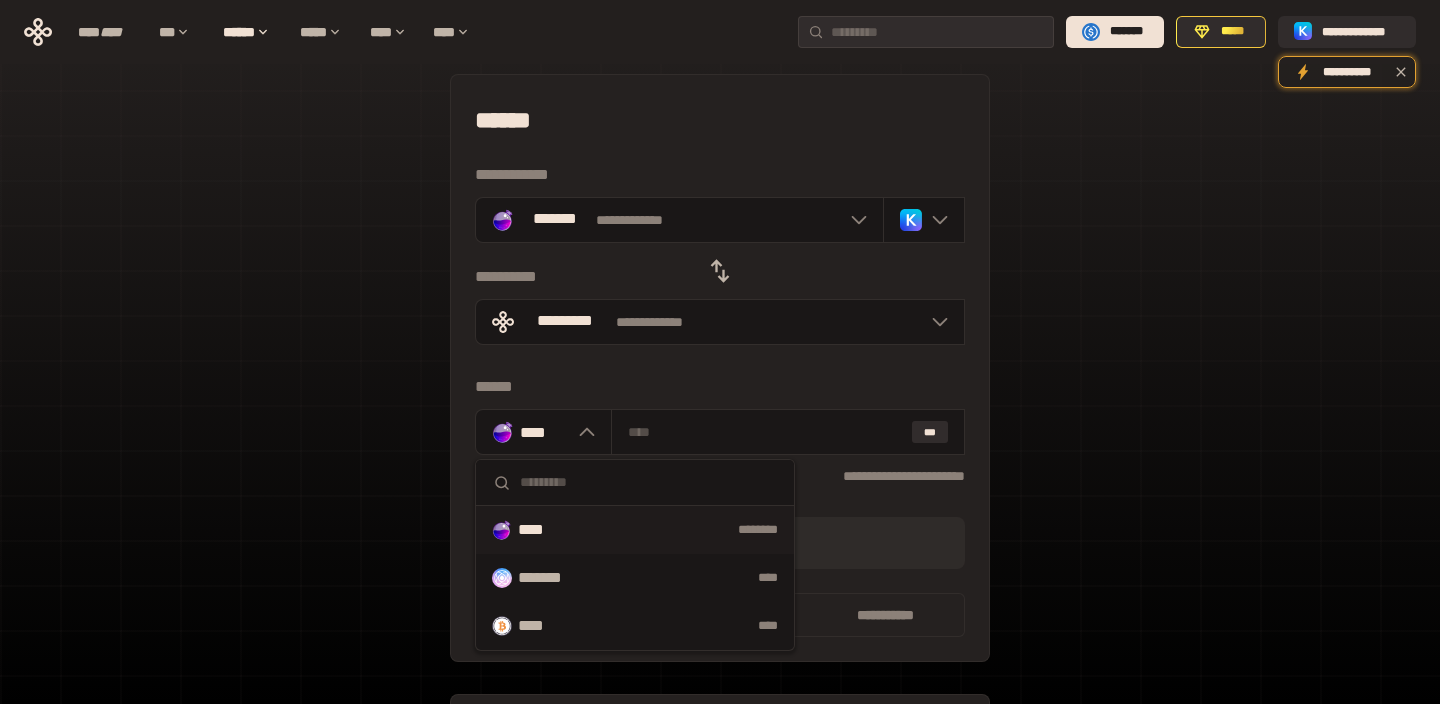 click on "[FIRST] [LAST] [ADDRESS] [CITY] [STATE] [POSTAL_CODE]" at bounding box center (720, 368) 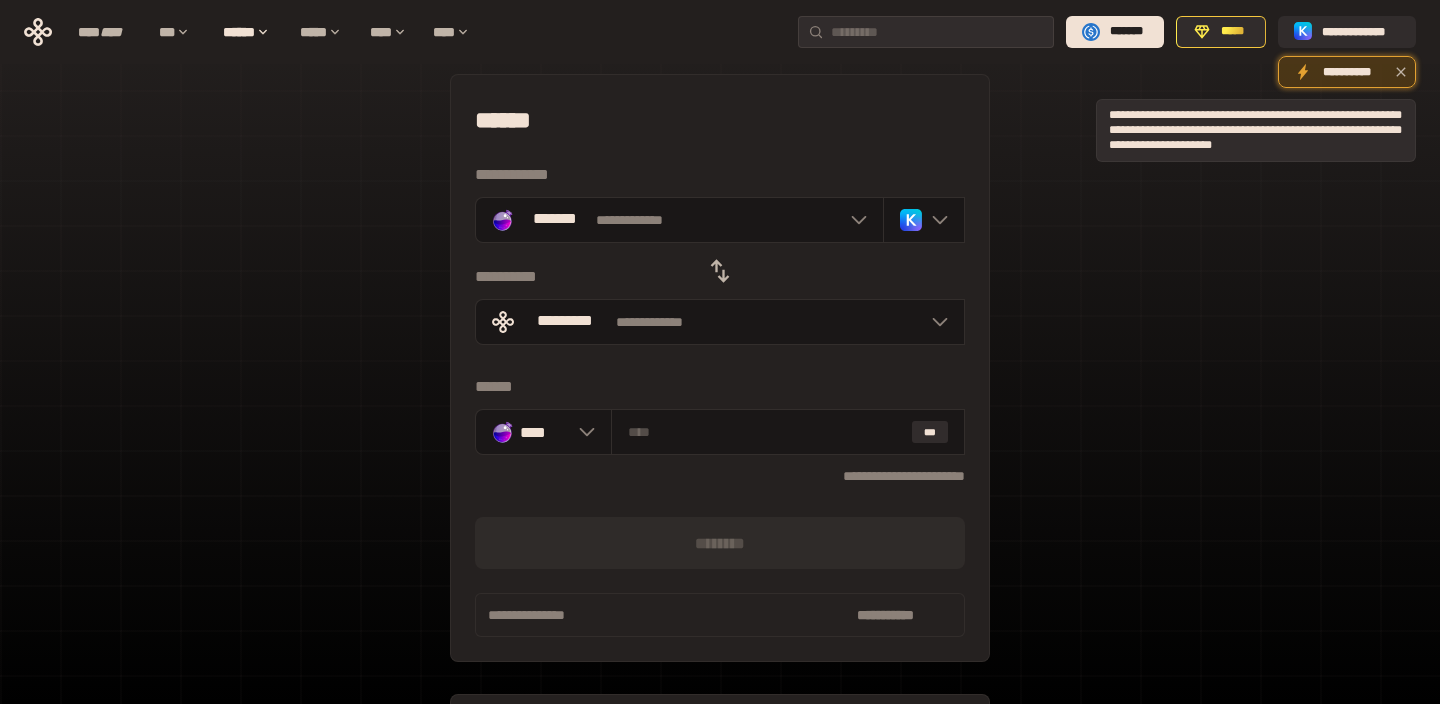 click on "**********" at bounding box center (1347, 75) 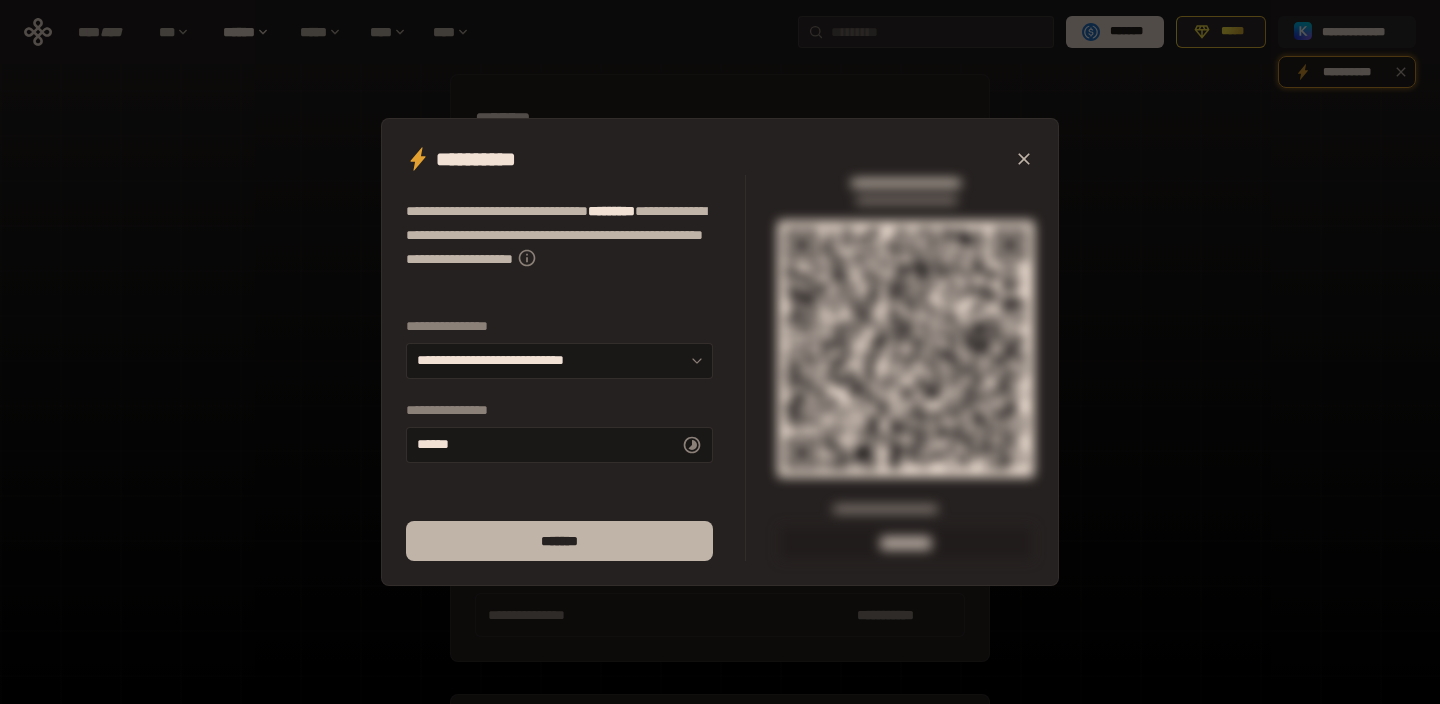 click on "*******" at bounding box center (559, 541) 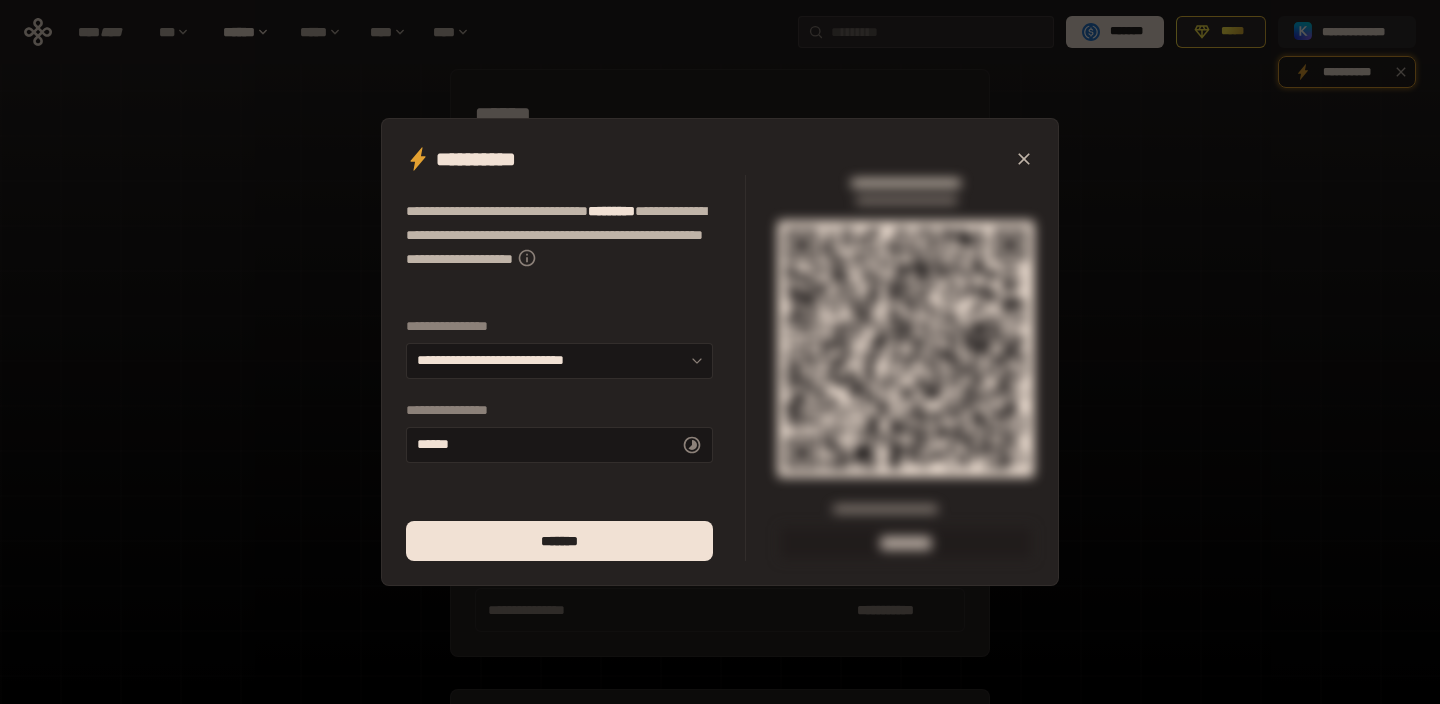 scroll, scrollTop: 28, scrollLeft: 0, axis: vertical 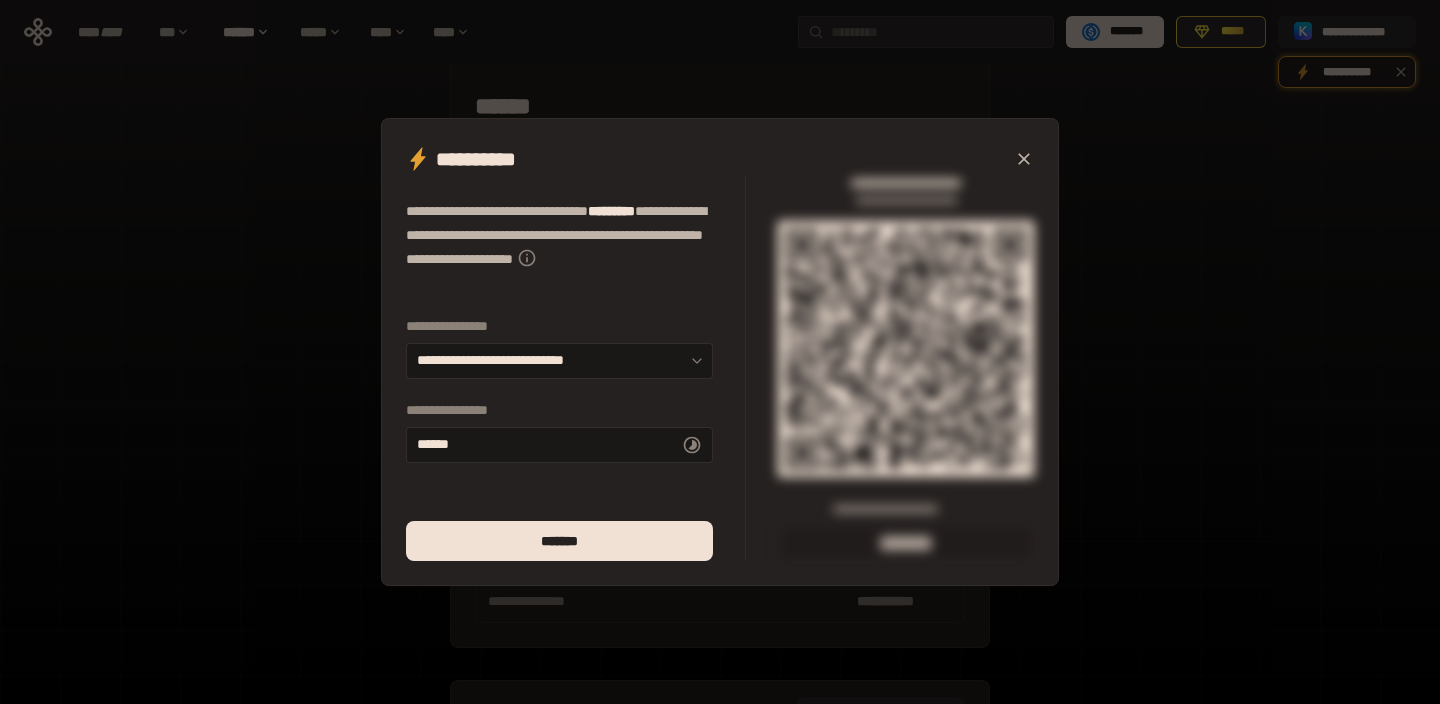 click 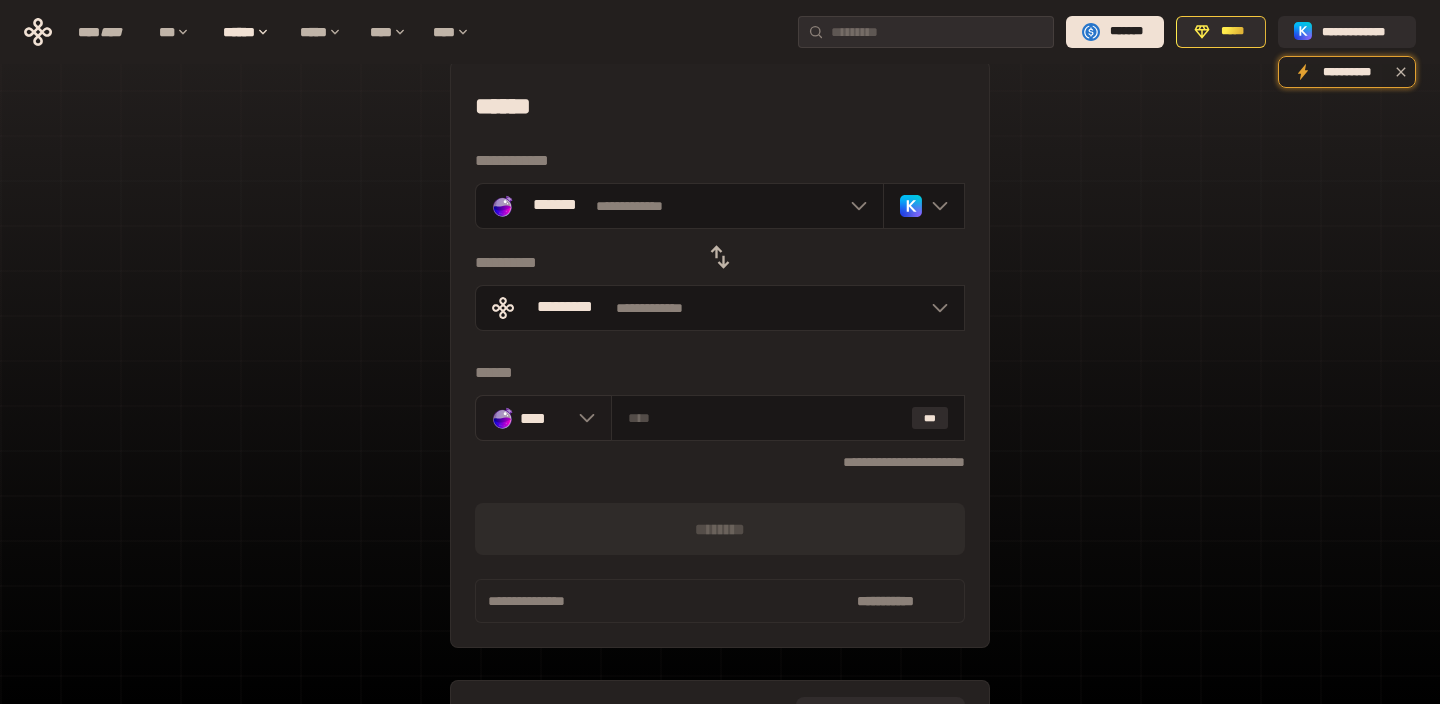 click 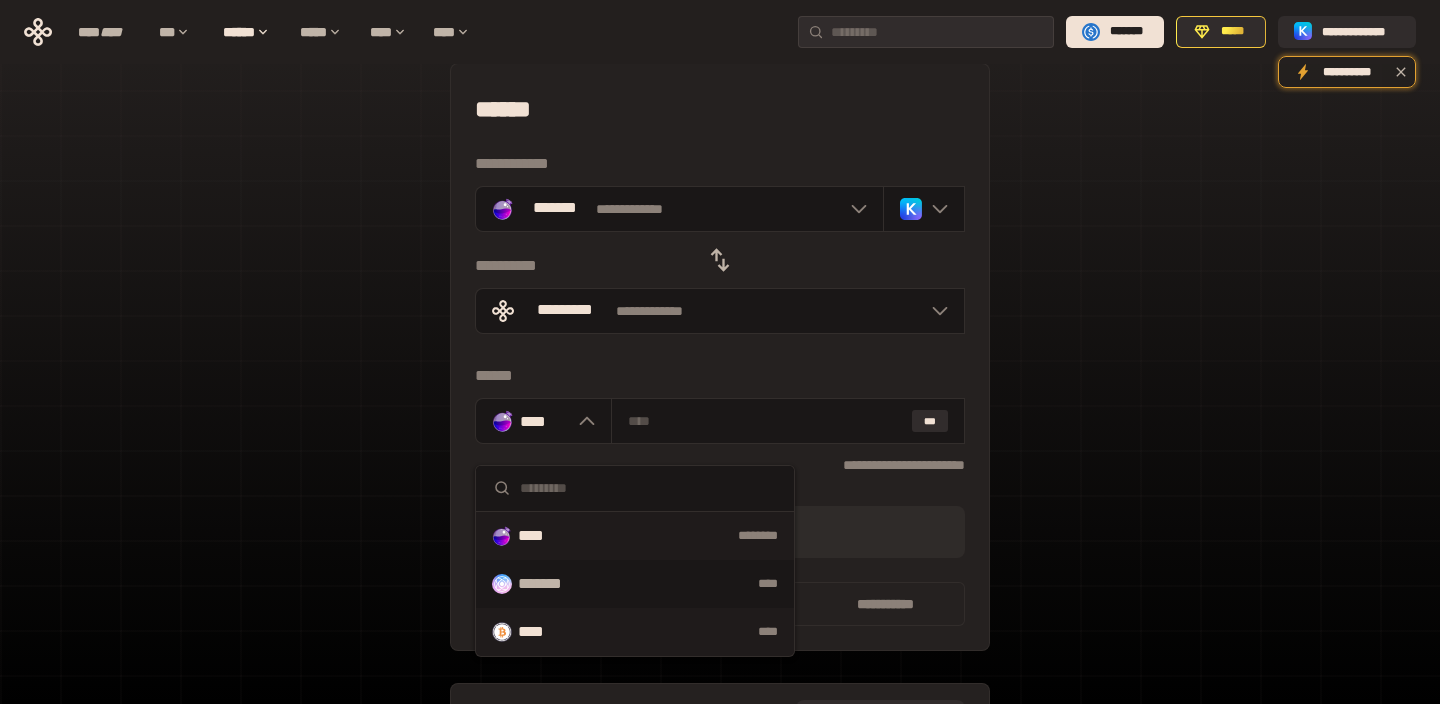 scroll, scrollTop: 27, scrollLeft: 0, axis: vertical 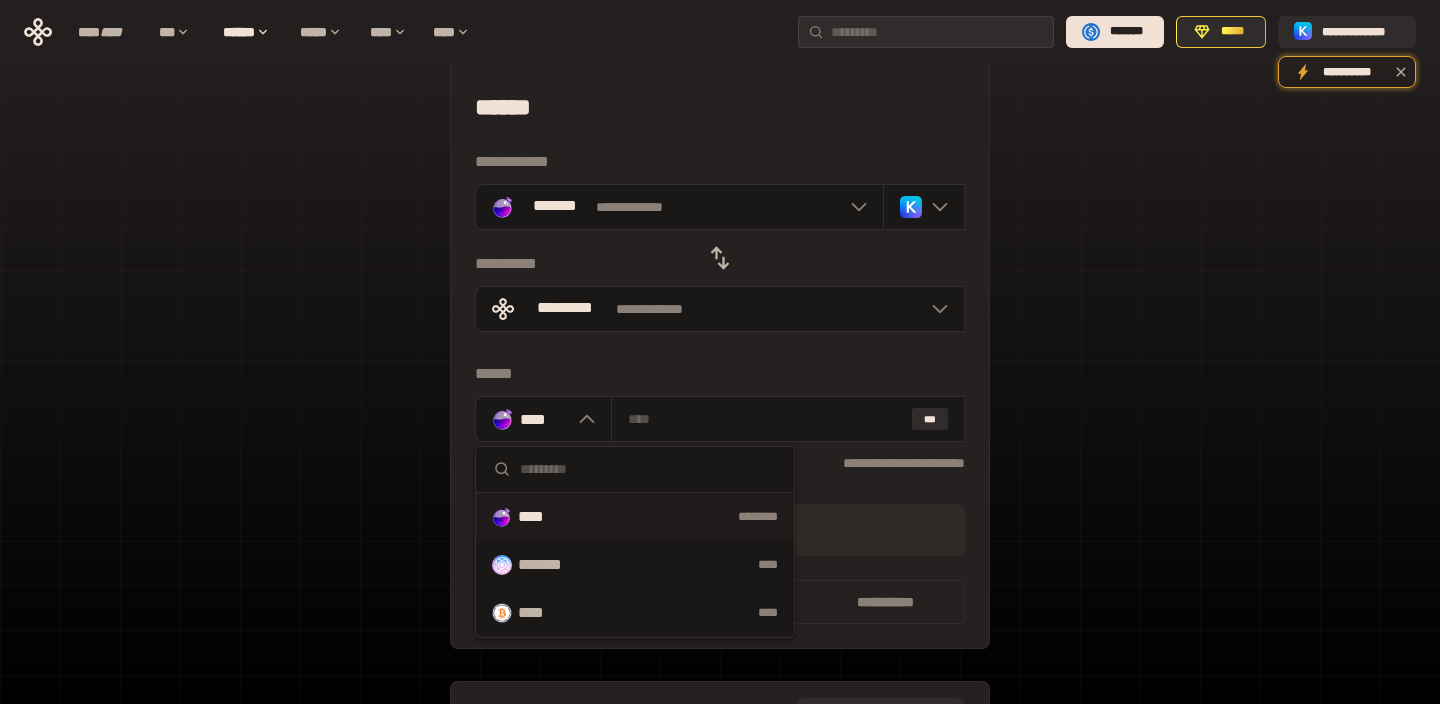 click on "[FIRST] [LAST] [ADDRESS] [CITY] [STATE] [POSTAL_CODE]" at bounding box center (720, 355) 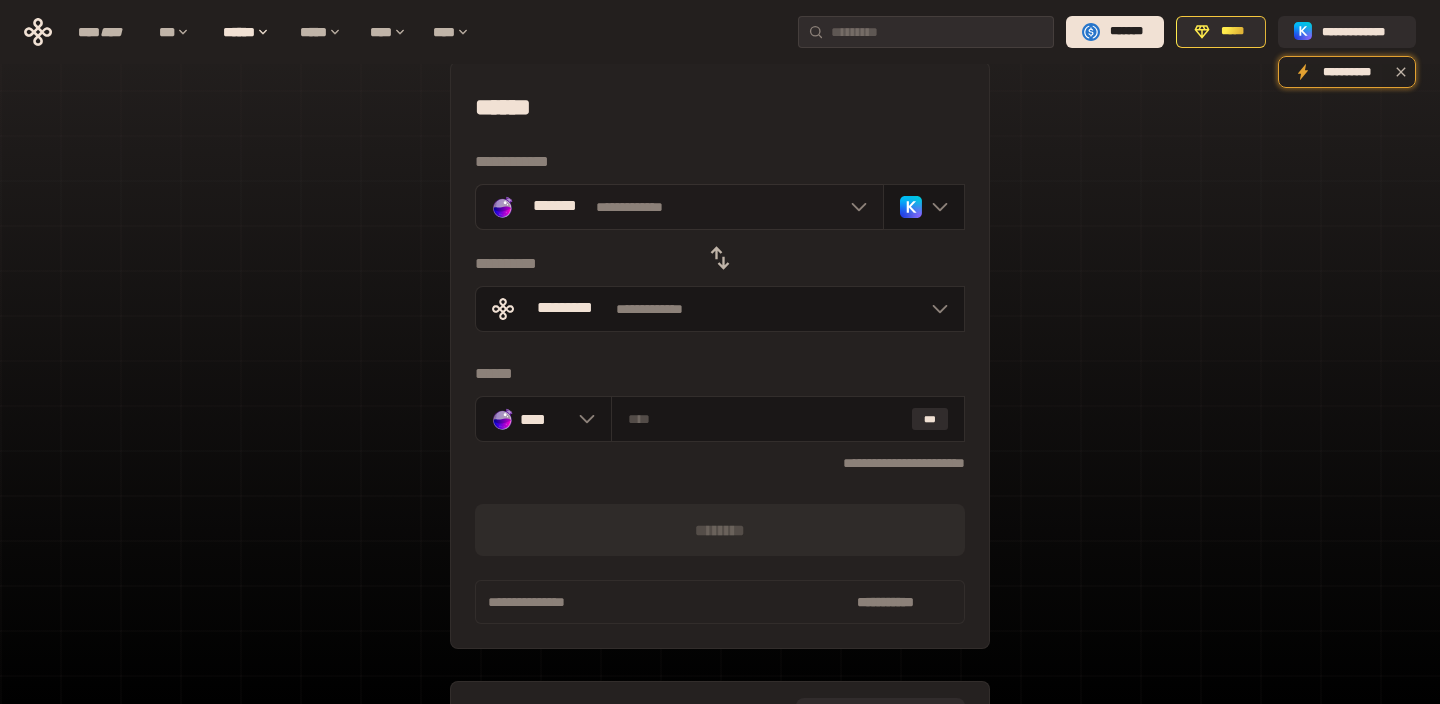 click 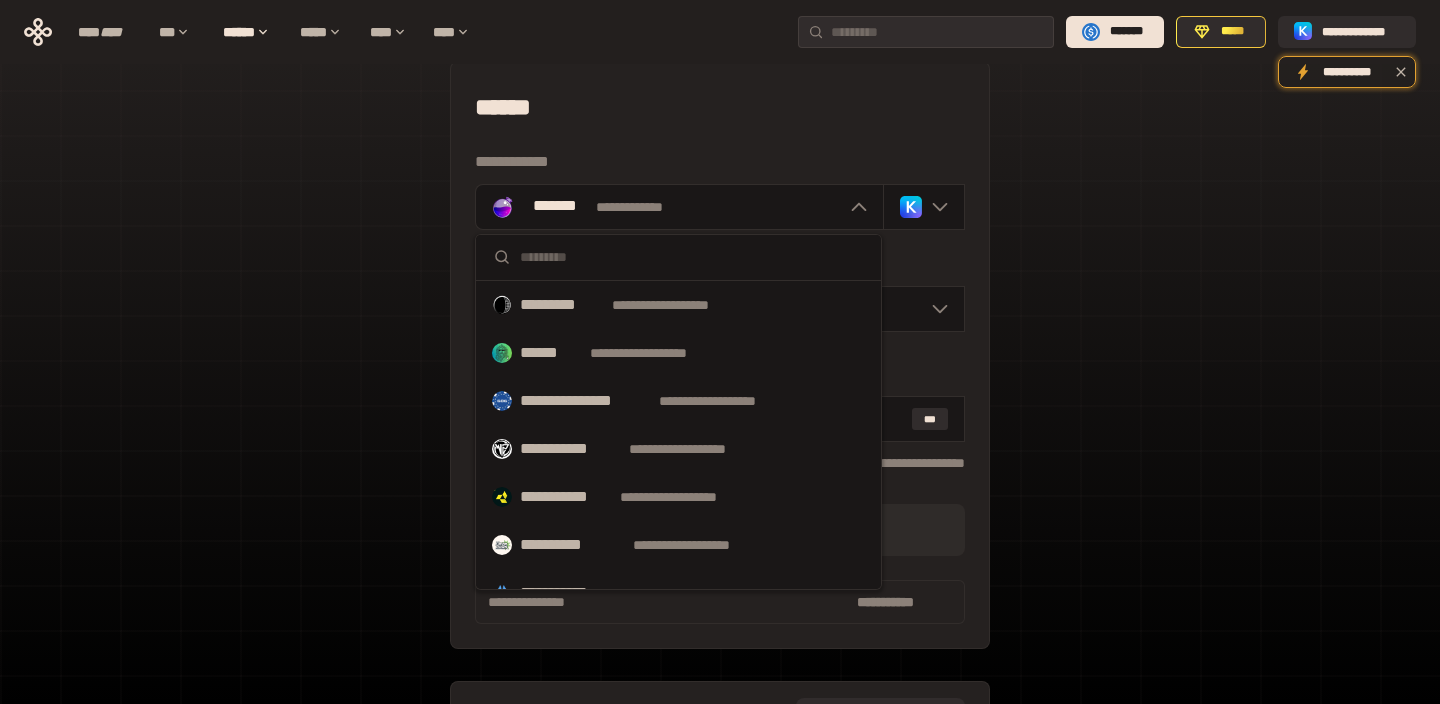 click on "******" at bounding box center (720, 107) 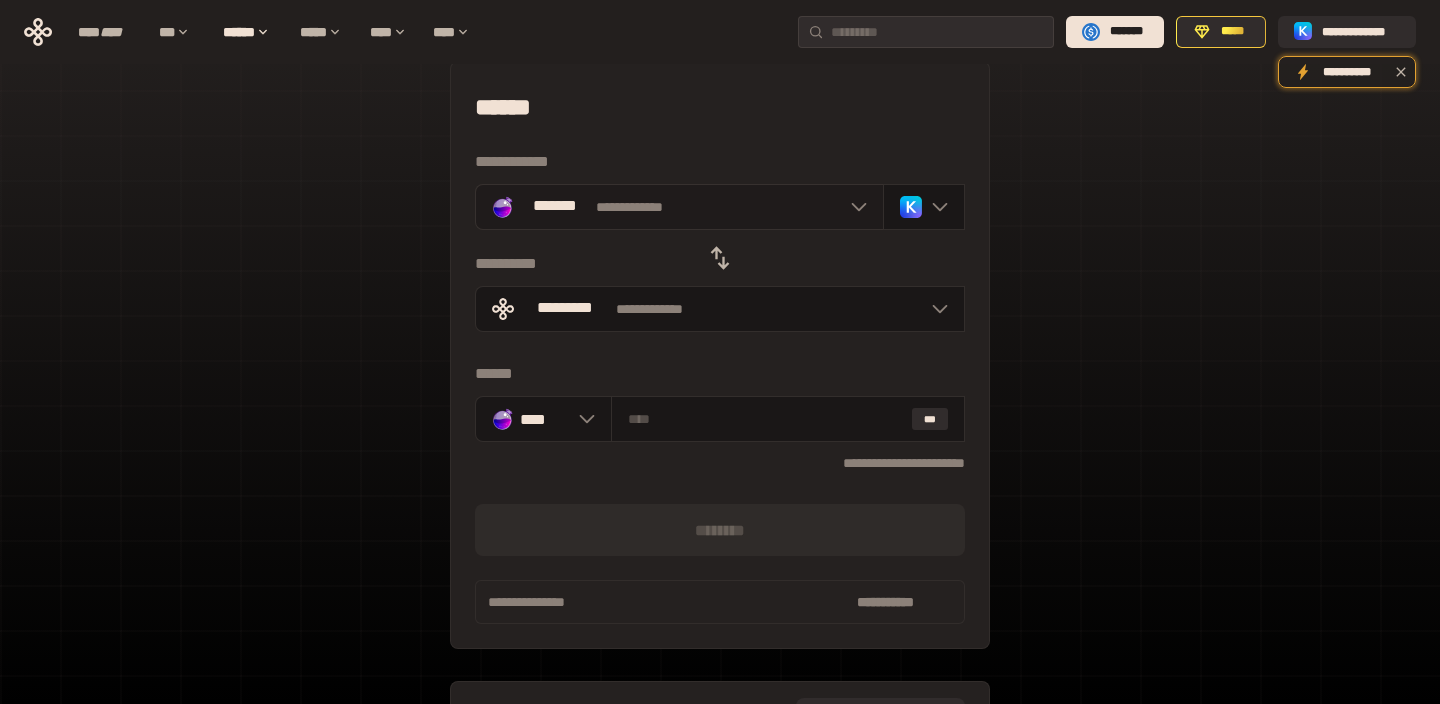 click 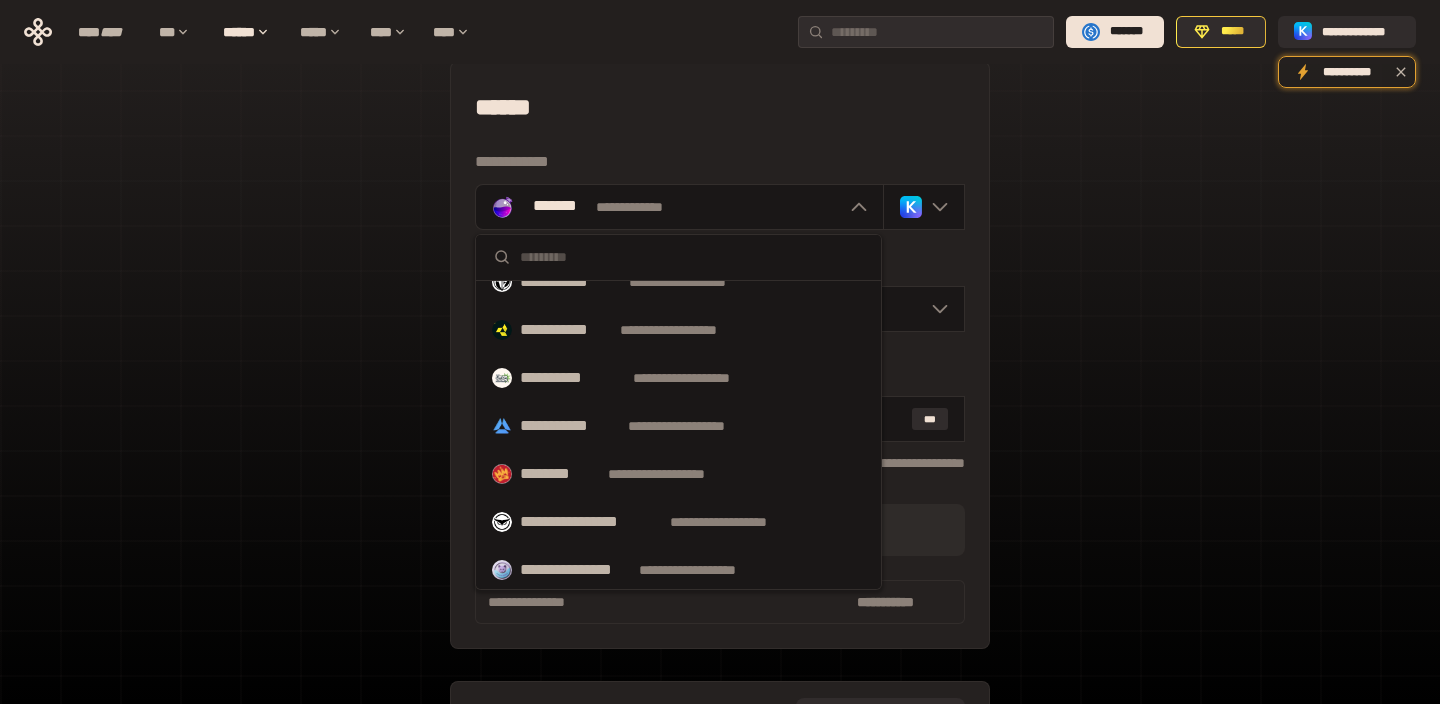 scroll, scrollTop: 180, scrollLeft: 0, axis: vertical 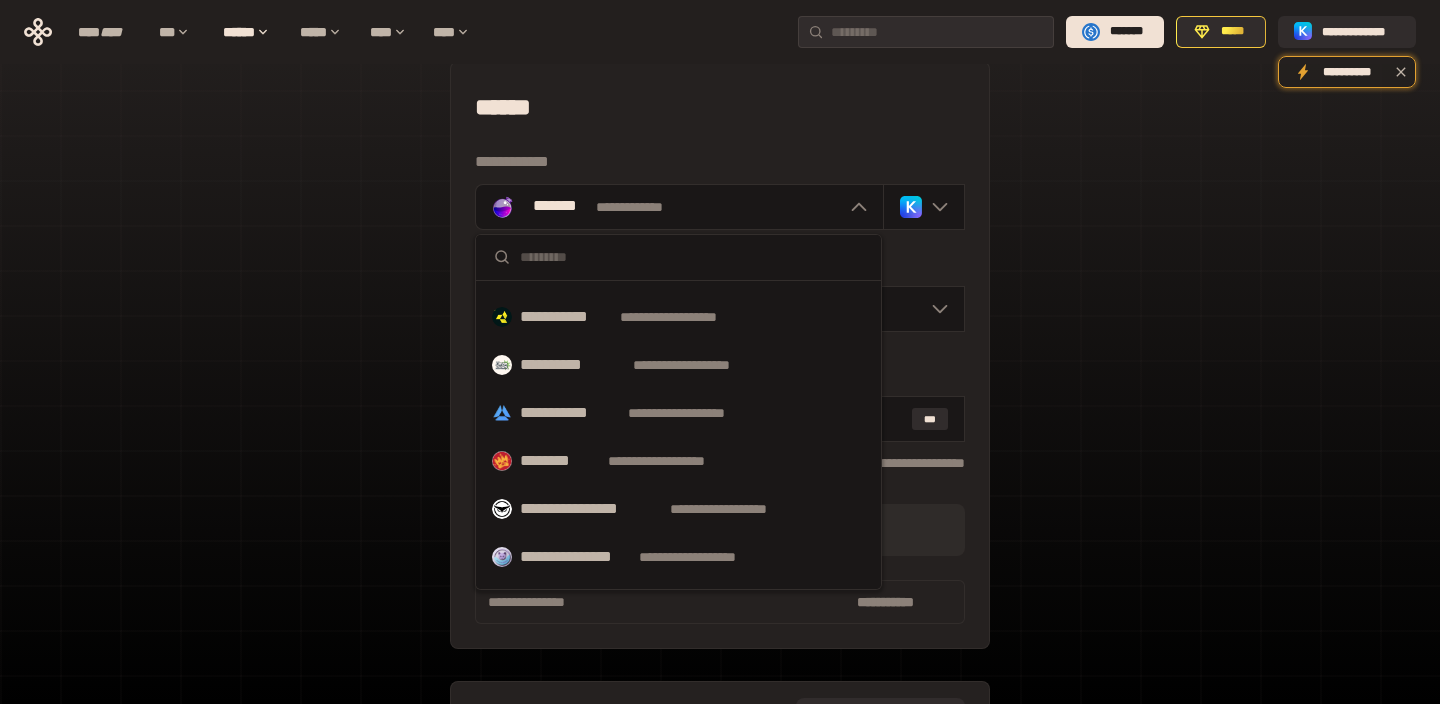 click on "[FIRST] [LAST] [ADDRESS] [CITY] [STATE] [POSTAL_CODE]" at bounding box center (720, 418) 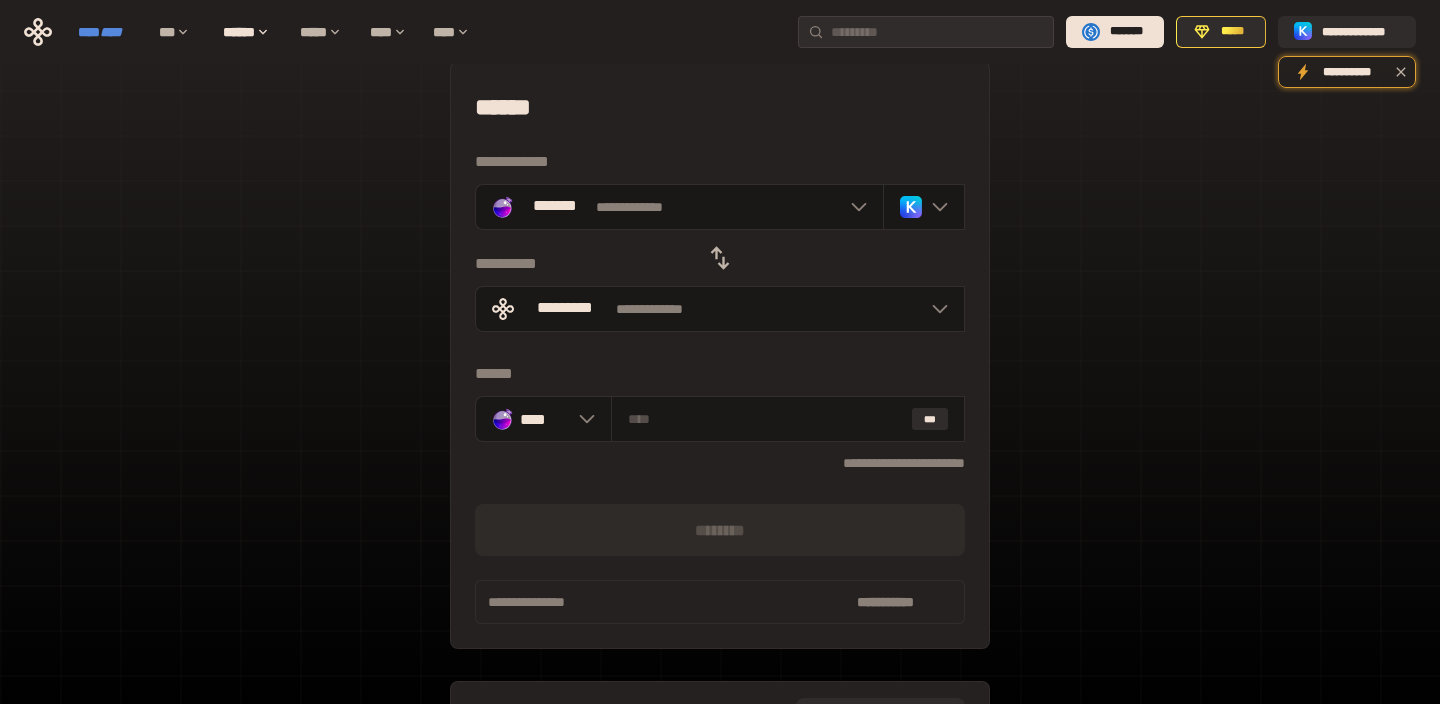 click on "****" at bounding box center (111, 32) 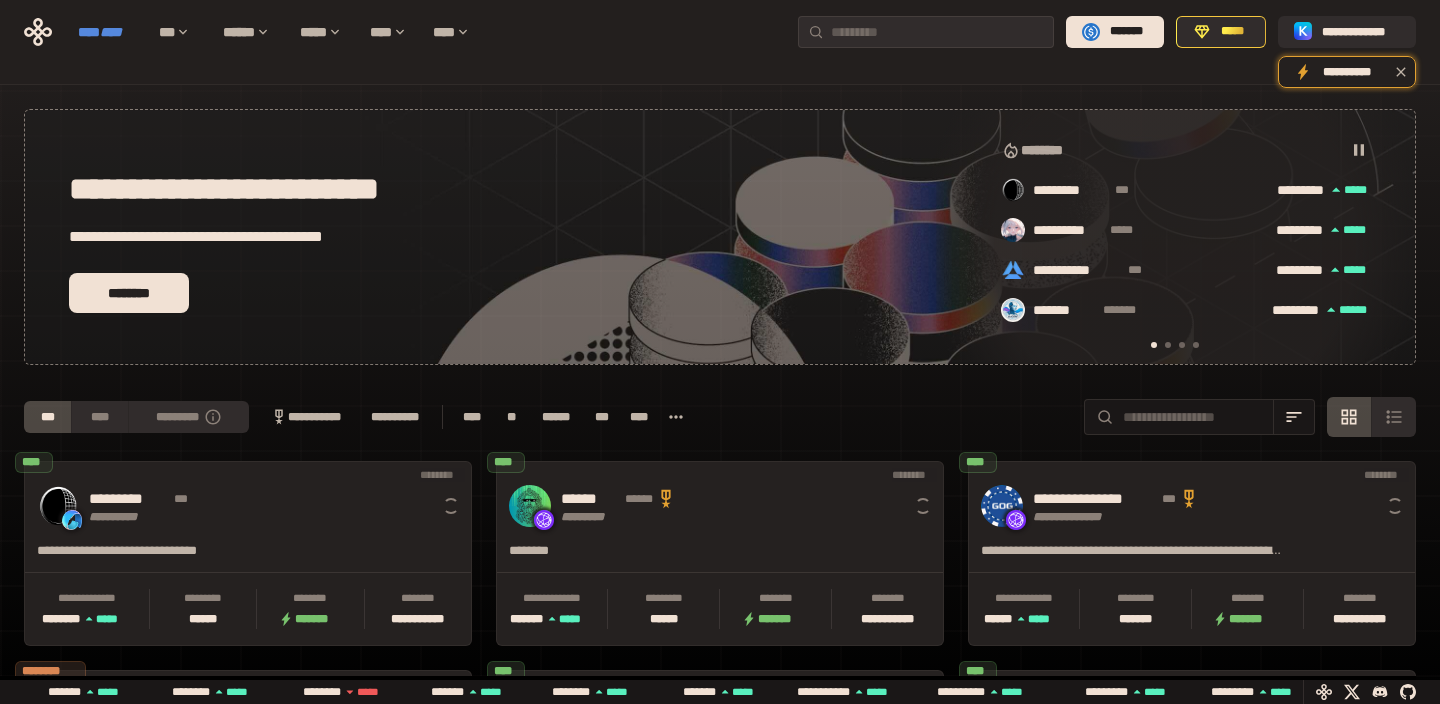 scroll, scrollTop: 0, scrollLeft: 16, axis: horizontal 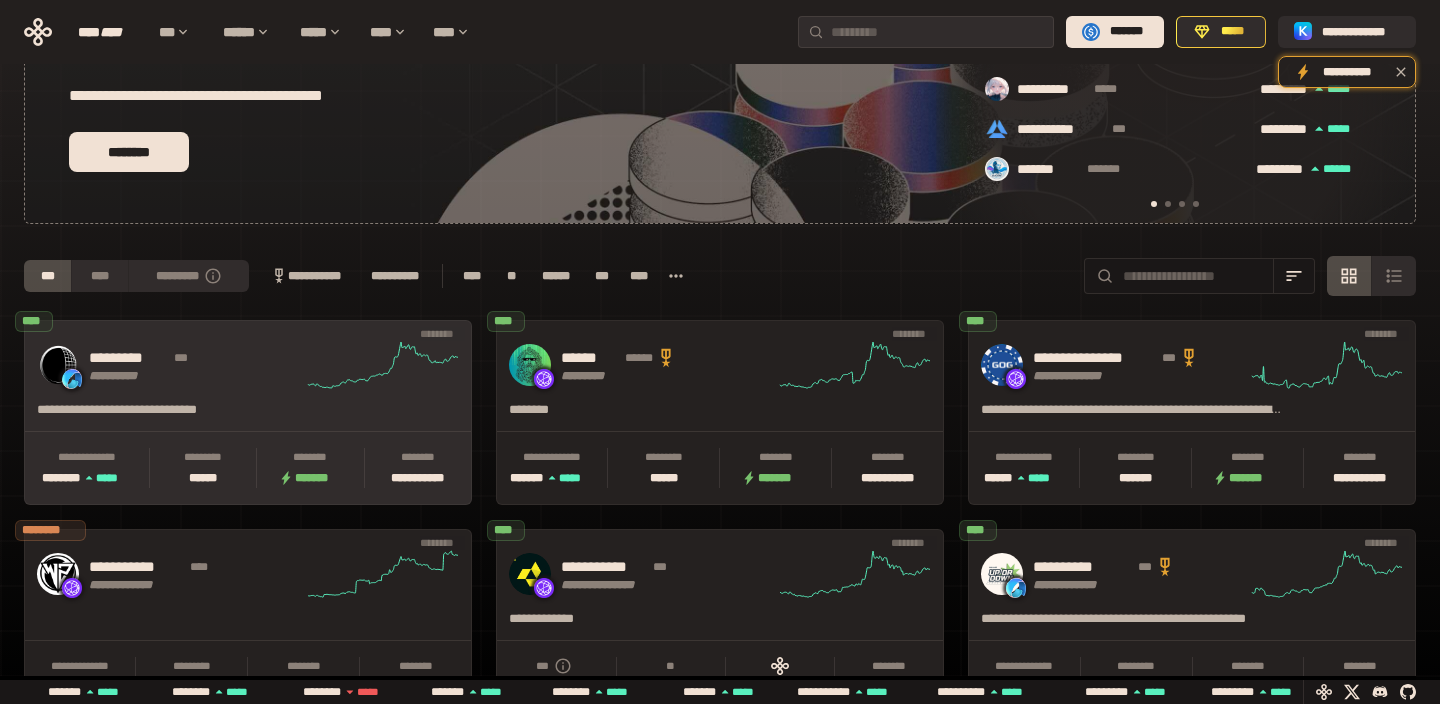 click on "[NUMBER] [STREET] [CITY] [STATE] [POSTAL_CODE]" at bounding box center [248, 412] 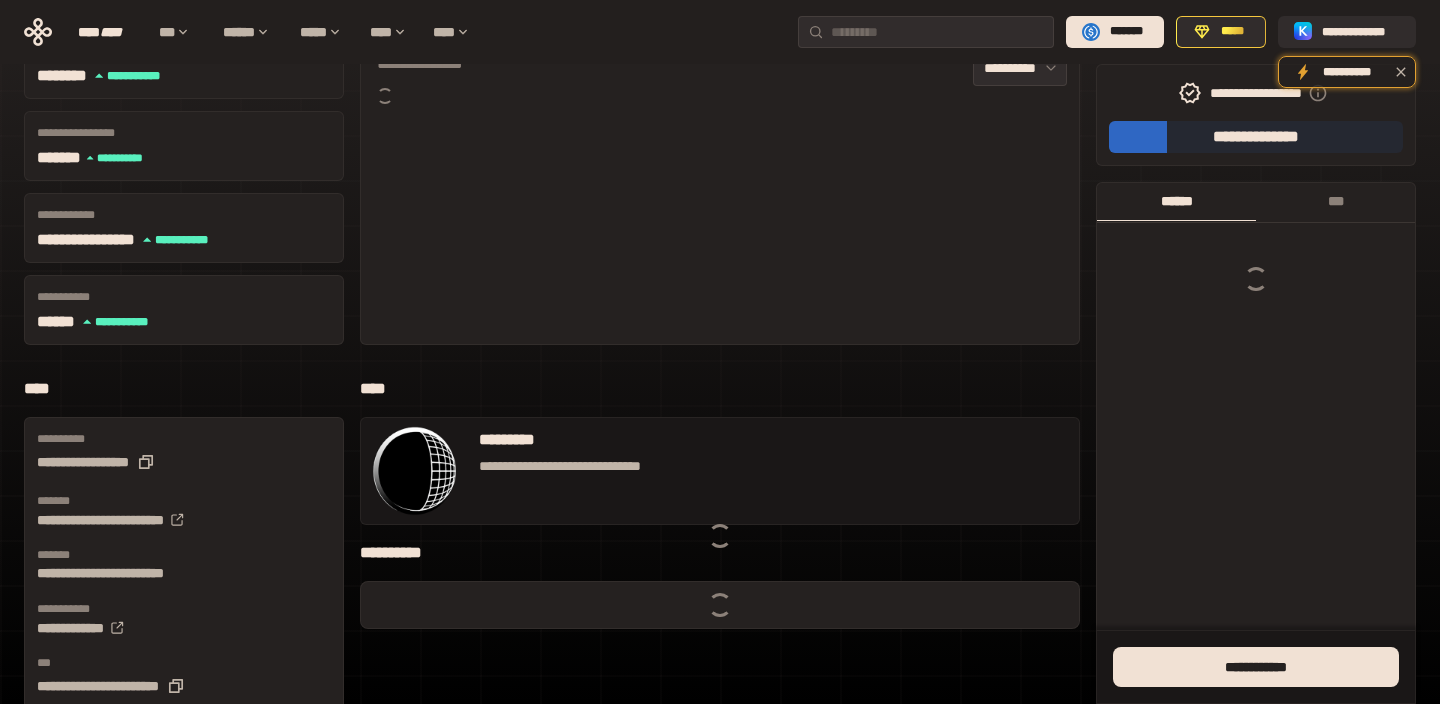 scroll, scrollTop: 0, scrollLeft: 0, axis: both 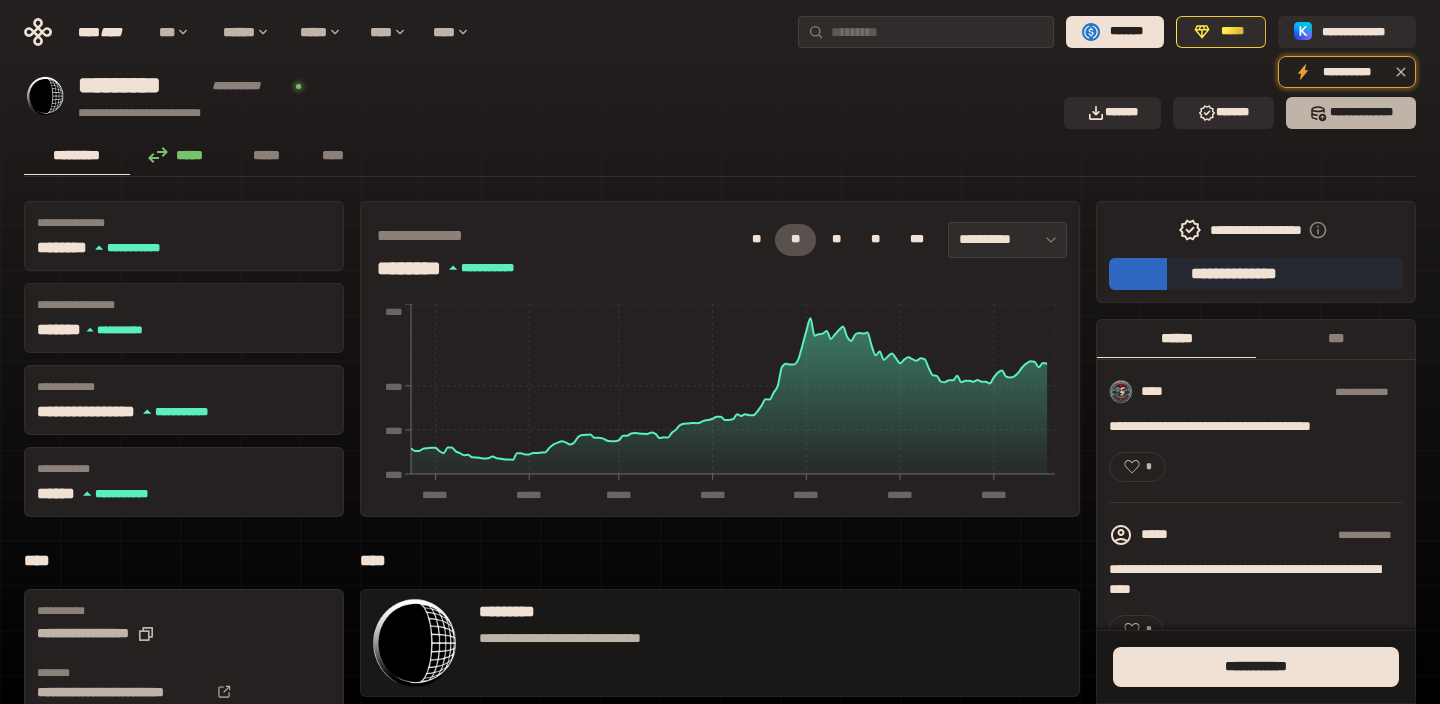 click on "*** *********" at bounding box center [1351, 113] 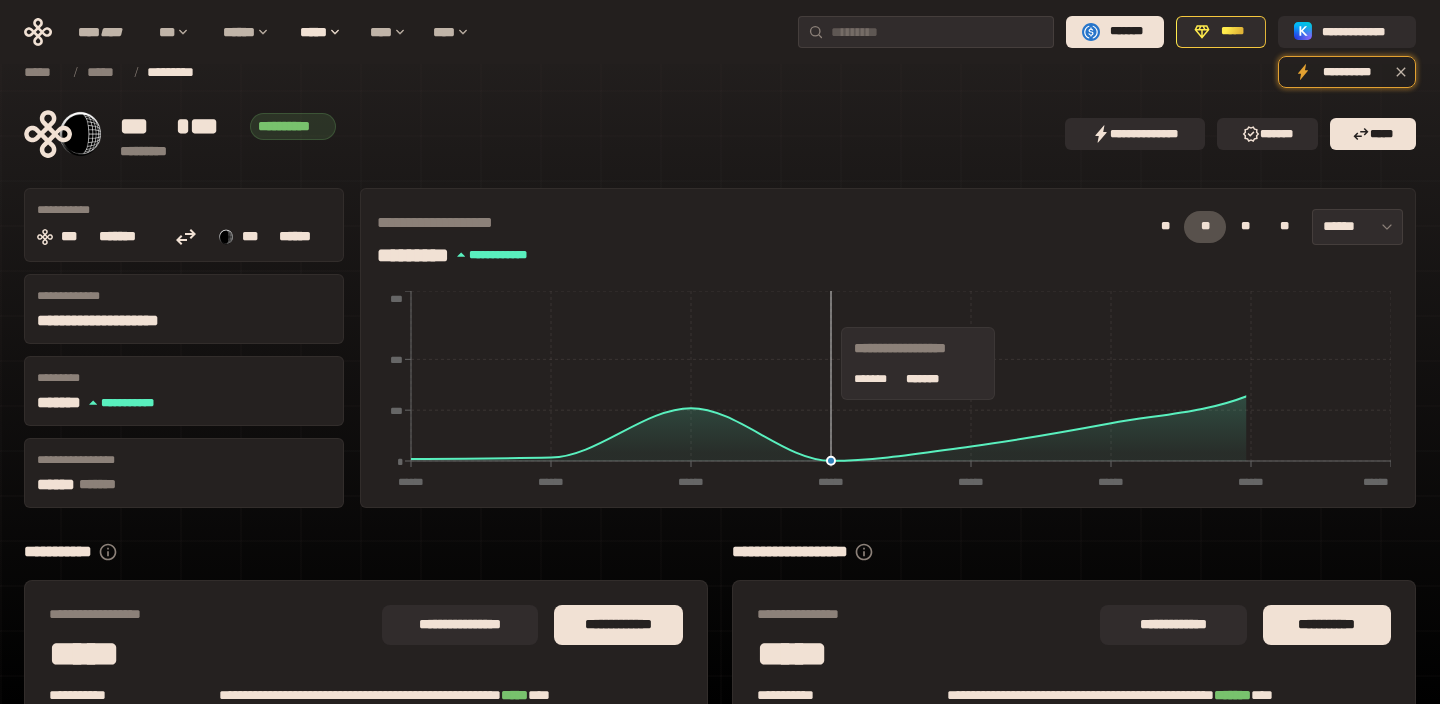 scroll, scrollTop: 116, scrollLeft: 0, axis: vertical 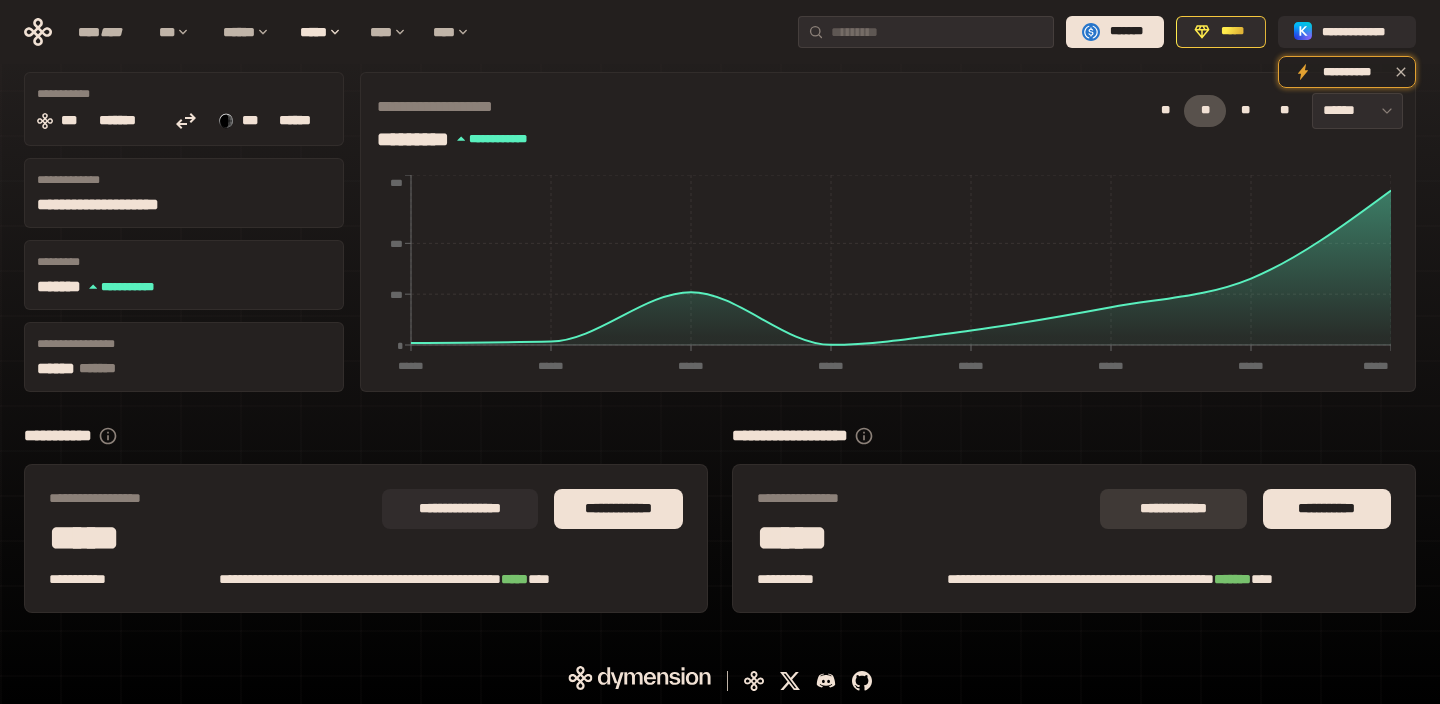 click on "**********" at bounding box center (1173, 509) 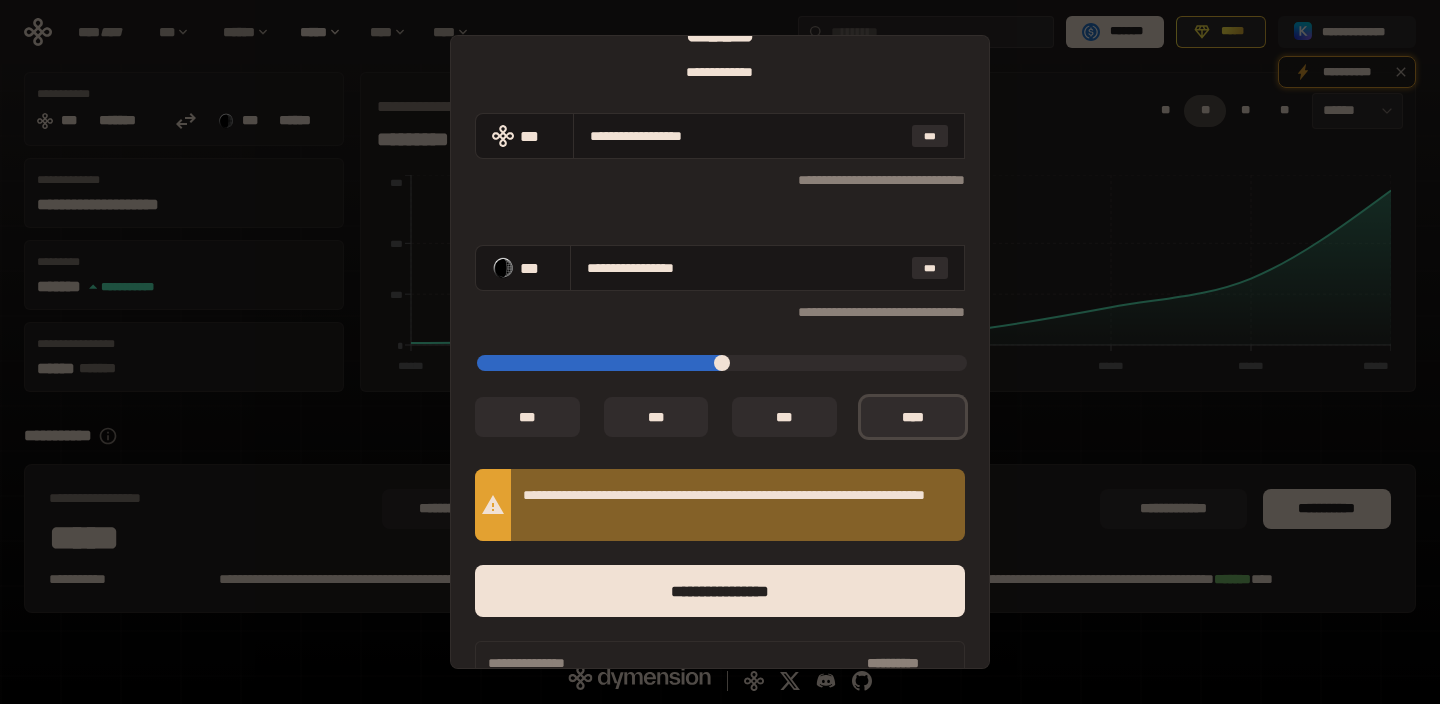 scroll, scrollTop: 175, scrollLeft: 0, axis: vertical 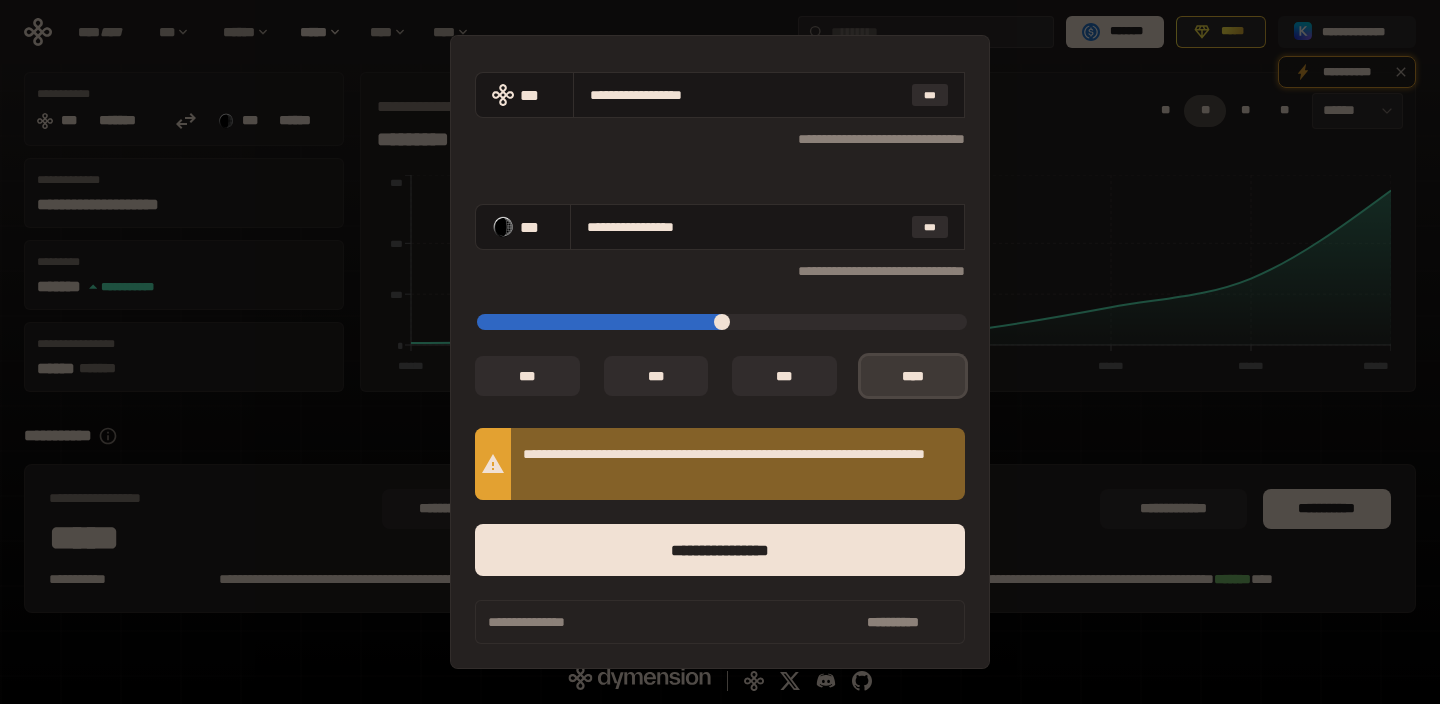 click on "*** *" at bounding box center (913, 376) 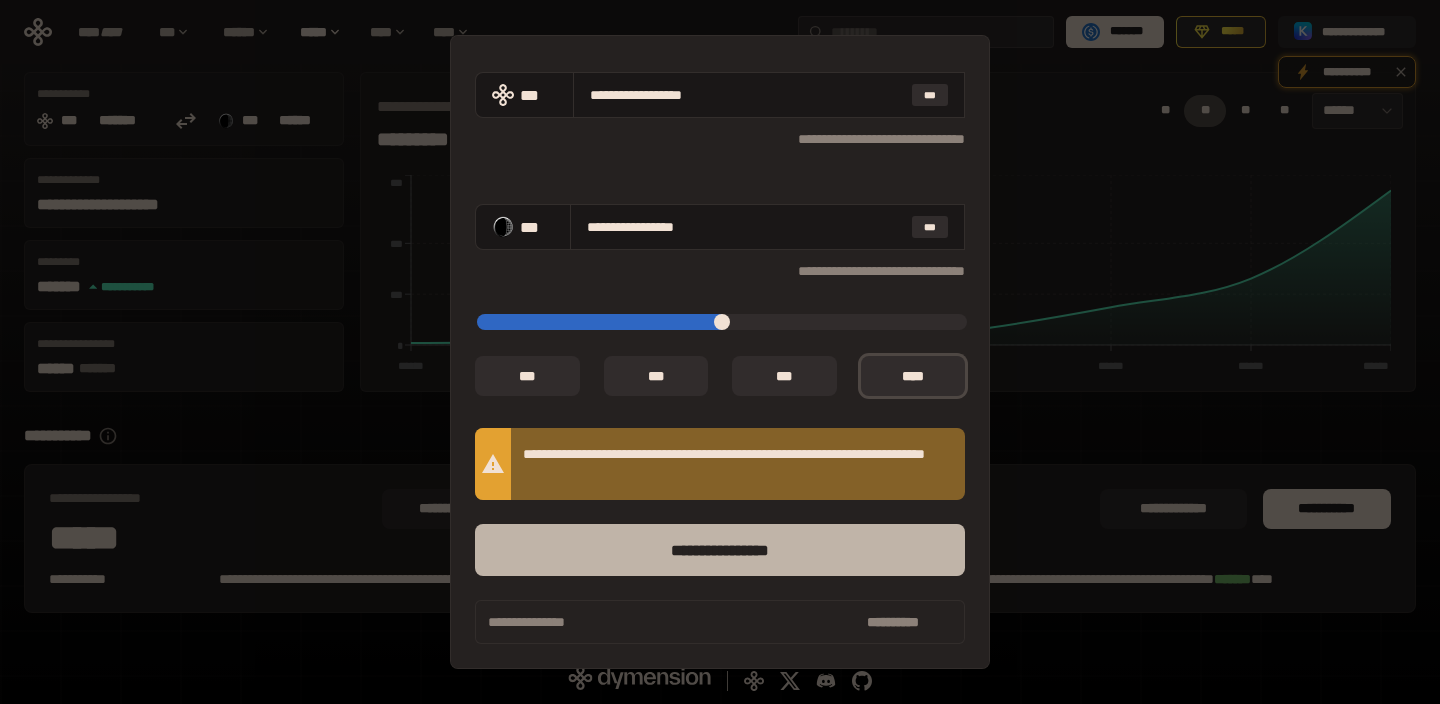 click on "****** *********" at bounding box center (720, 550) 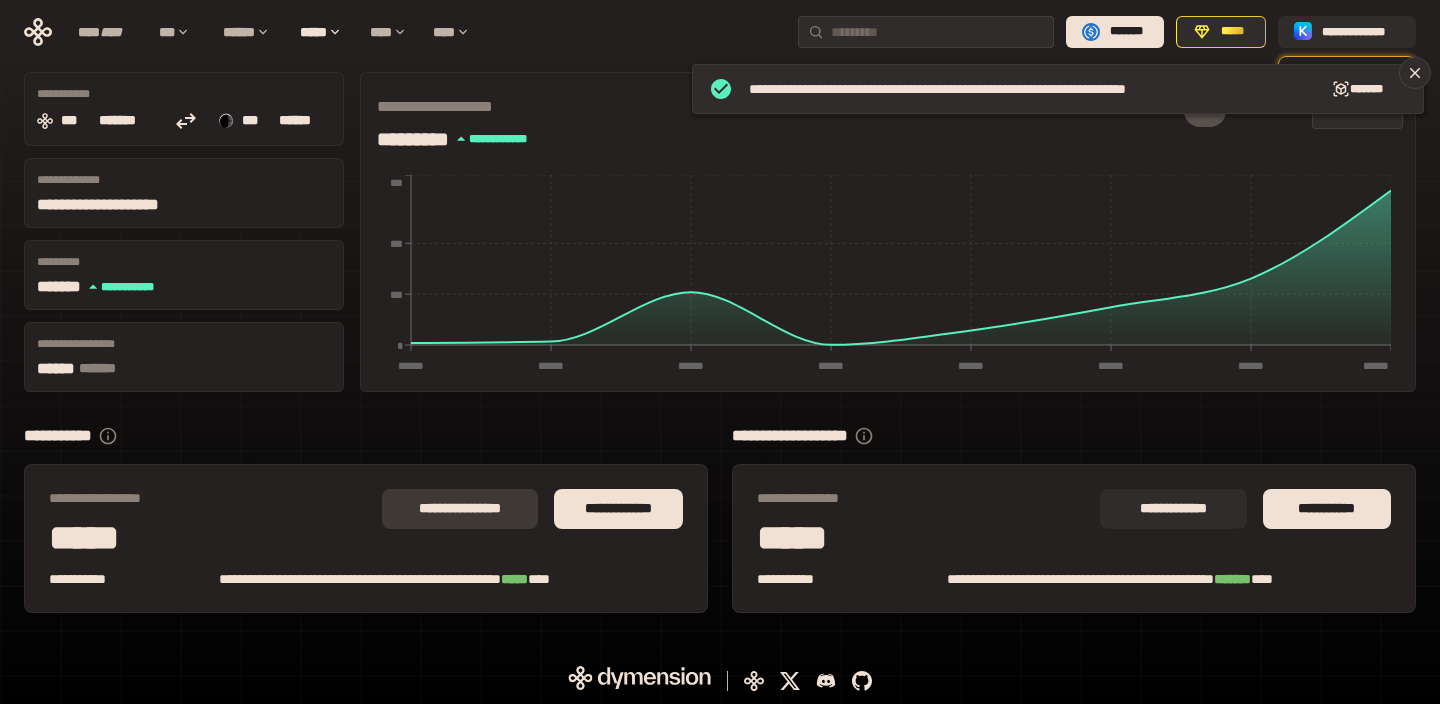 click on "**********" at bounding box center (460, 509) 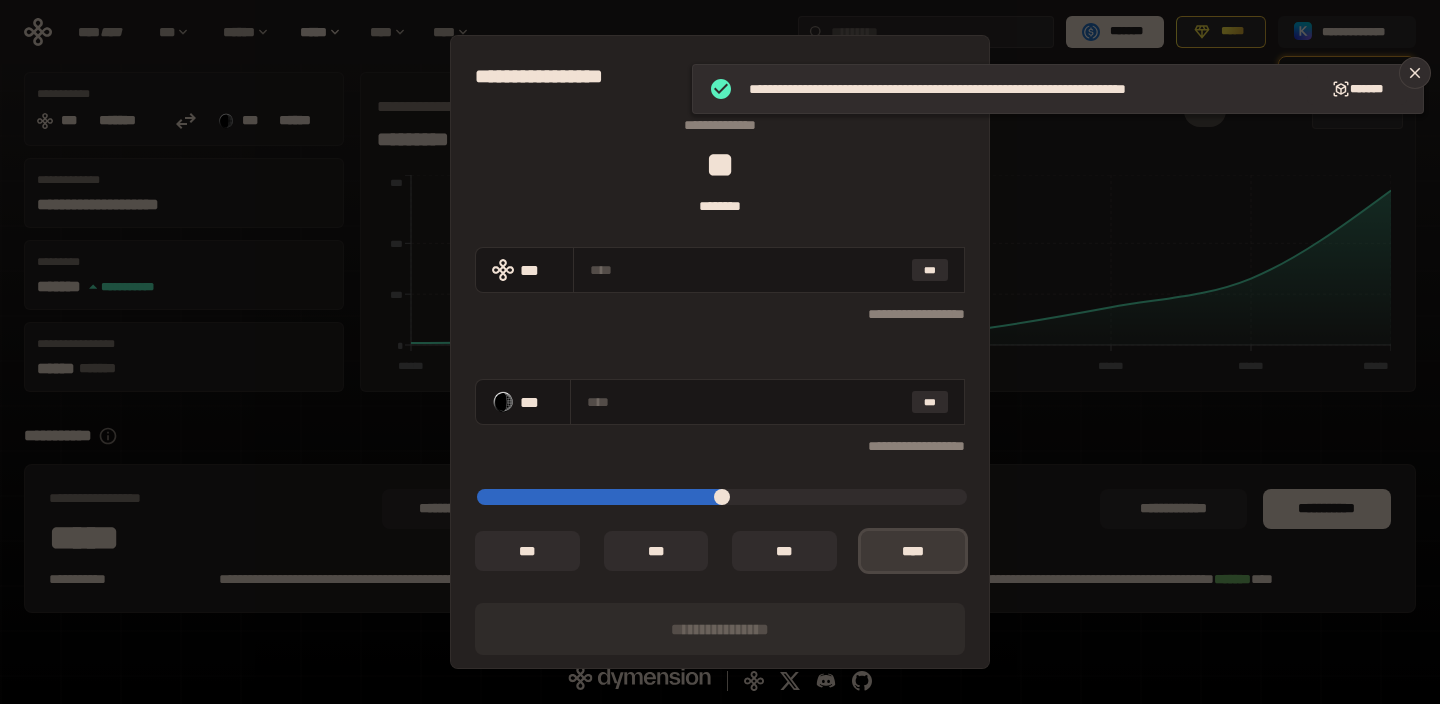 click on "*** *" at bounding box center (913, 551) 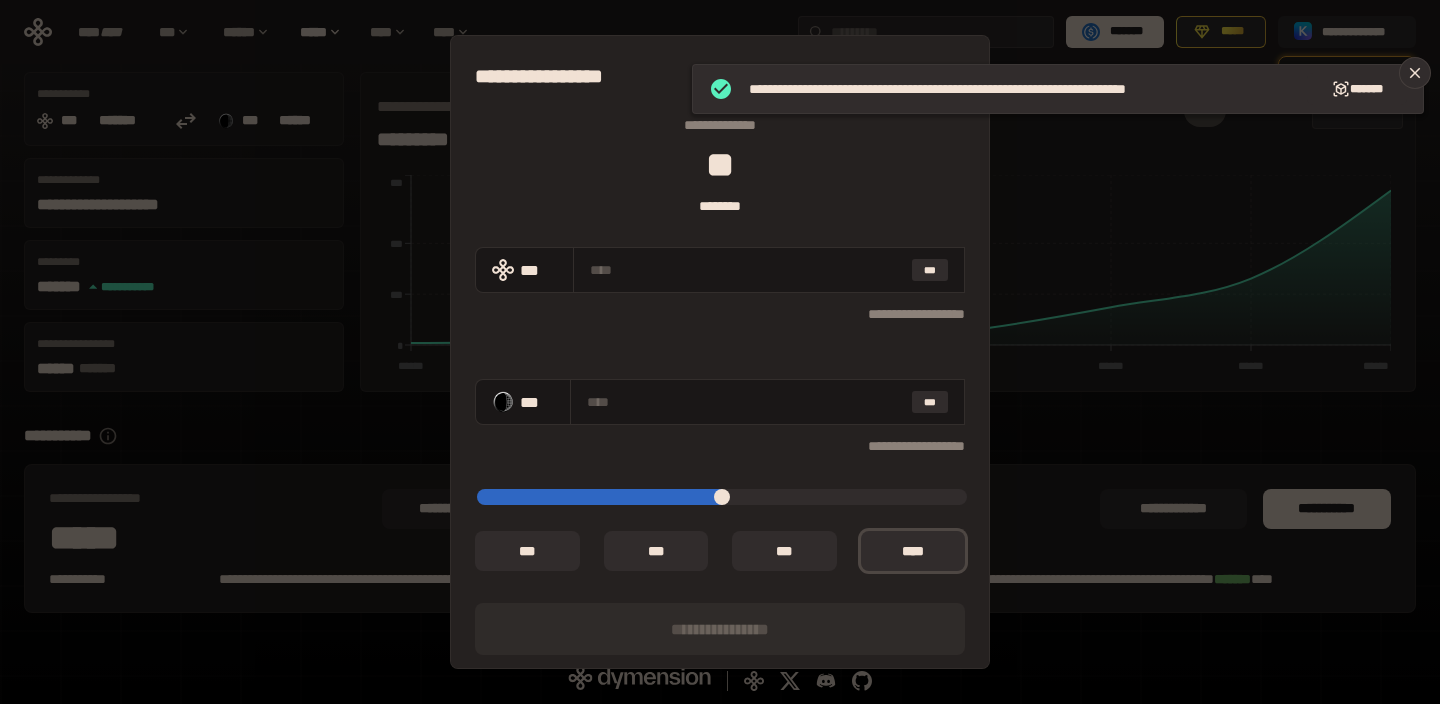 click on "[FIRST] [LAST]" at bounding box center [720, 165] 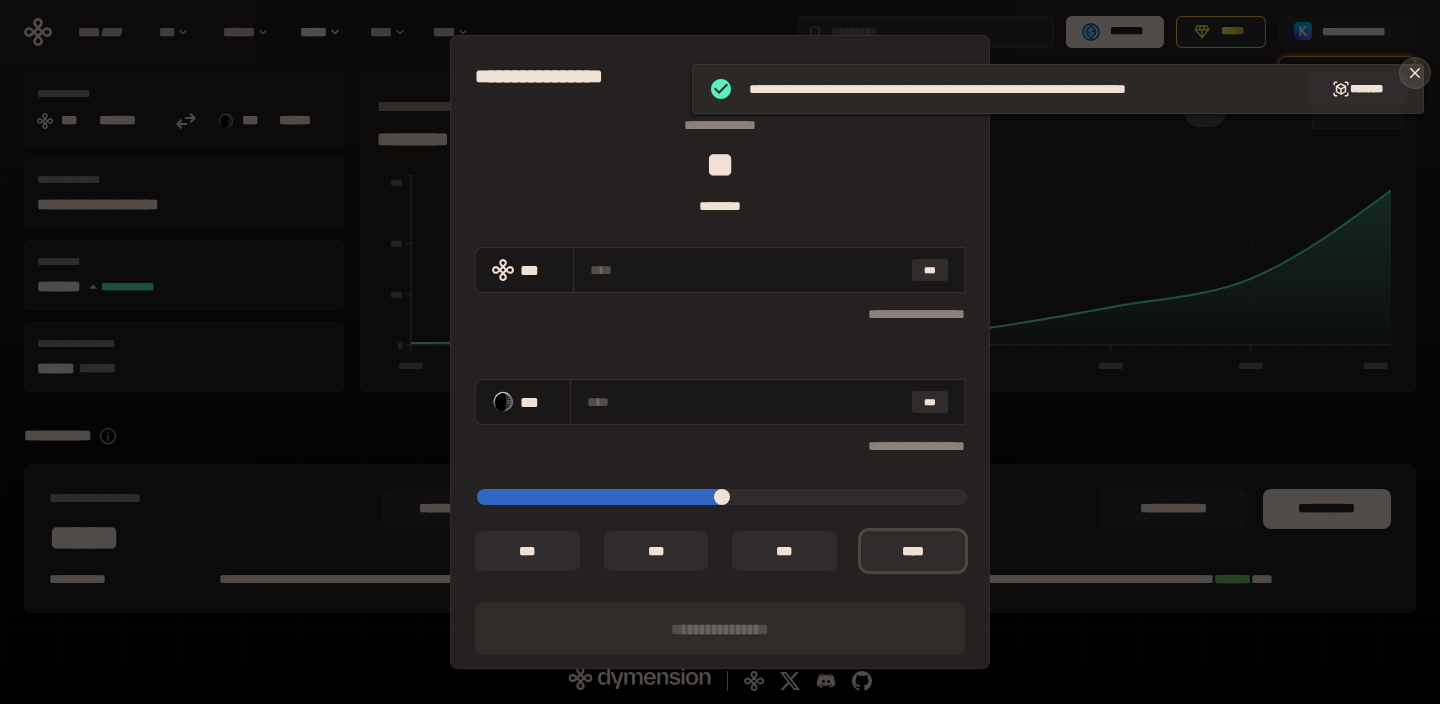 click 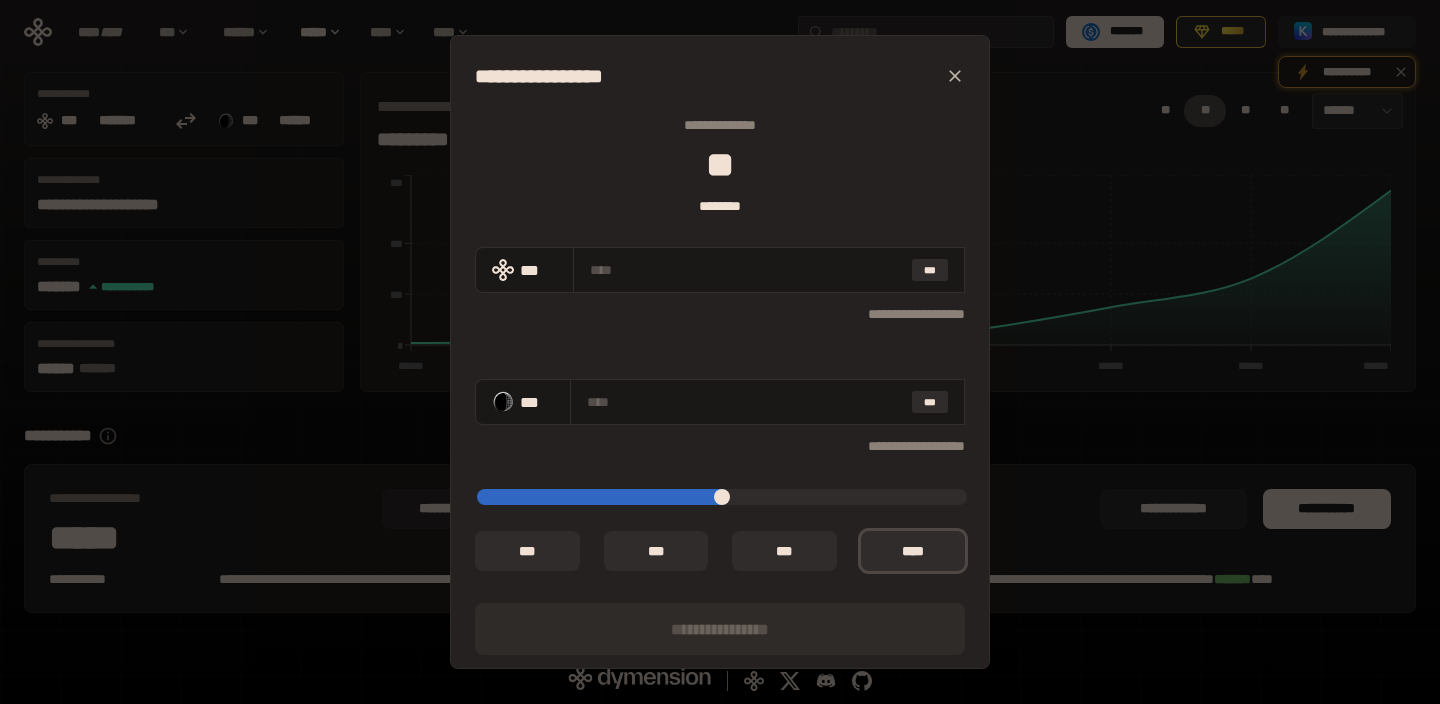 click 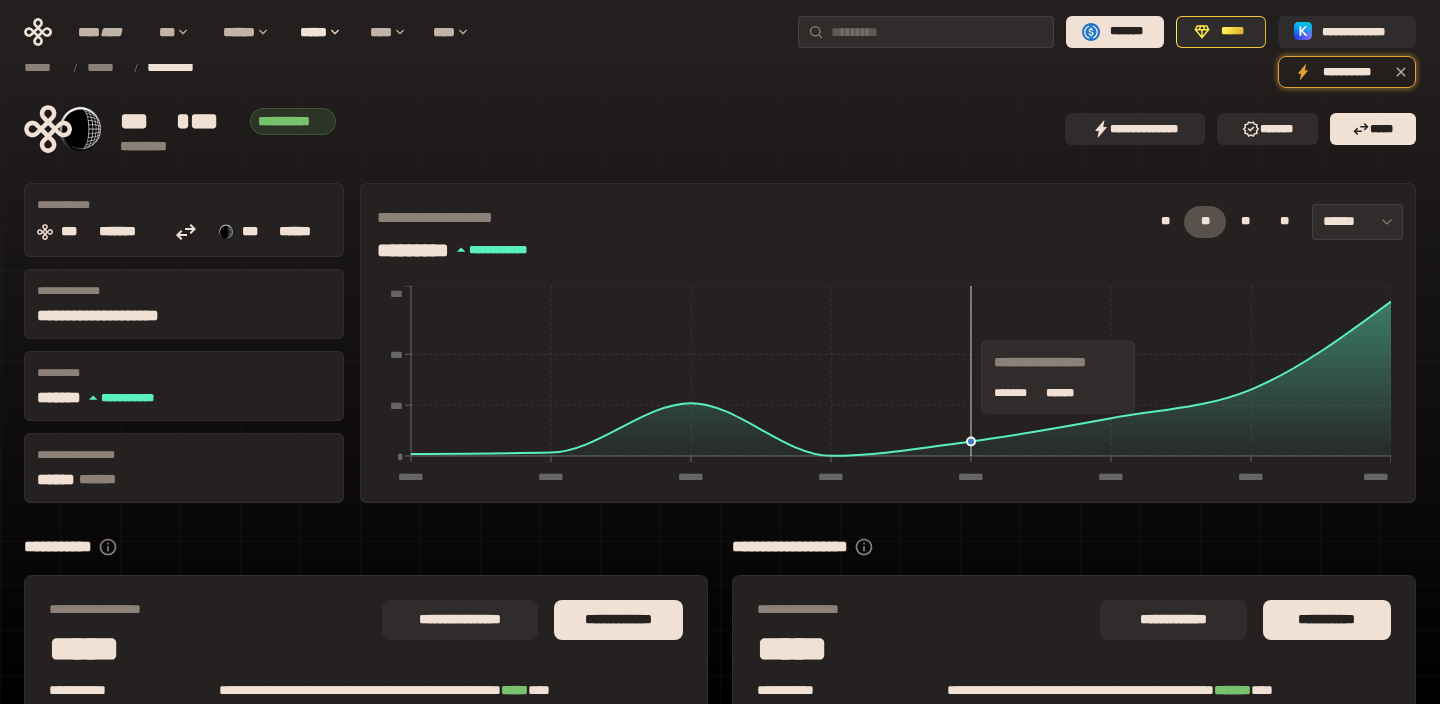 scroll, scrollTop: 116, scrollLeft: 0, axis: vertical 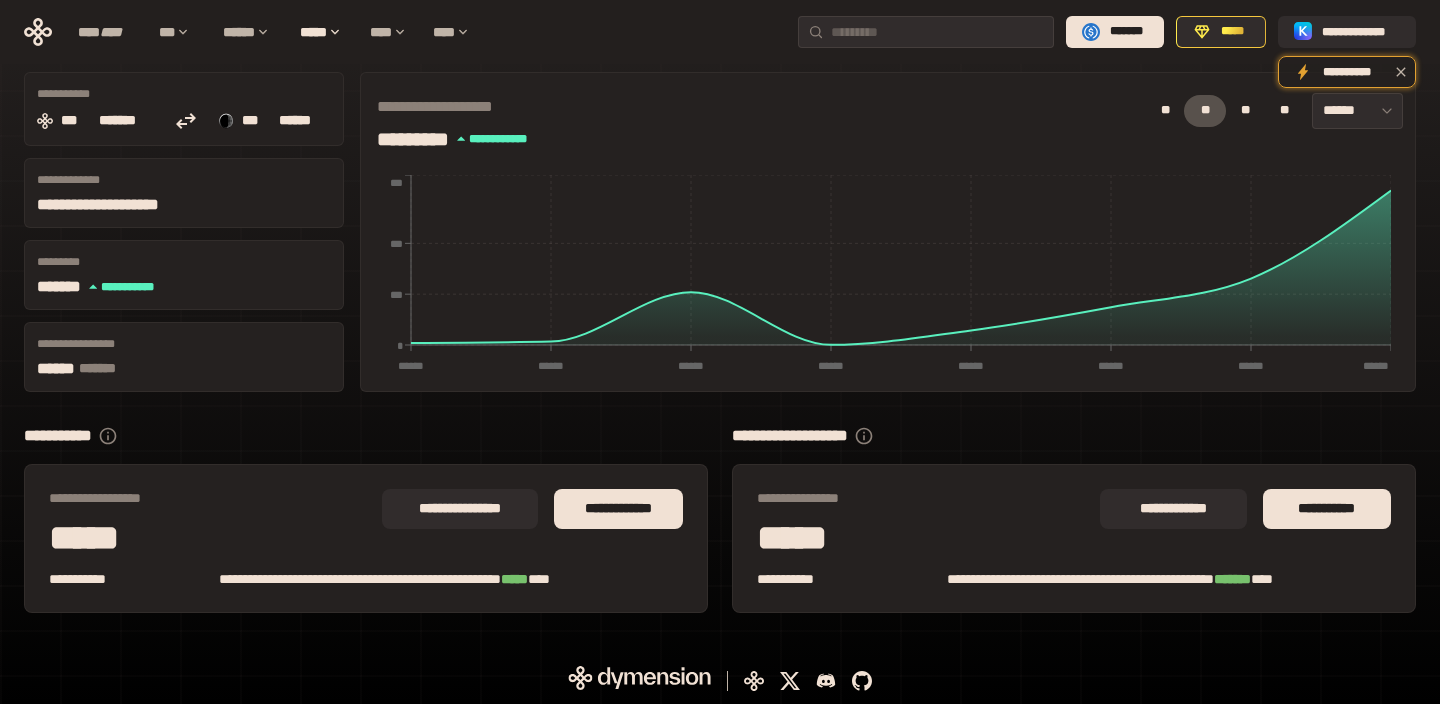 click 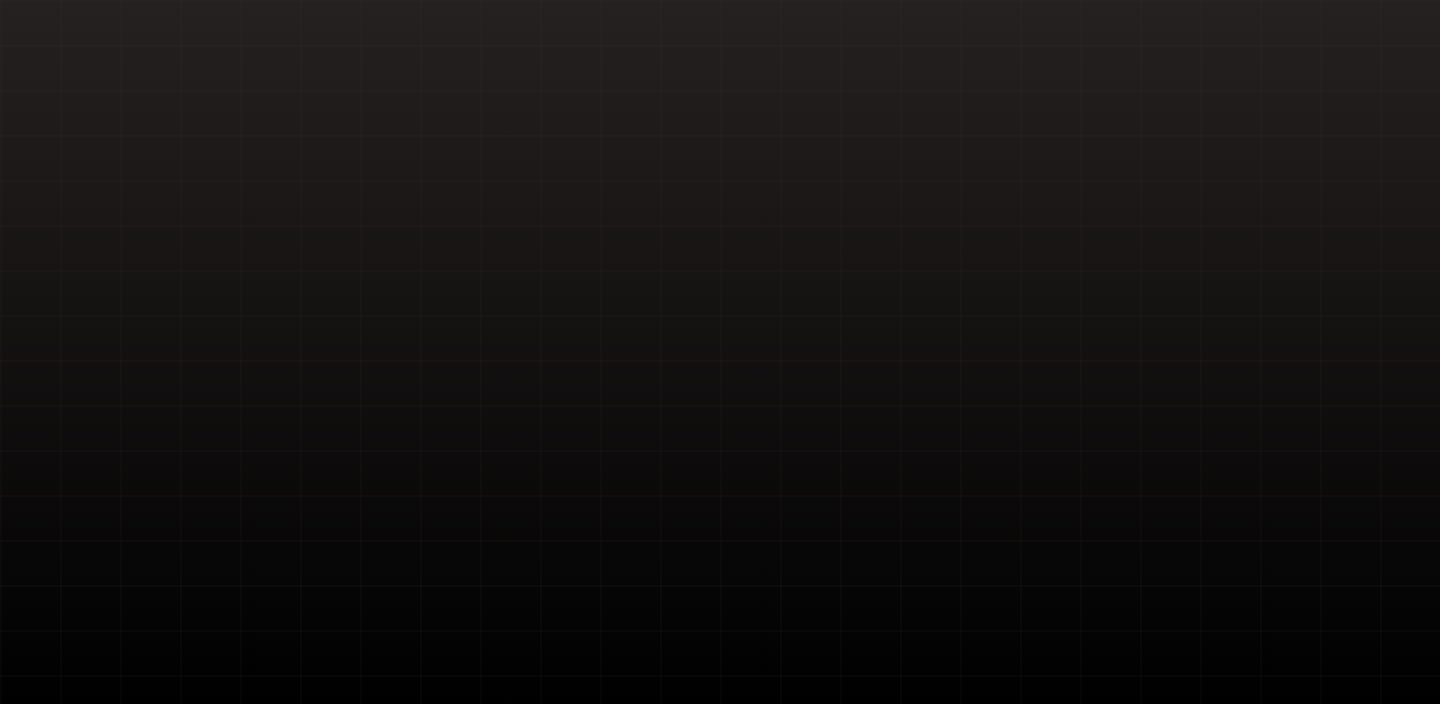 scroll, scrollTop: 0, scrollLeft: 0, axis: both 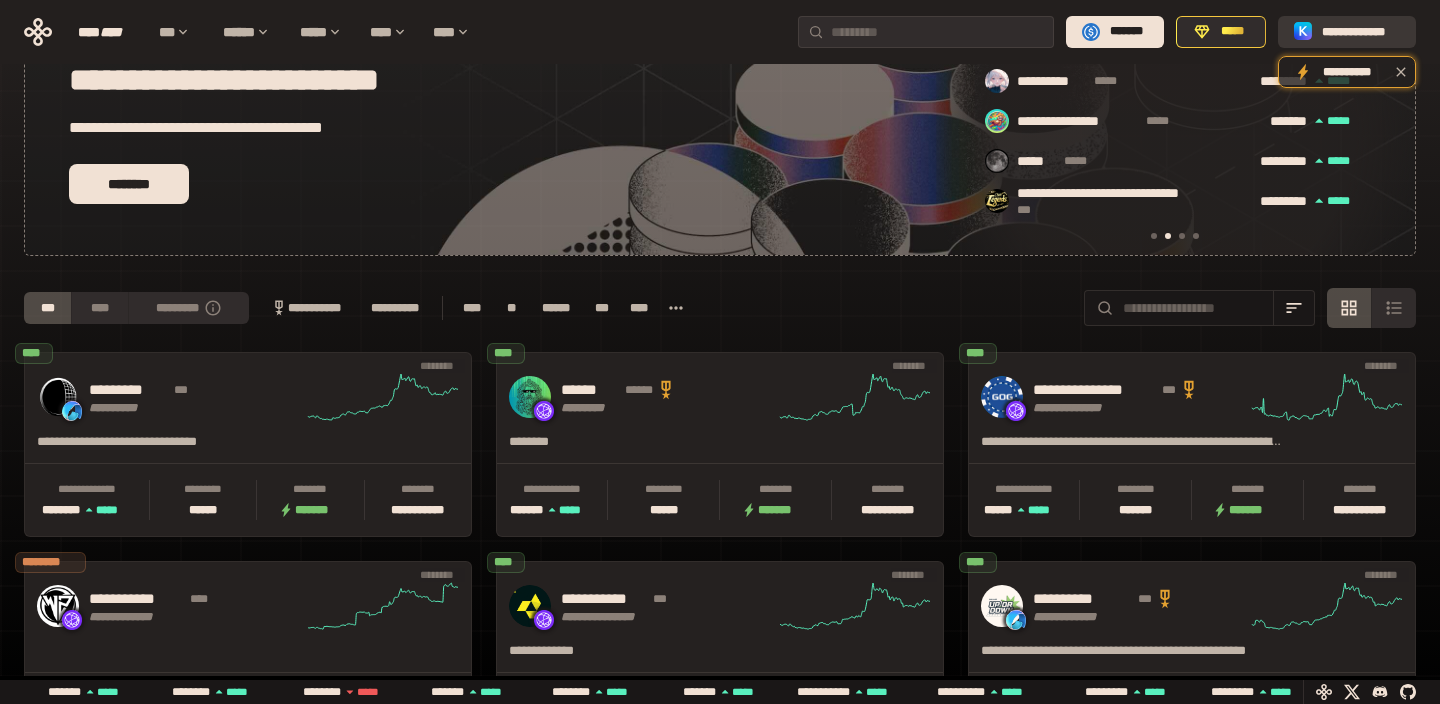 click on "**********" at bounding box center [1361, 32] 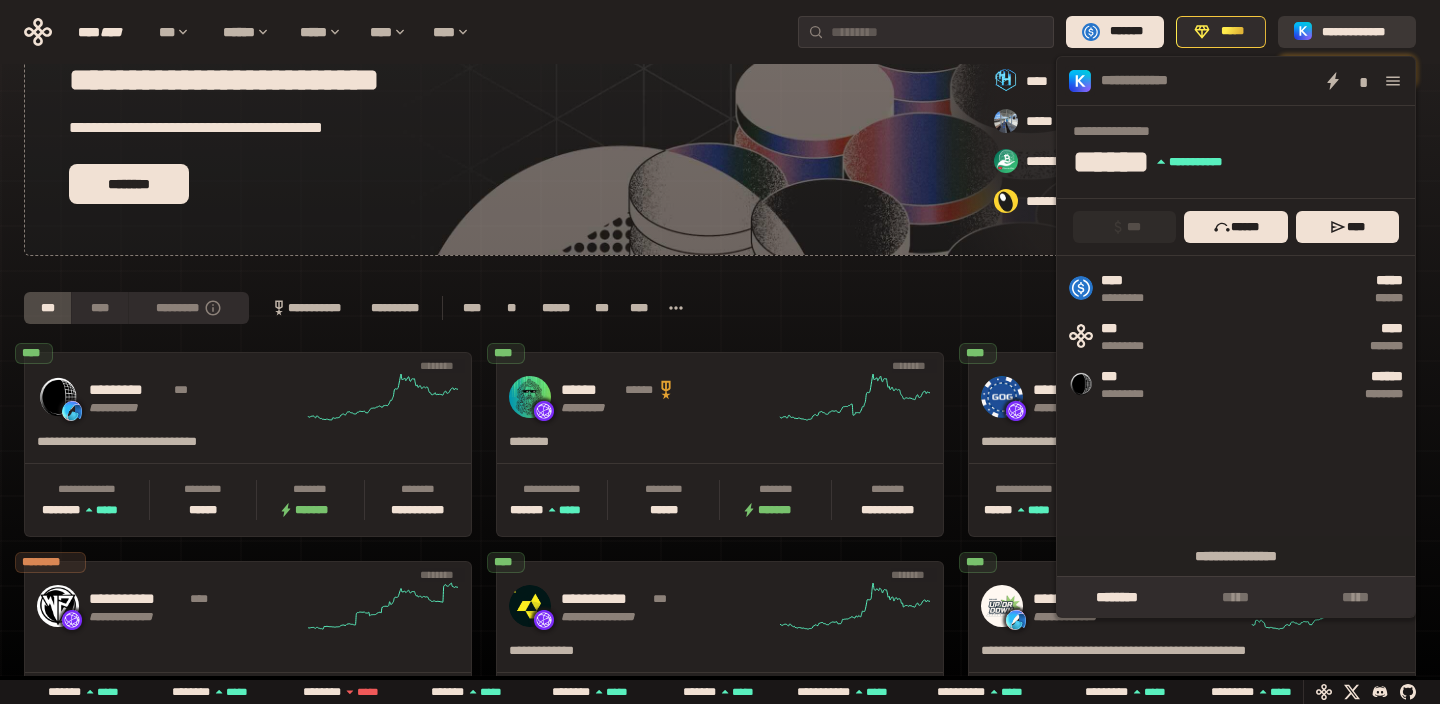 scroll, scrollTop: 0, scrollLeft: 856, axis: horizontal 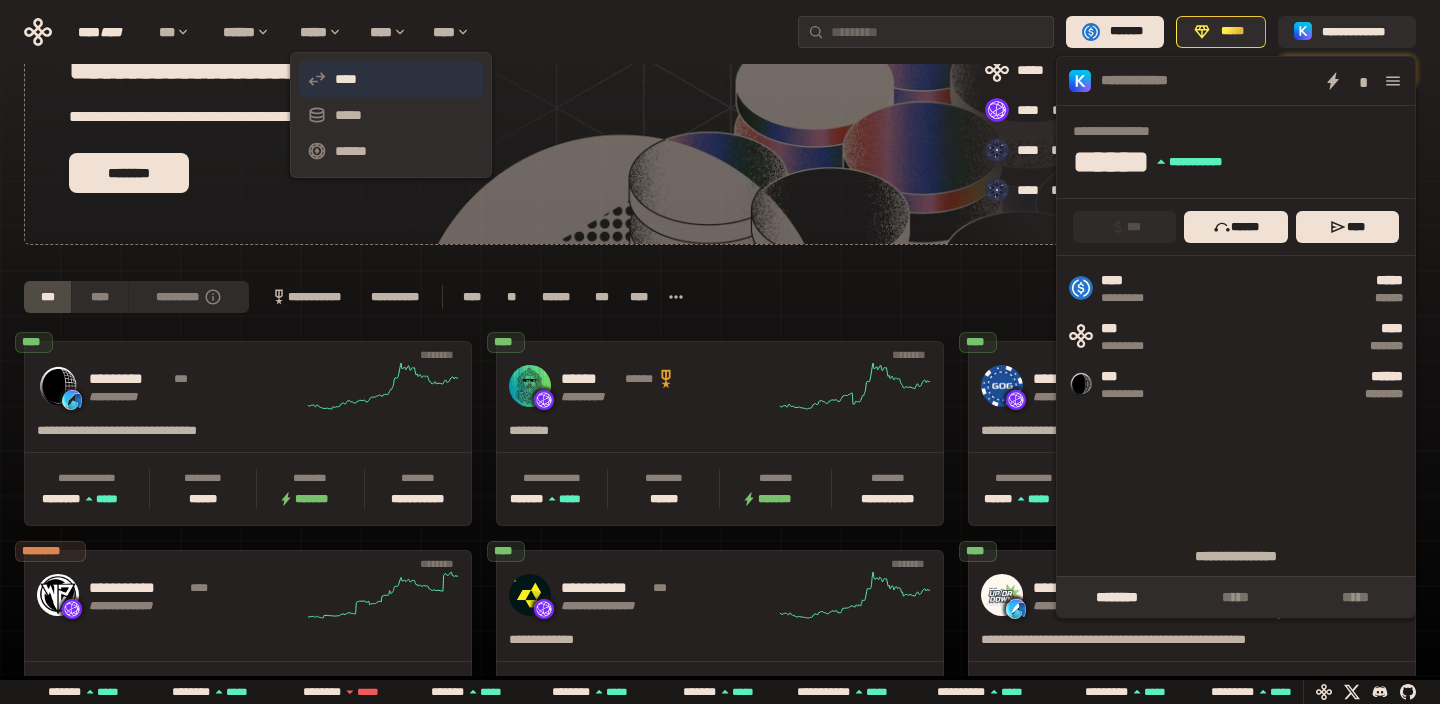 click on "****" at bounding box center [391, 79] 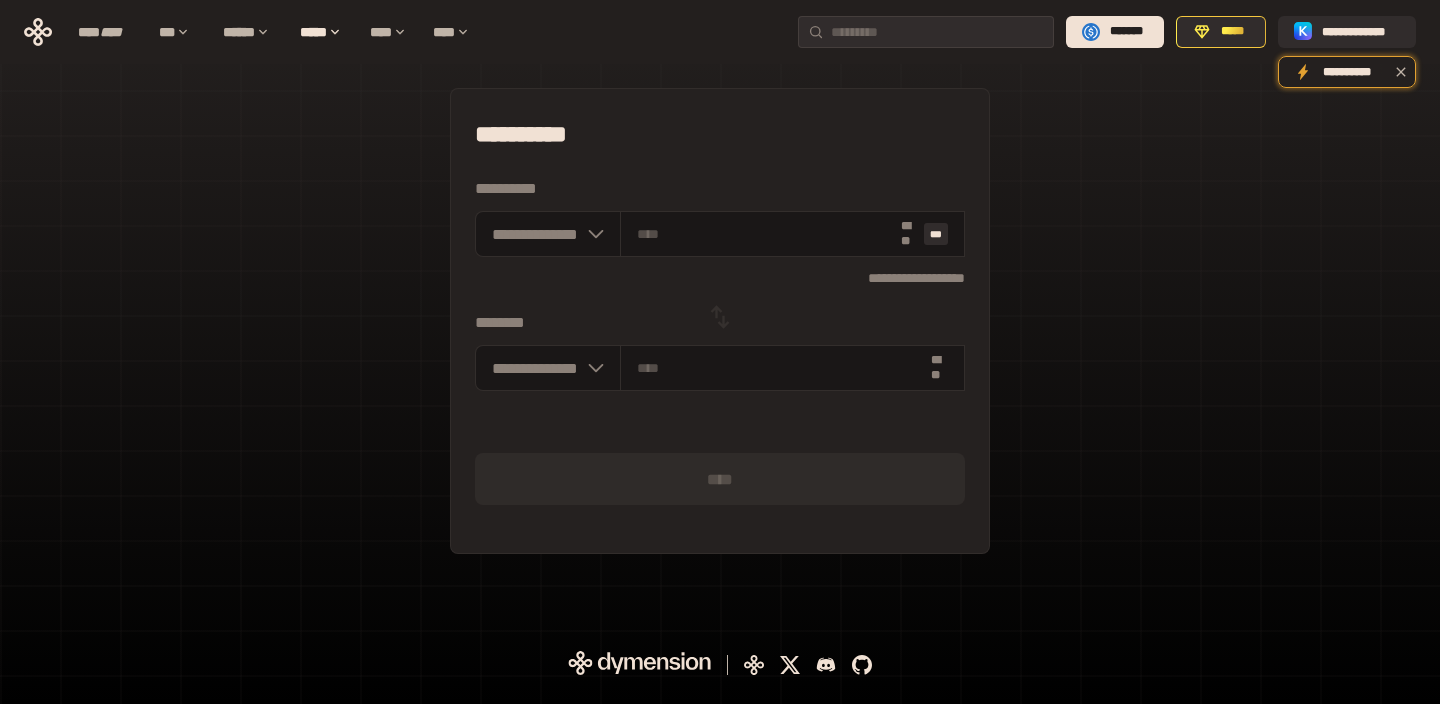 scroll, scrollTop: 0, scrollLeft: 0, axis: both 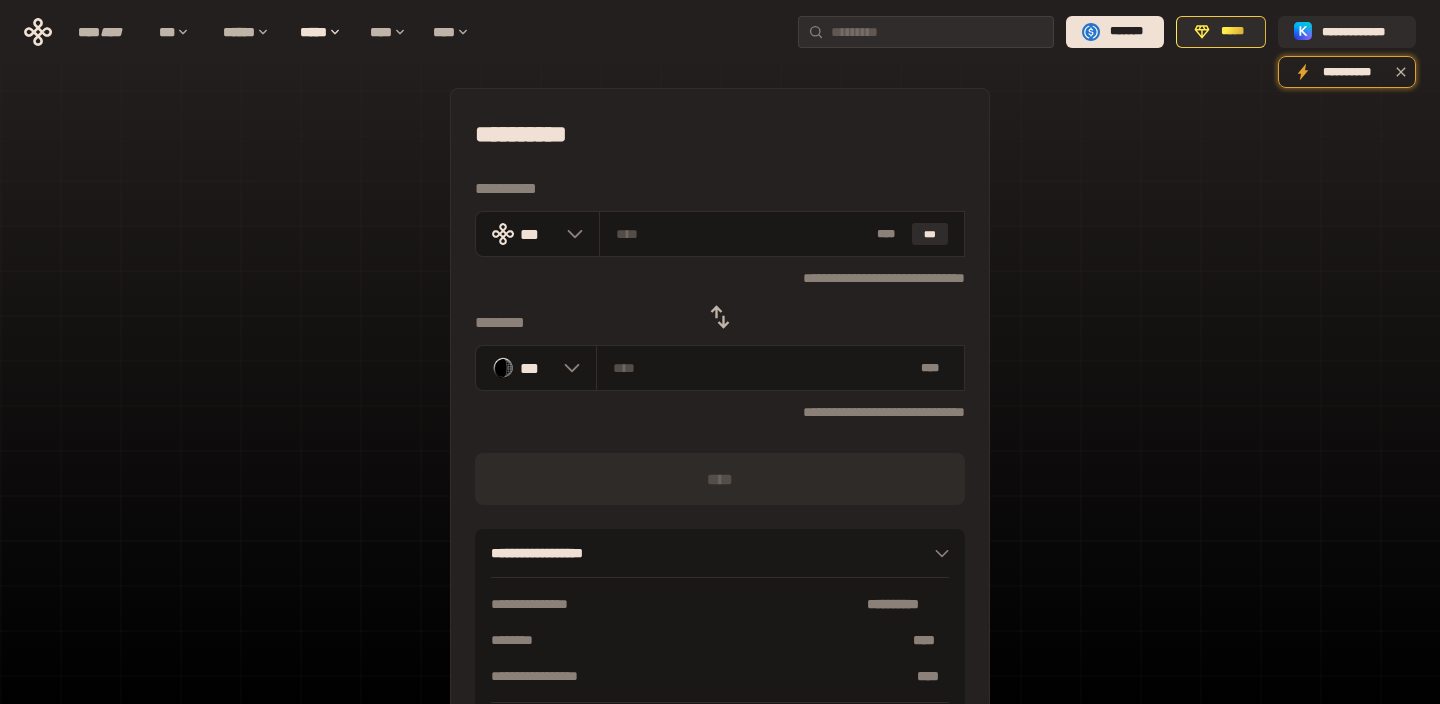 click 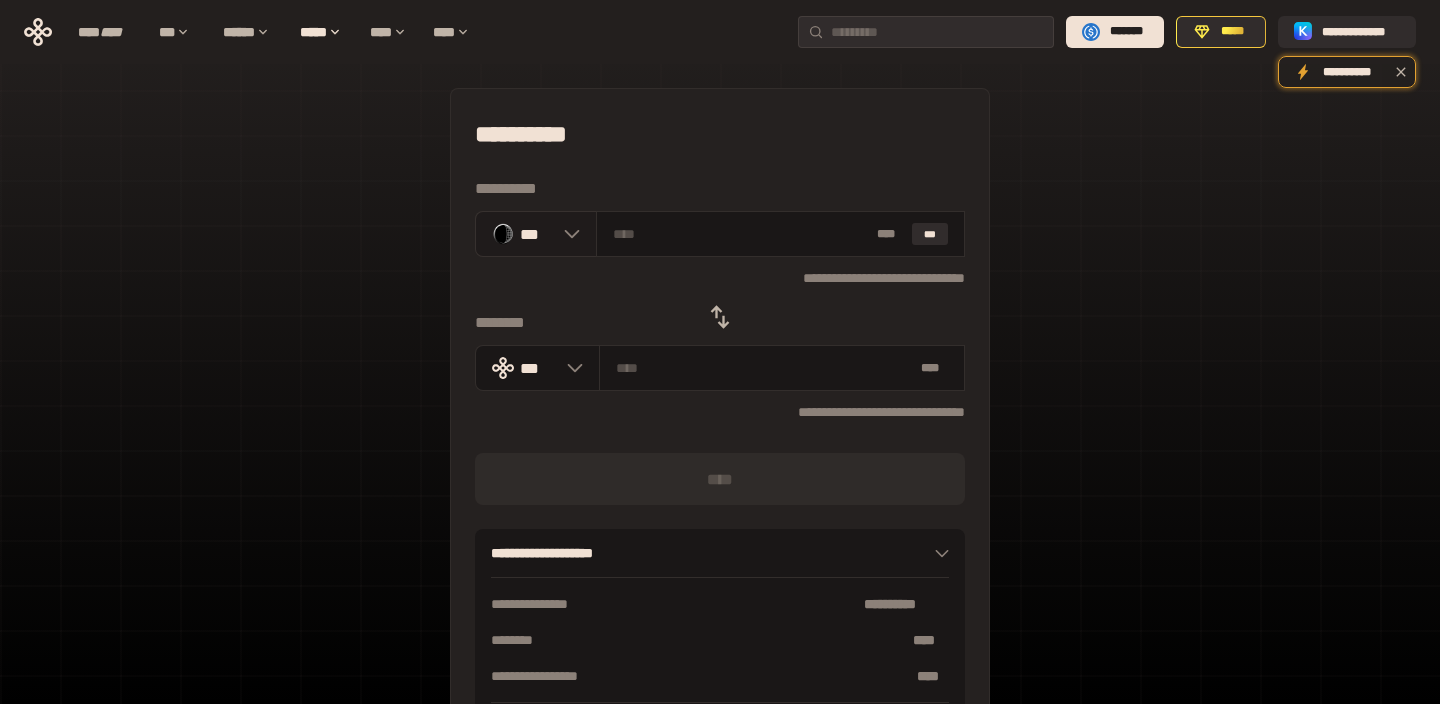 click on "***" at bounding box center (536, 234) 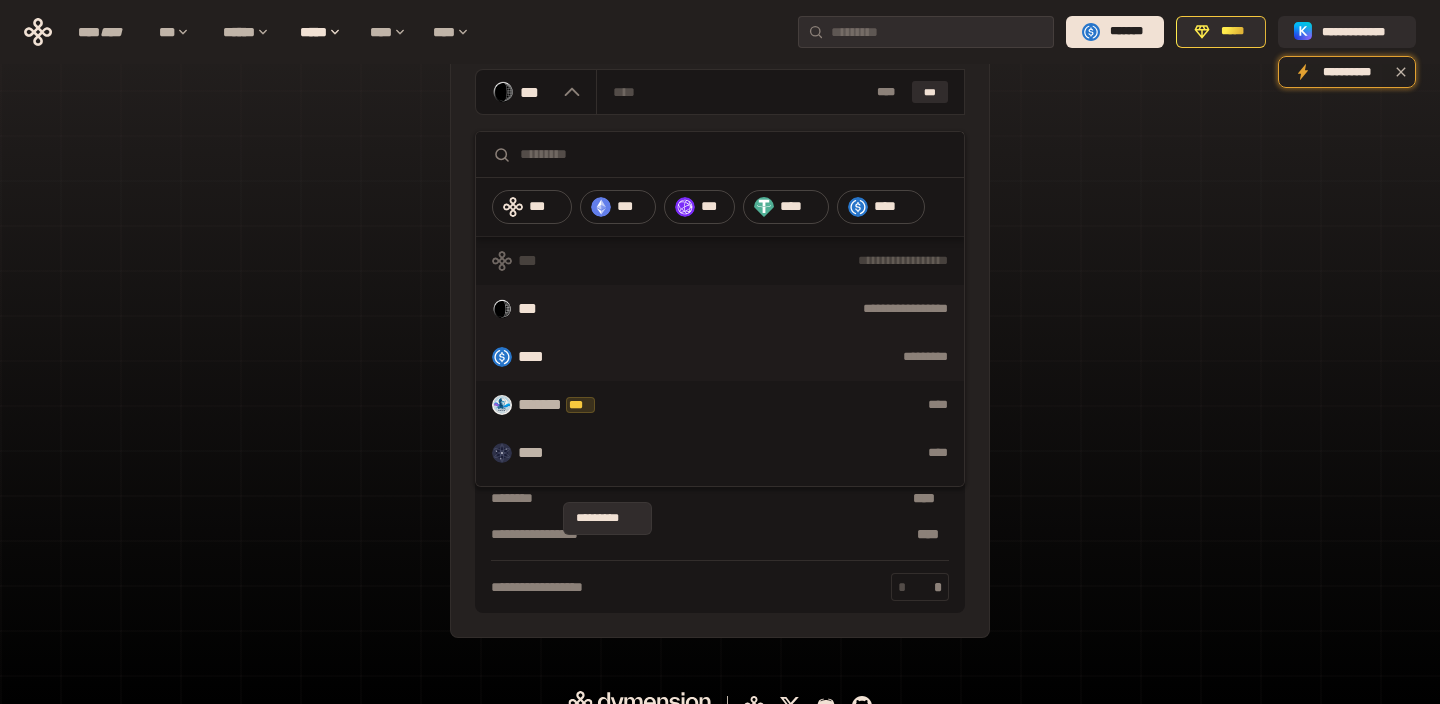 scroll, scrollTop: 166, scrollLeft: 0, axis: vertical 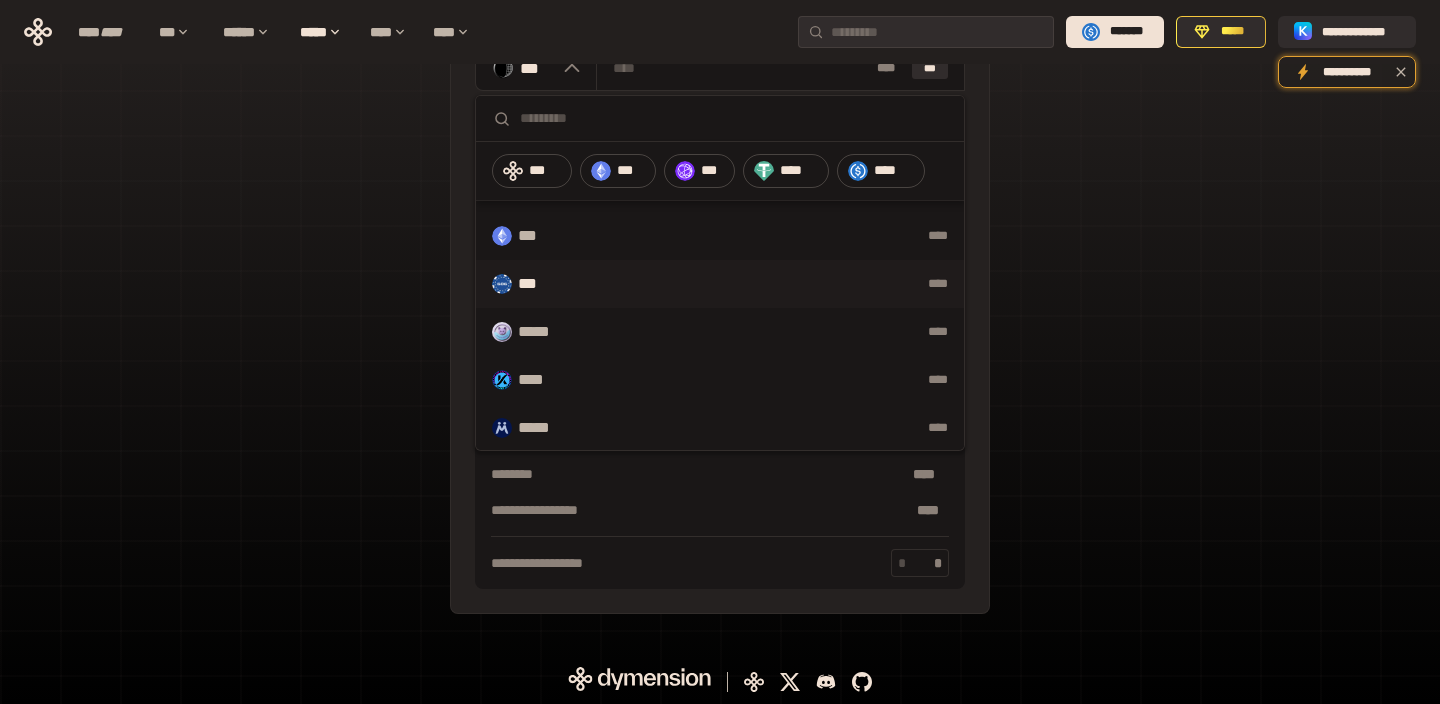 click on "*** ****" at bounding box center [720, 284] 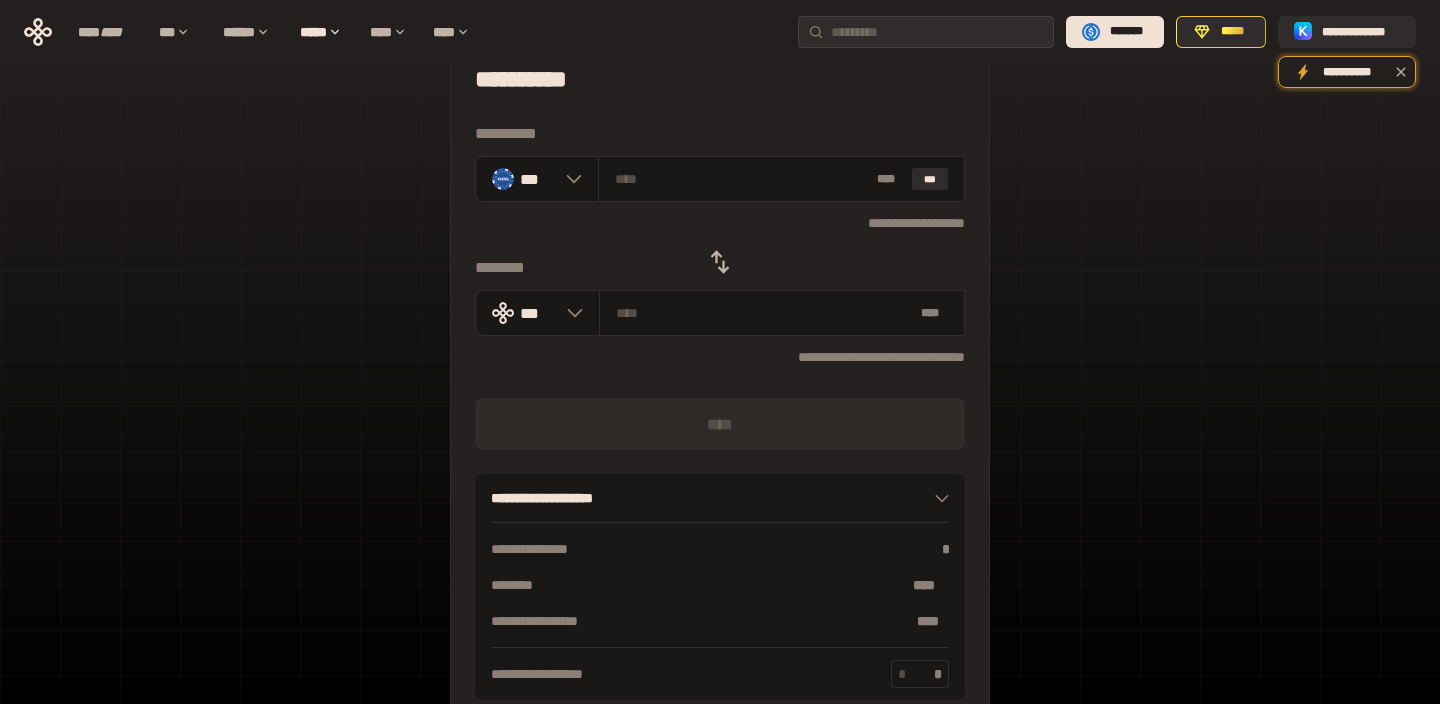 scroll, scrollTop: 21, scrollLeft: 0, axis: vertical 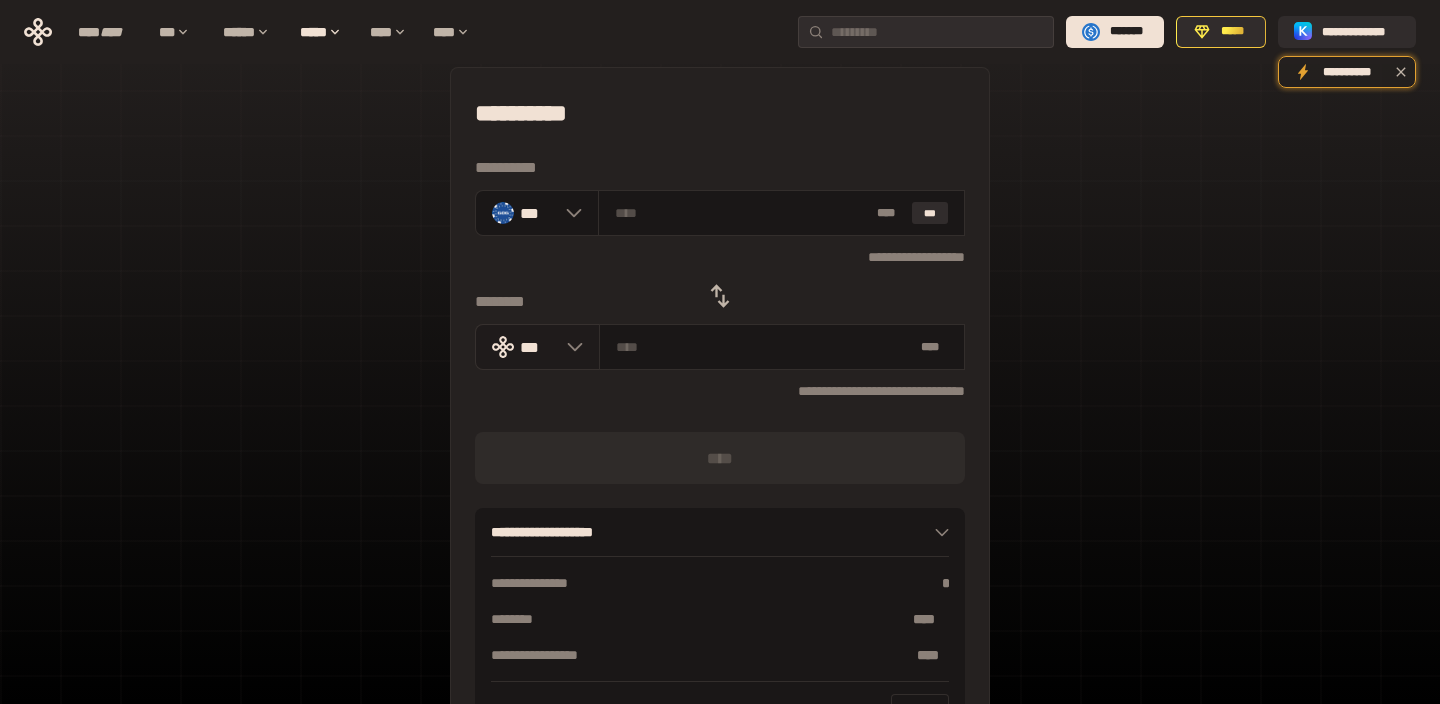 click on "***" at bounding box center (537, 347) 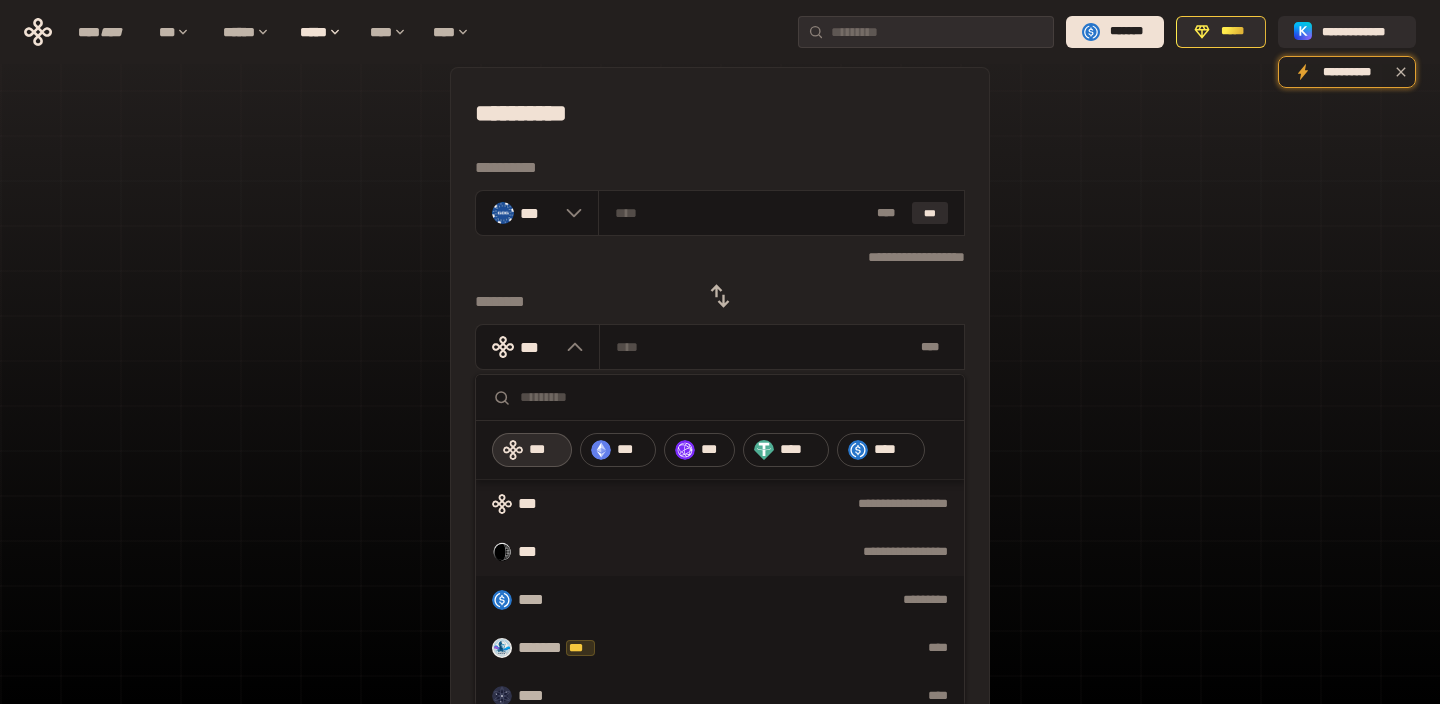 click on "**********" at bounding box center [720, 552] 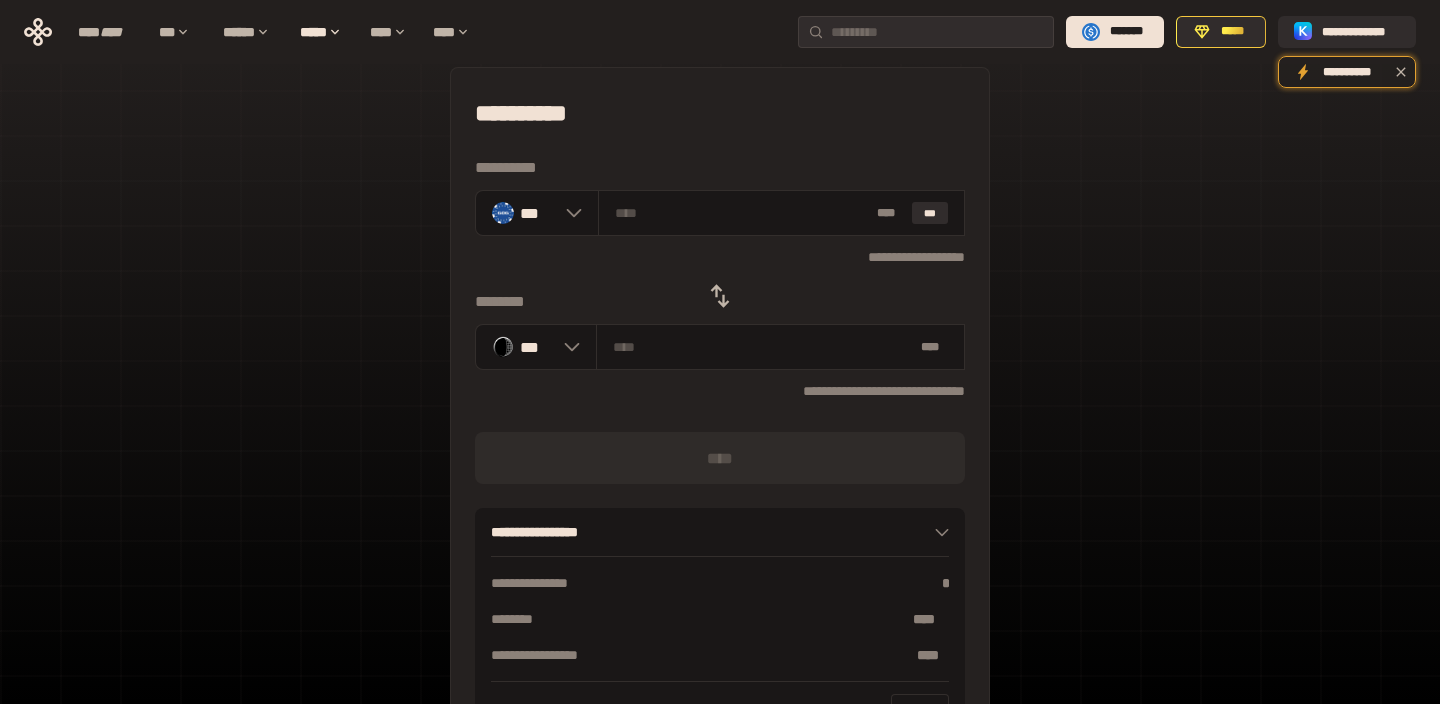 click 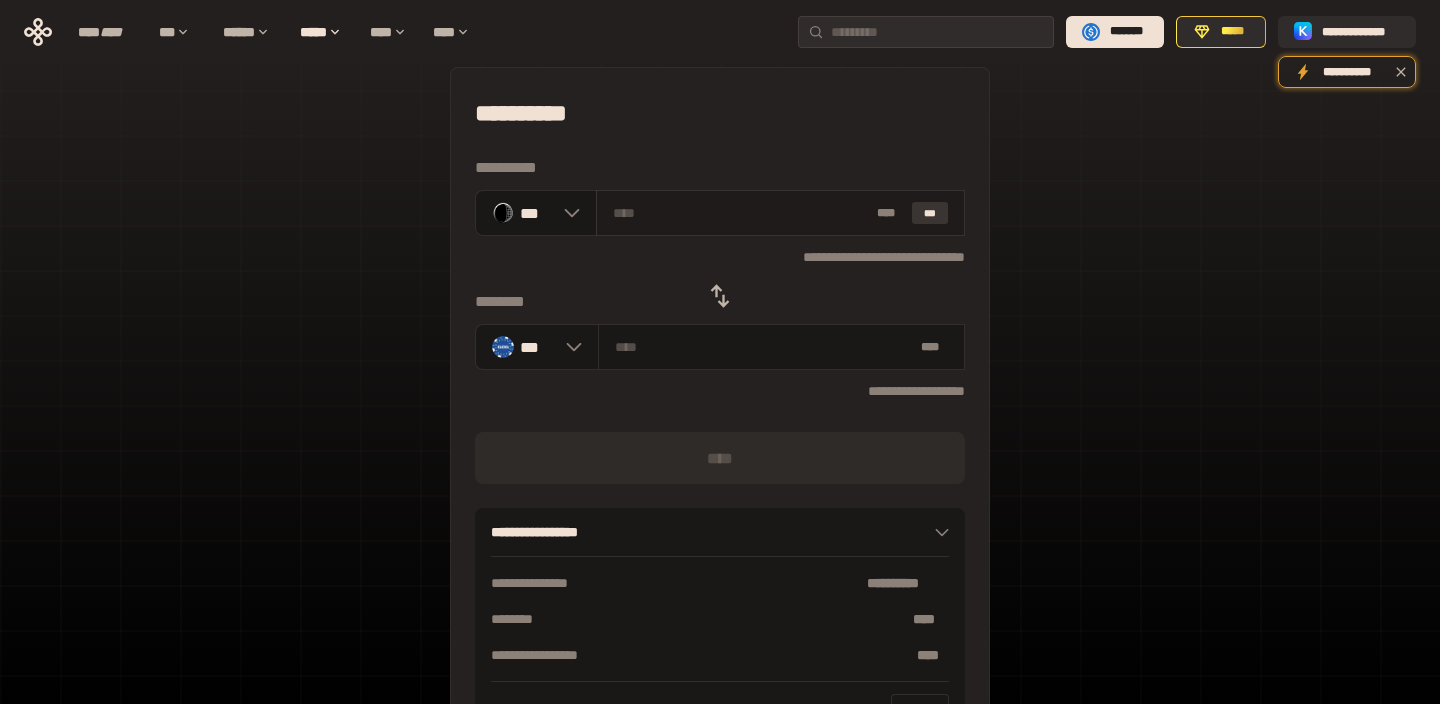 click on "***" at bounding box center (930, 213) 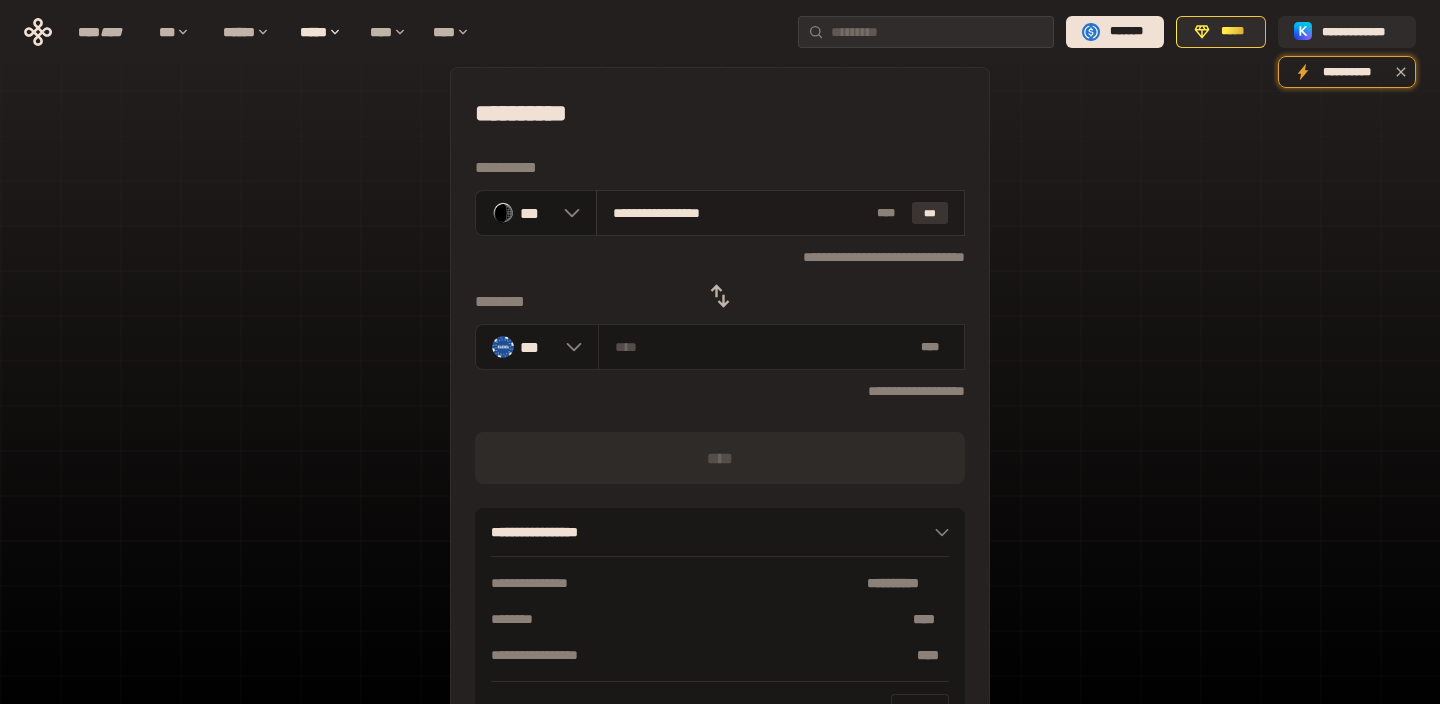 type on "**********" 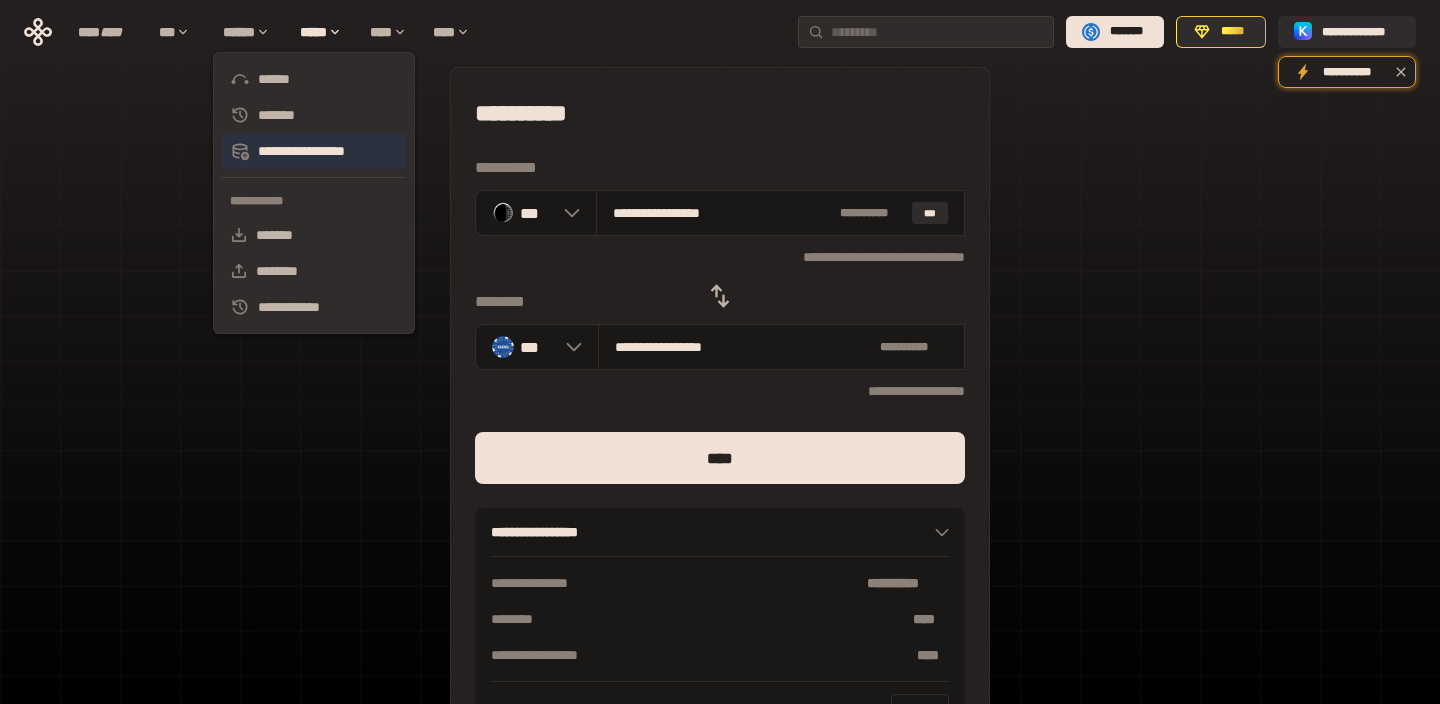 click on "**********" at bounding box center (314, 151) 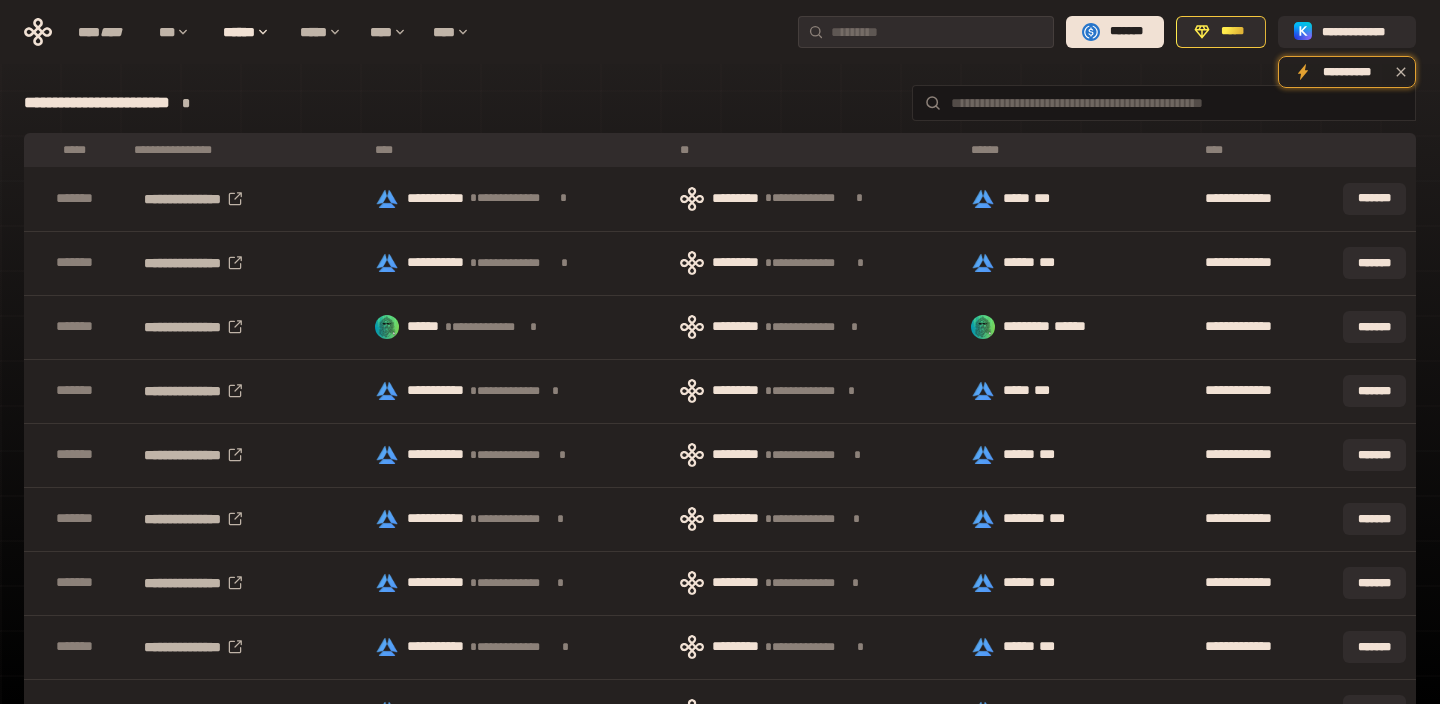 scroll, scrollTop: 0, scrollLeft: 0, axis: both 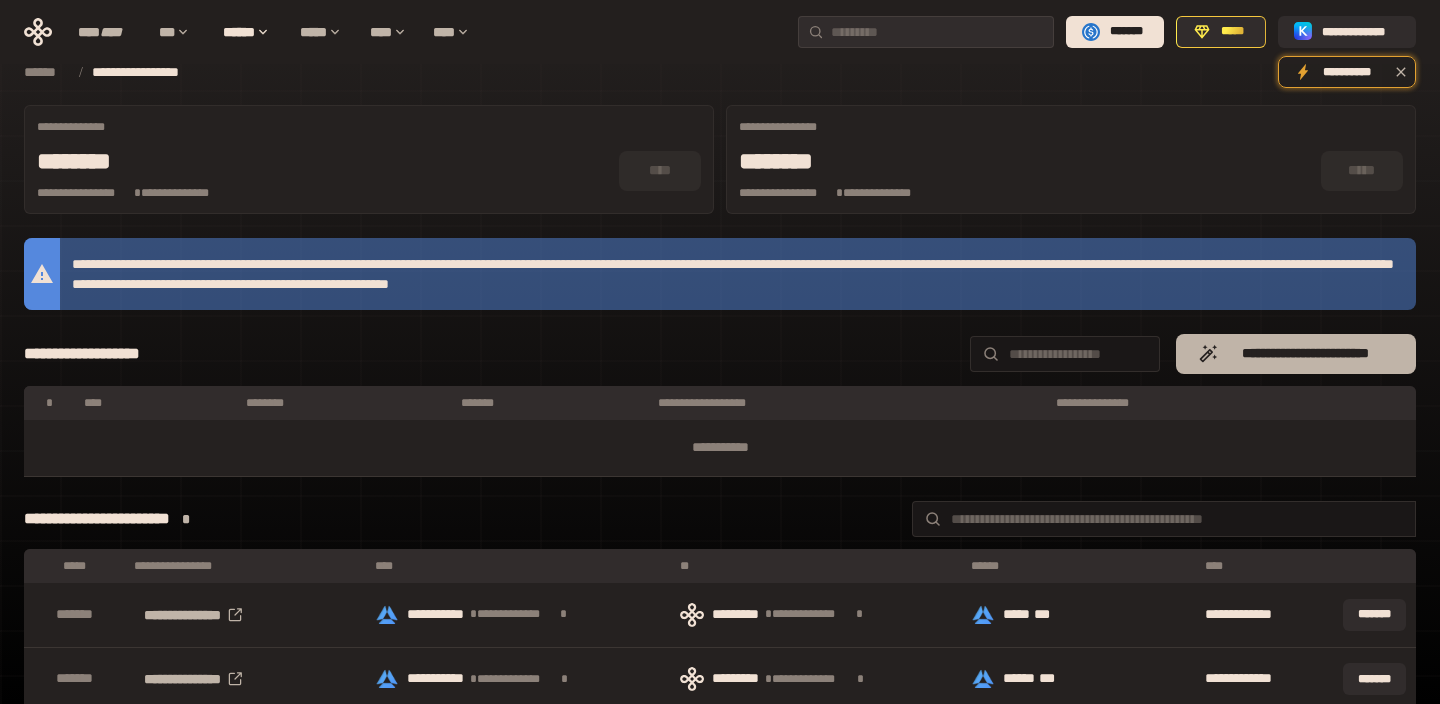 click on "**********" at bounding box center (1296, 354) 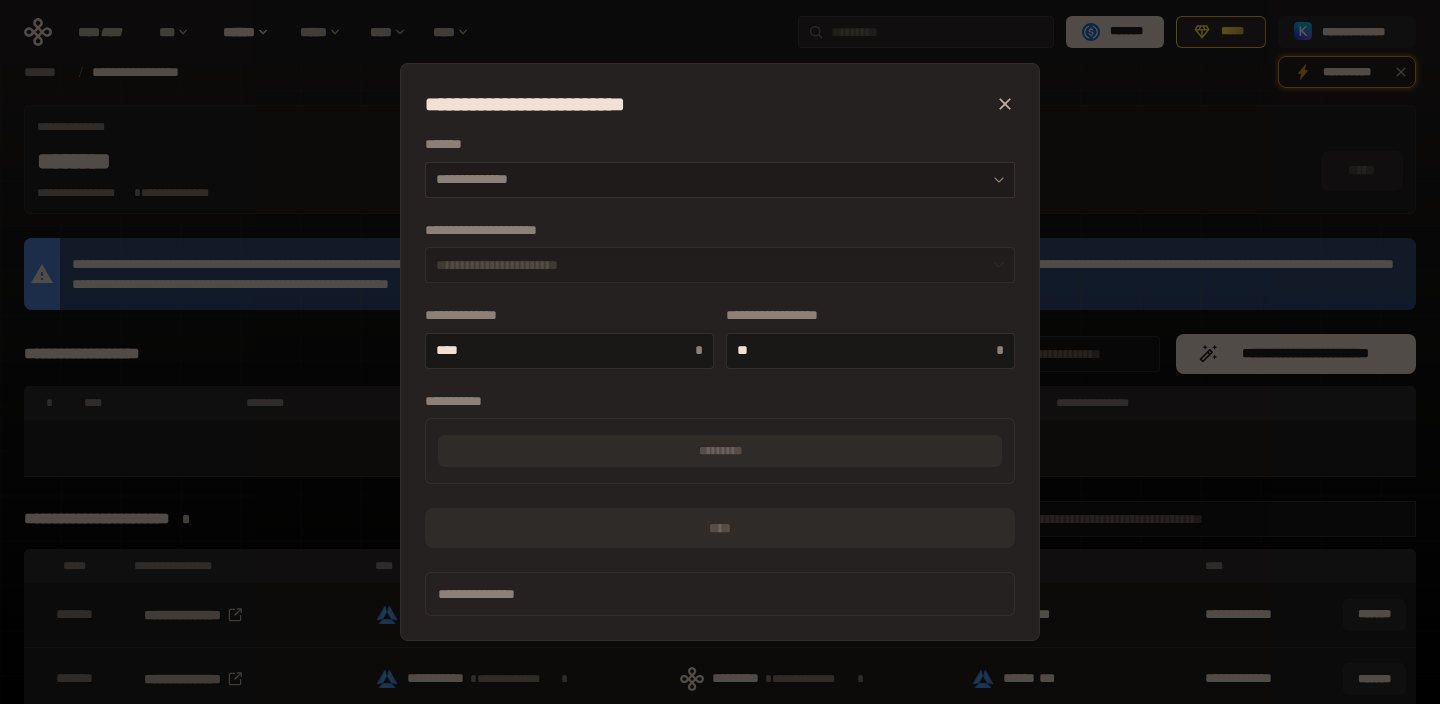 click on "**********" at bounding box center [720, 180] 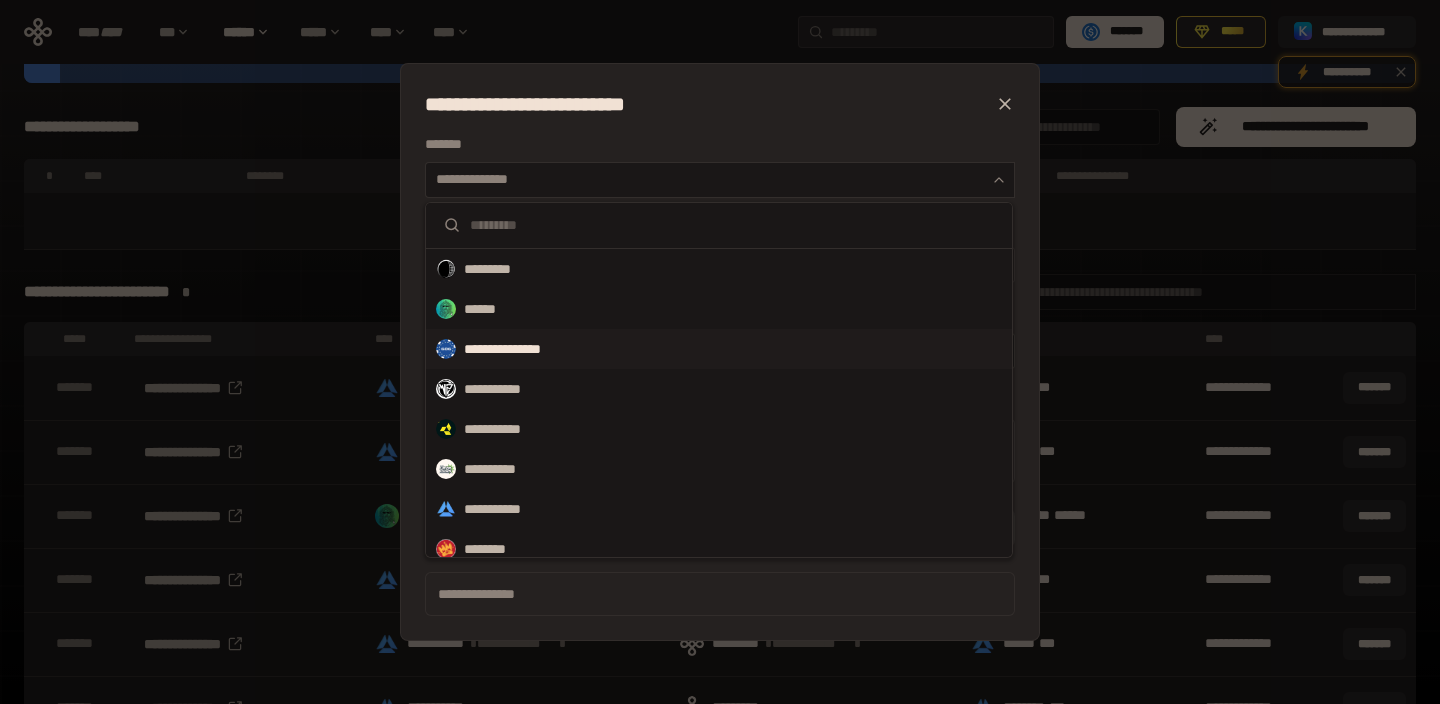 scroll, scrollTop: 300, scrollLeft: 0, axis: vertical 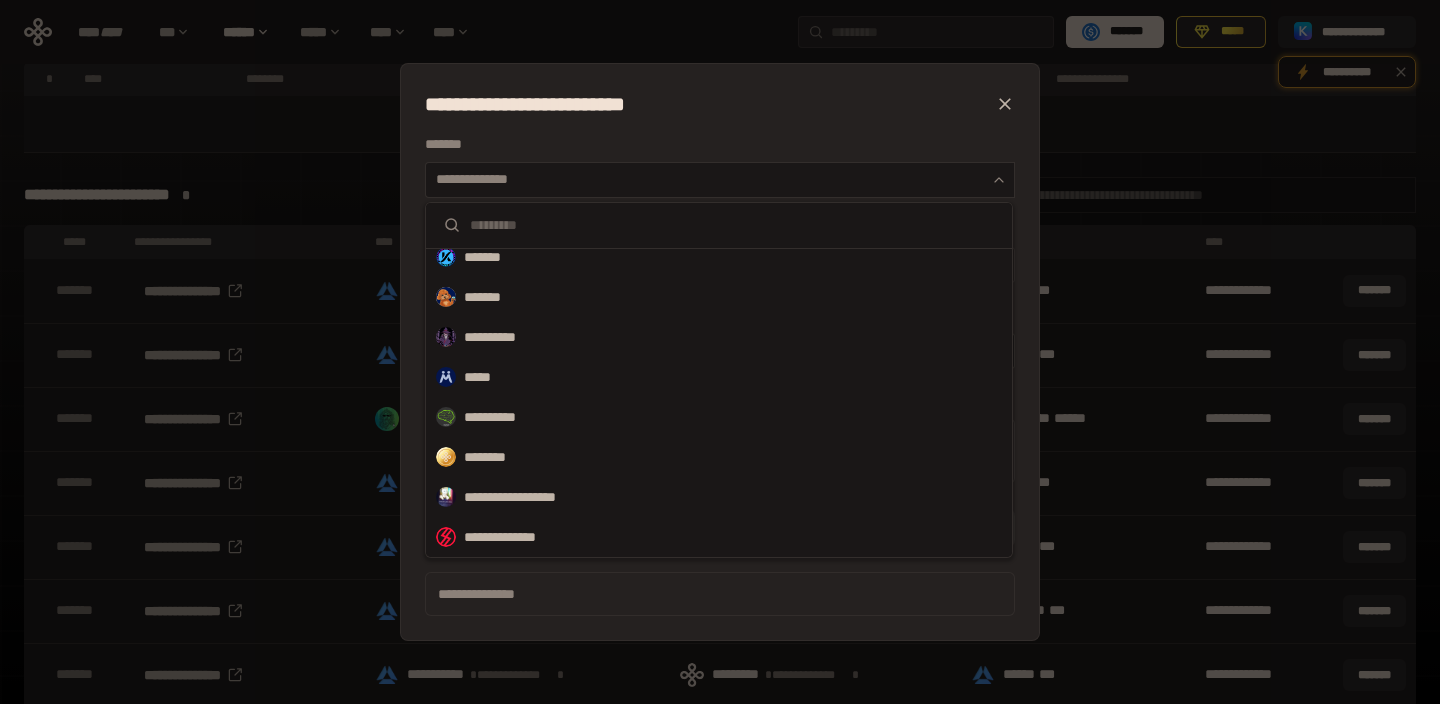 click 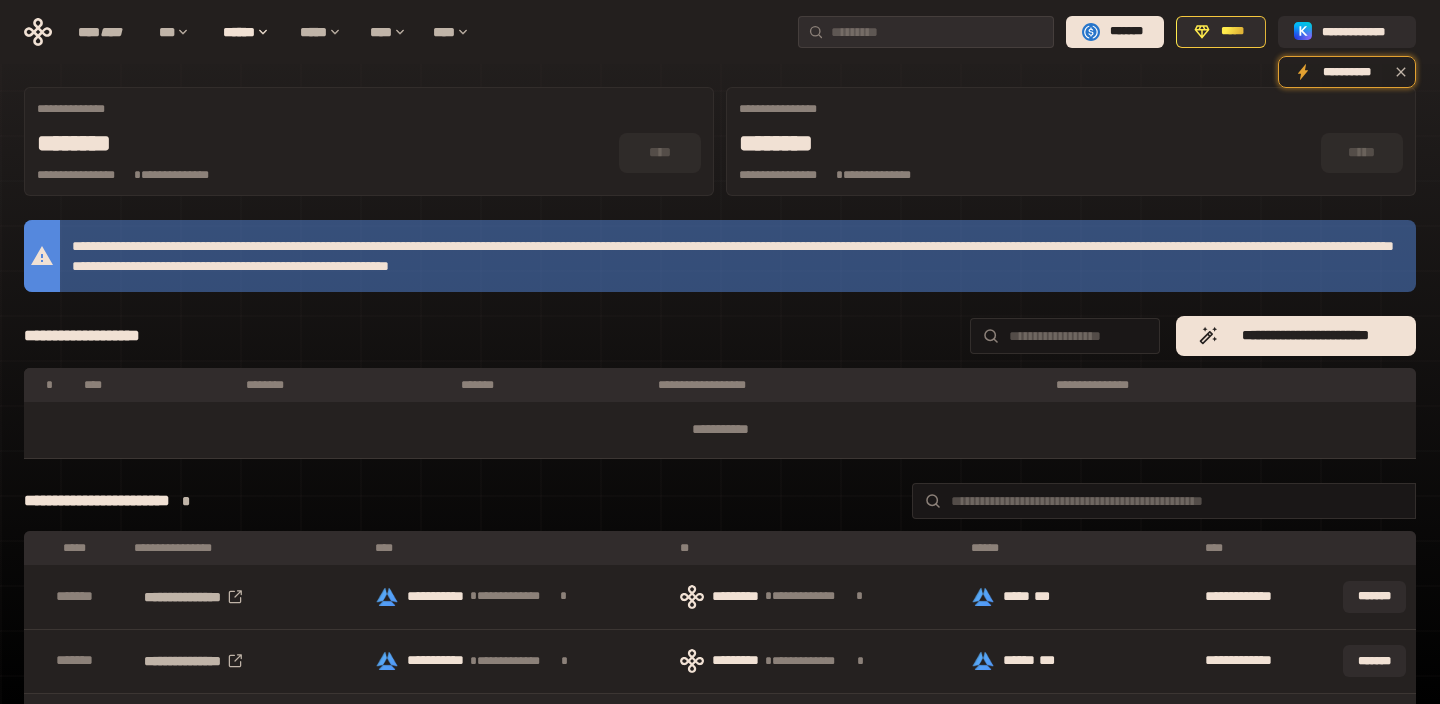 scroll, scrollTop: 0, scrollLeft: 0, axis: both 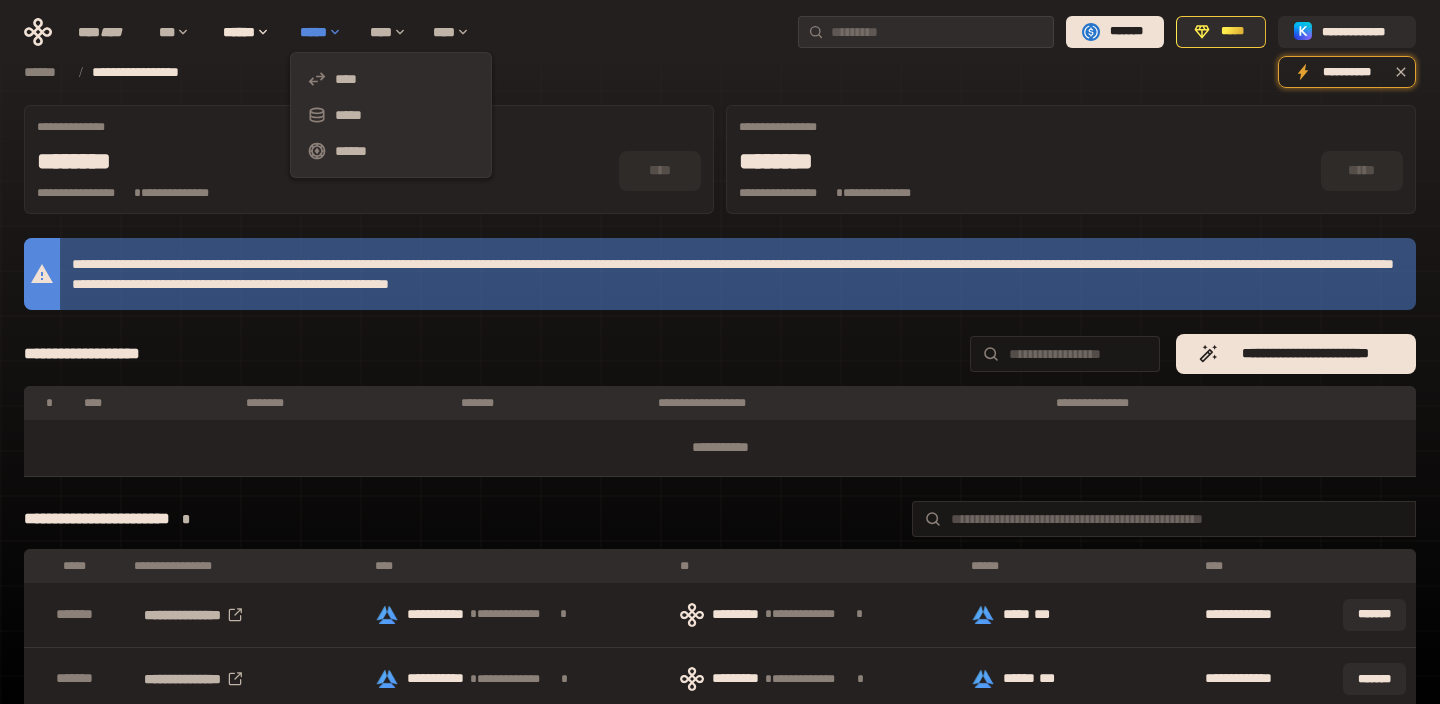 click on "*****" at bounding box center [325, 32] 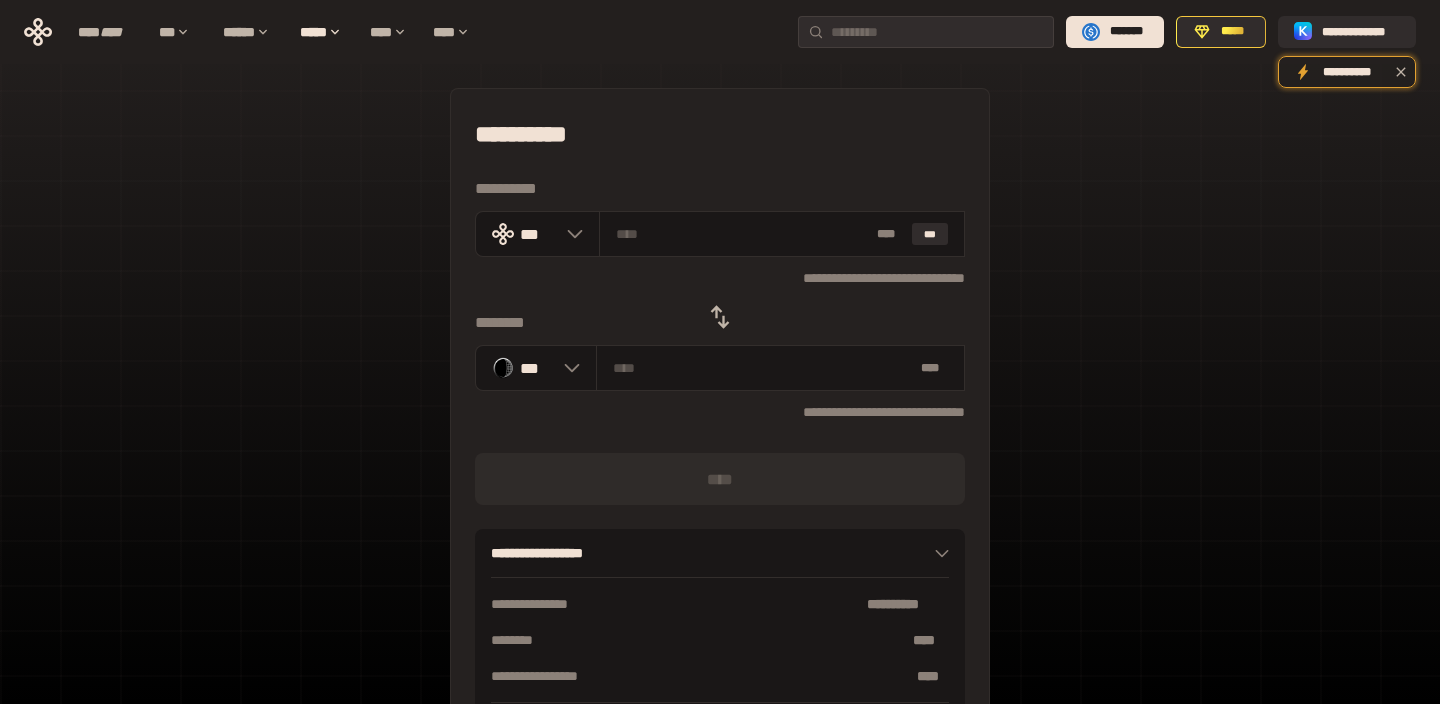click 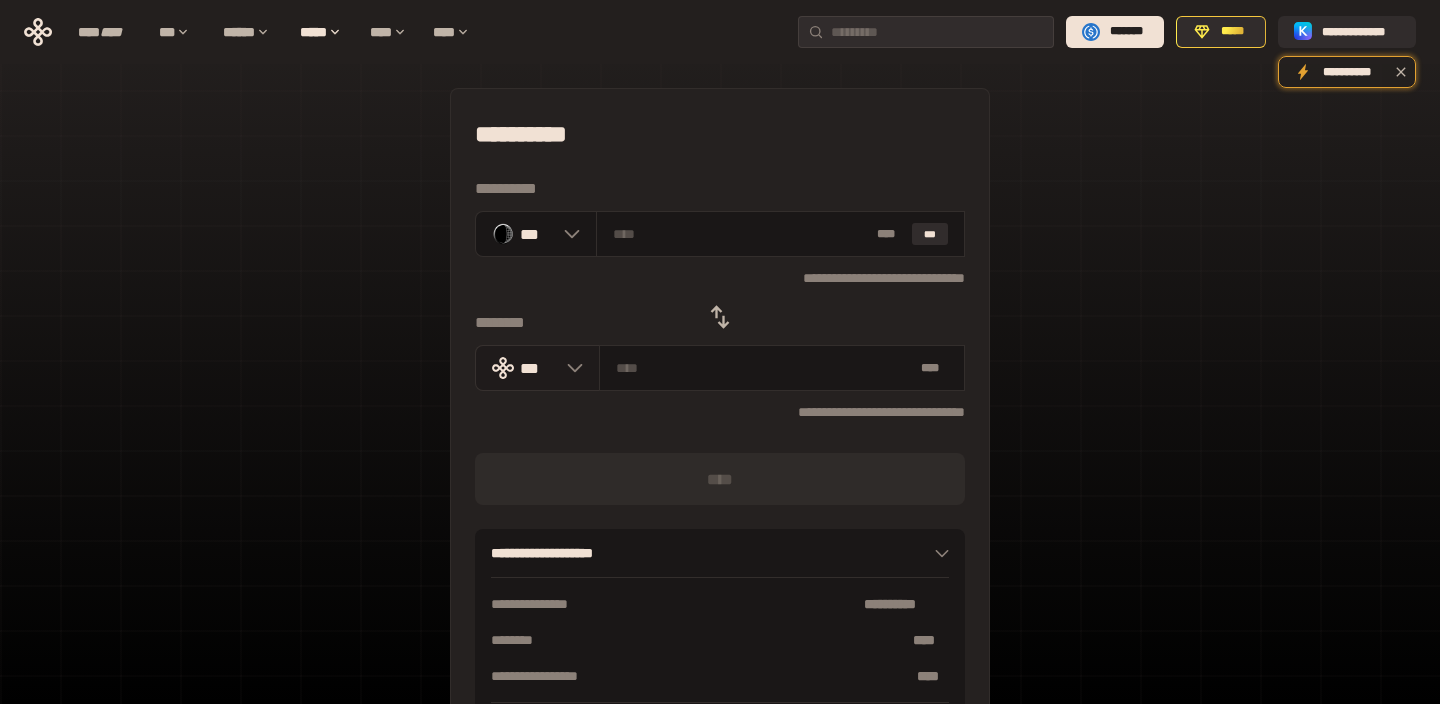 click 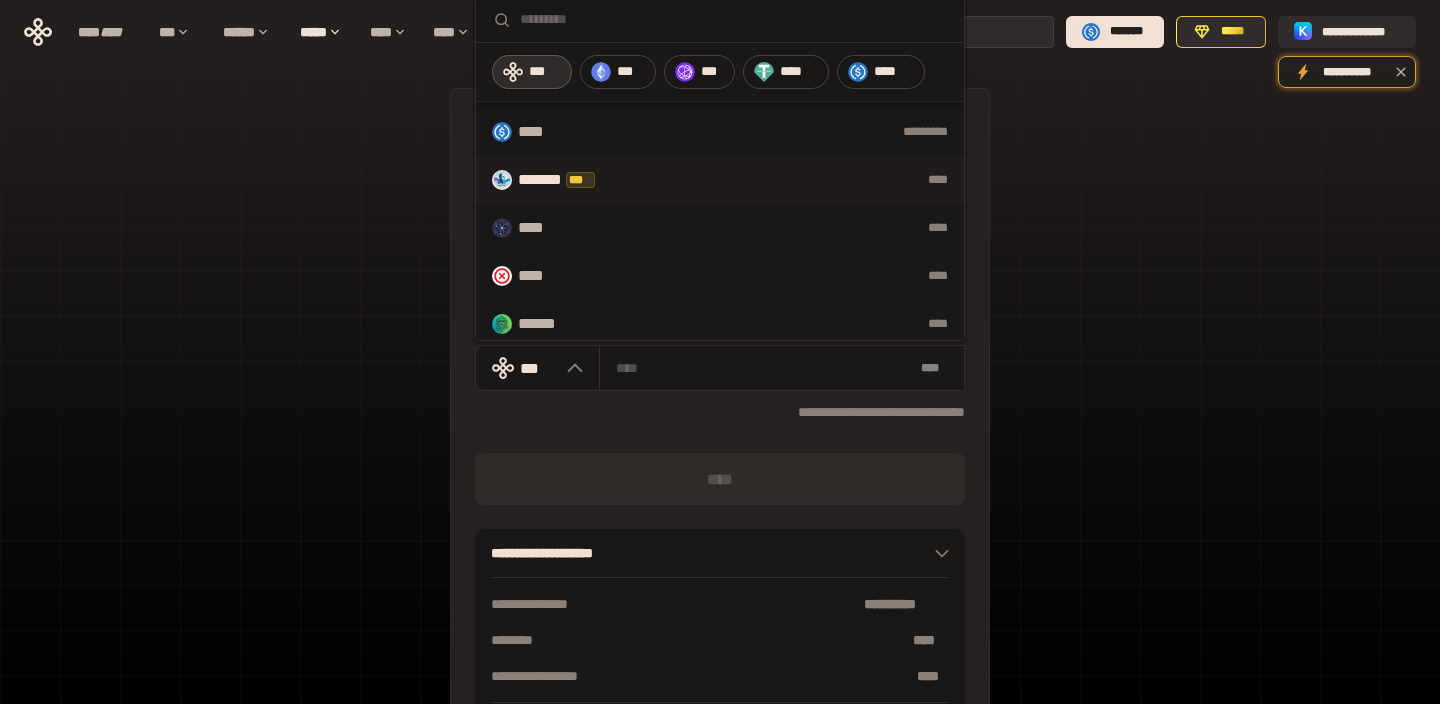 scroll, scrollTop: 125, scrollLeft: 0, axis: vertical 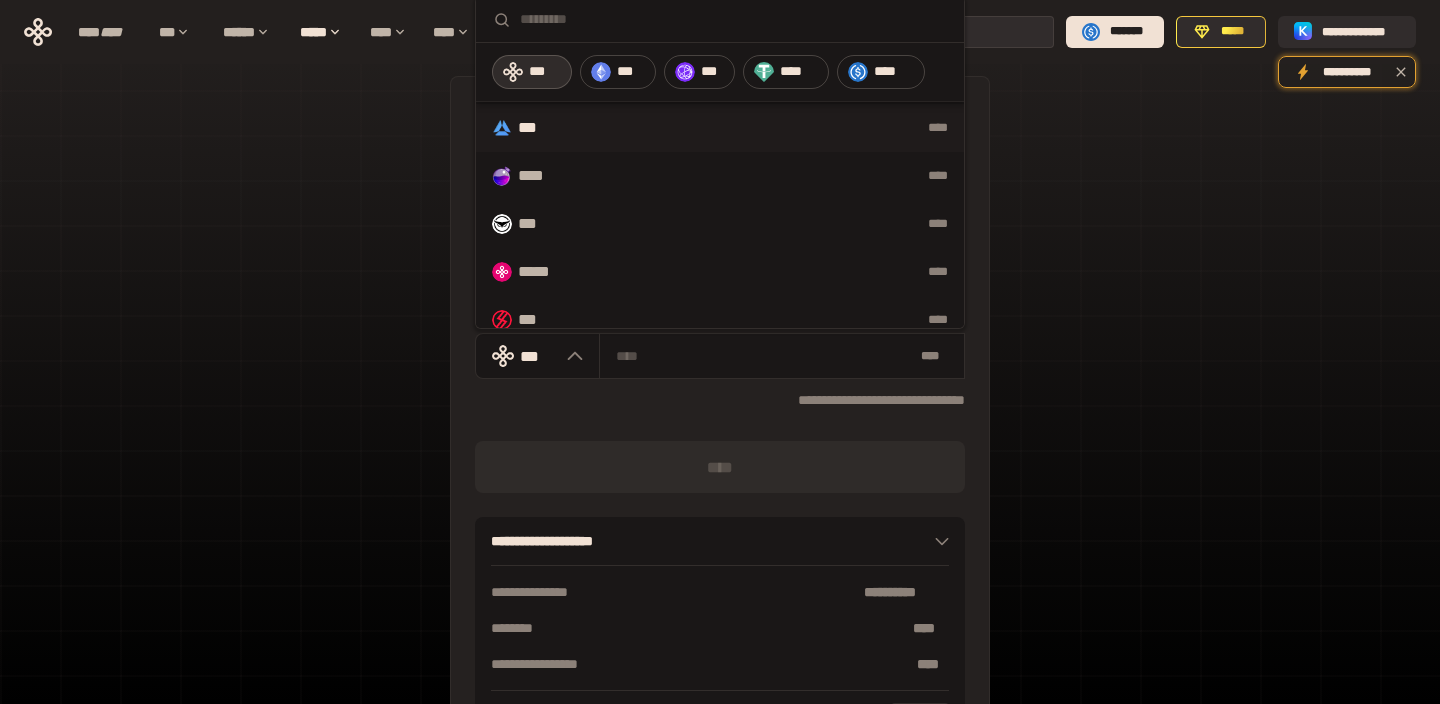 click on "***" at bounding box center [533, 128] 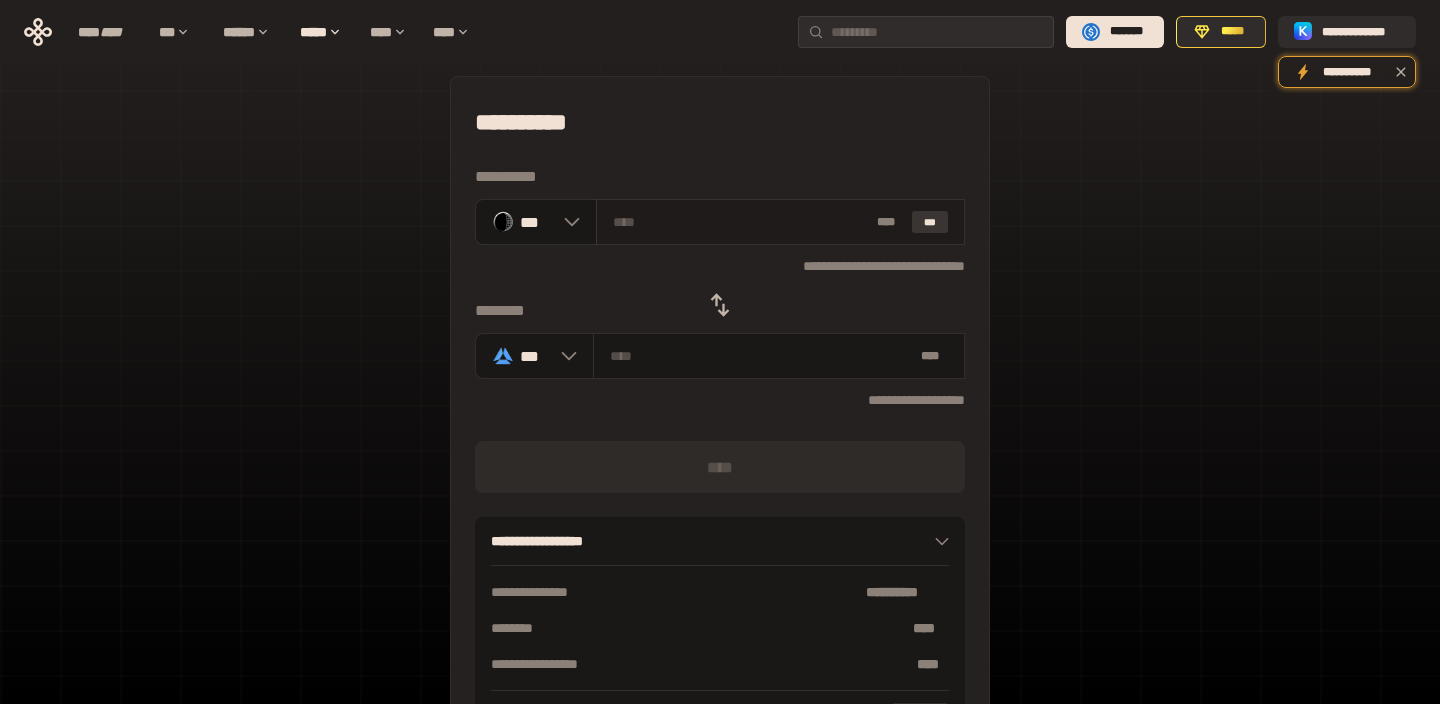 click on "***" at bounding box center (930, 222) 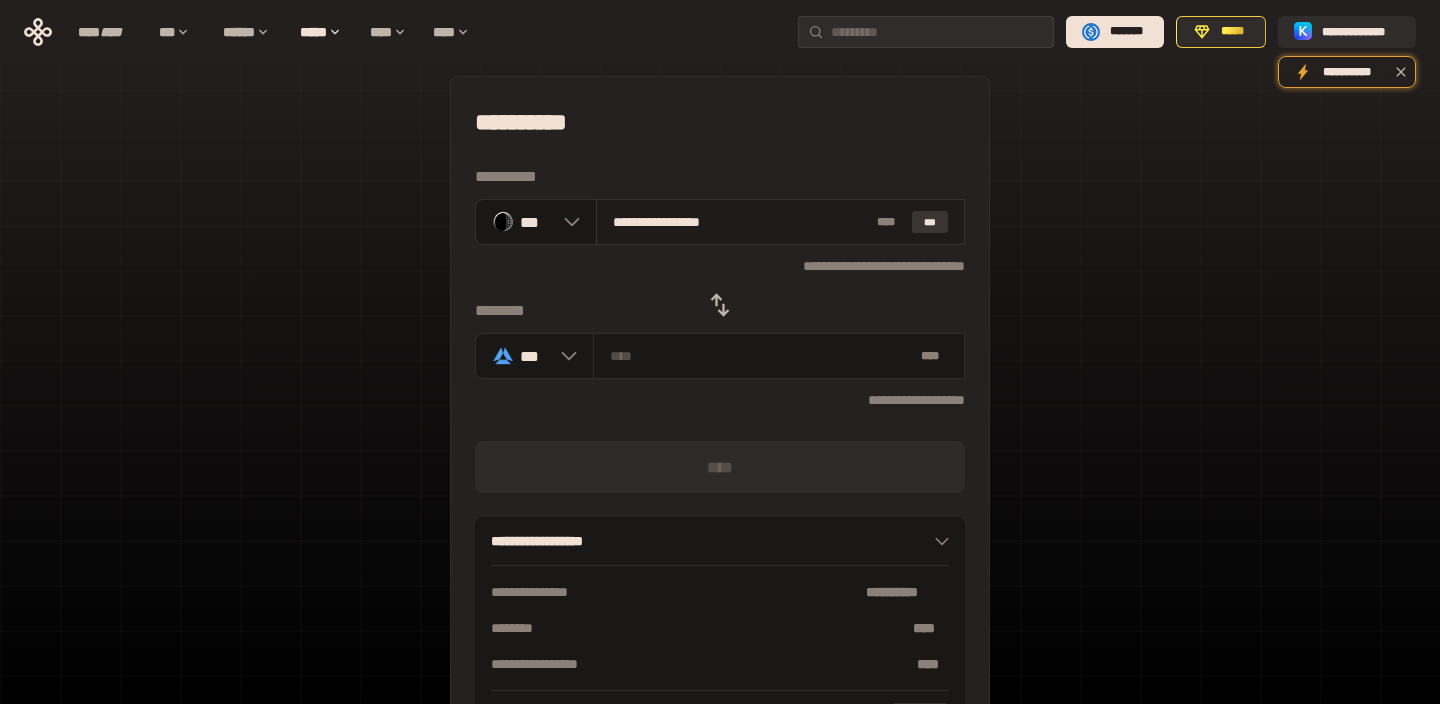 type on "**********" 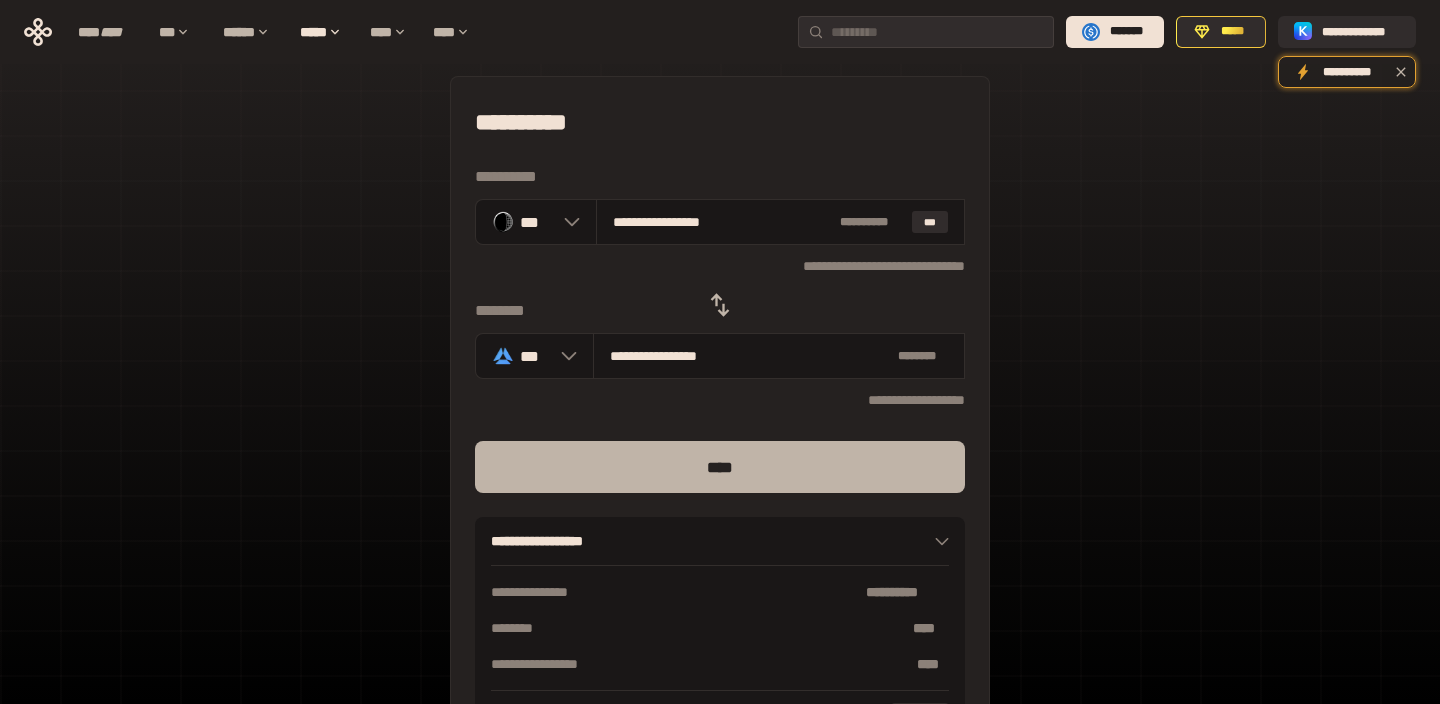 click on "****" at bounding box center [720, 467] 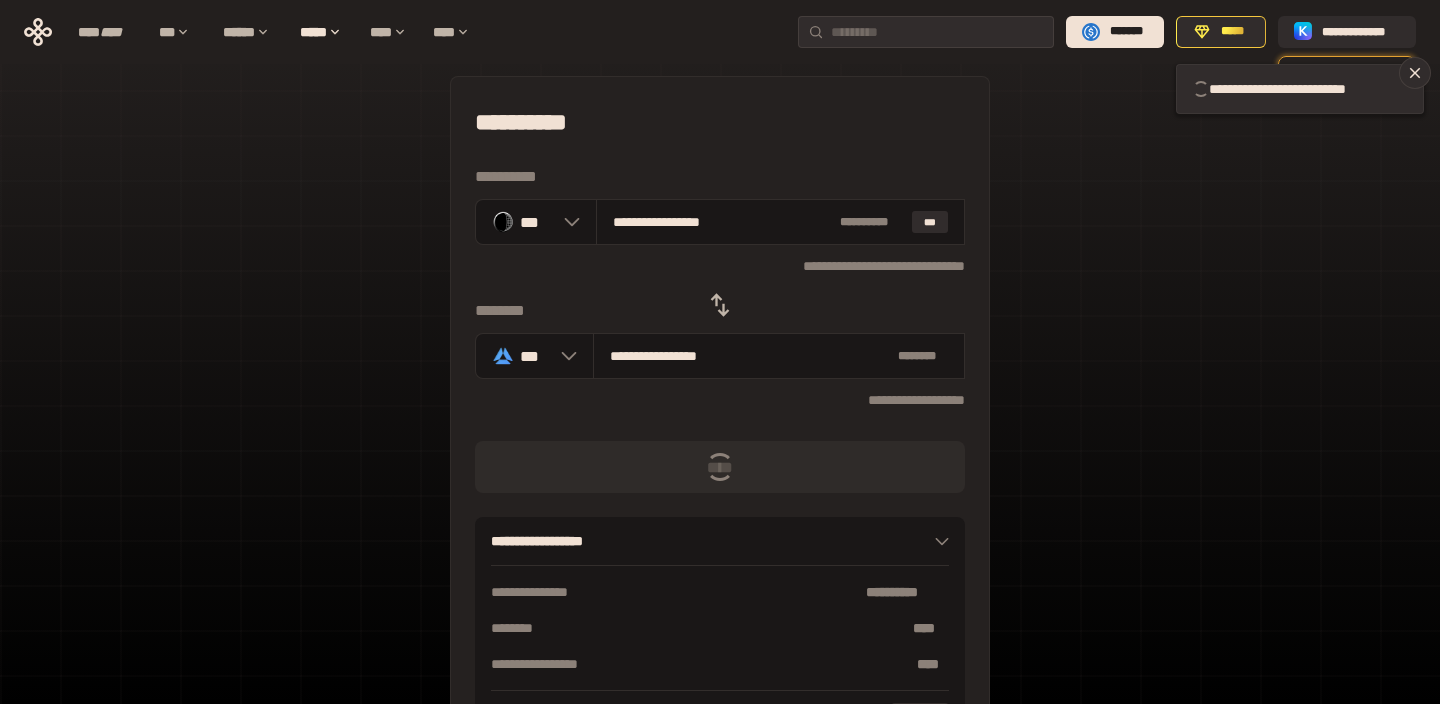 type 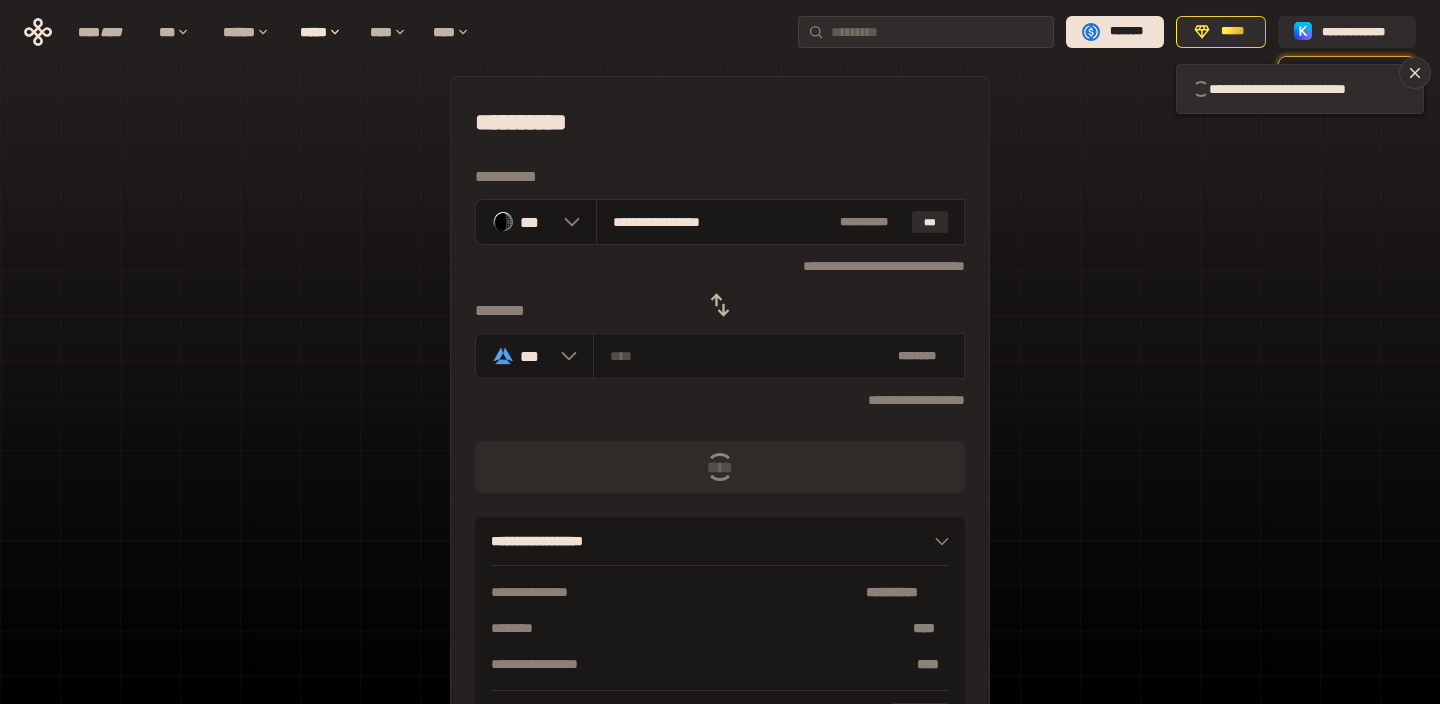 type 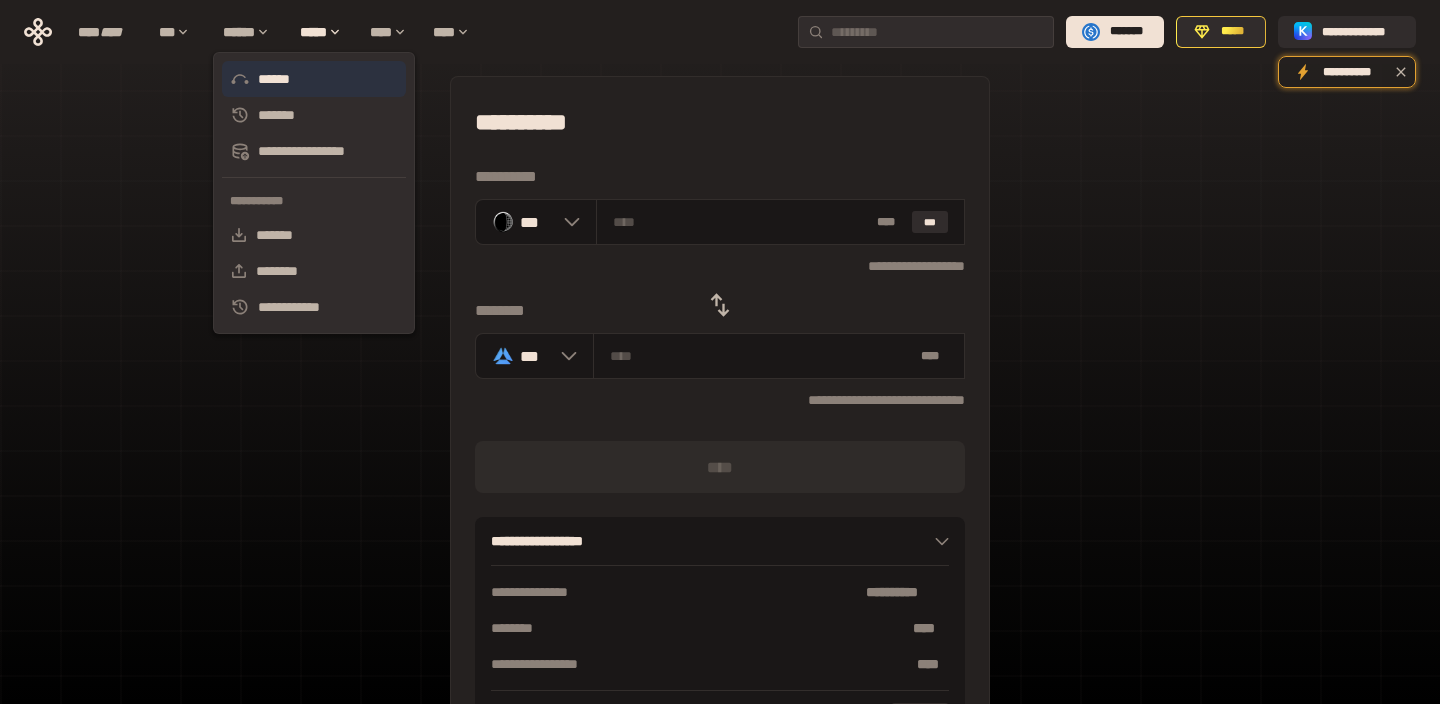 click on "******" at bounding box center [314, 79] 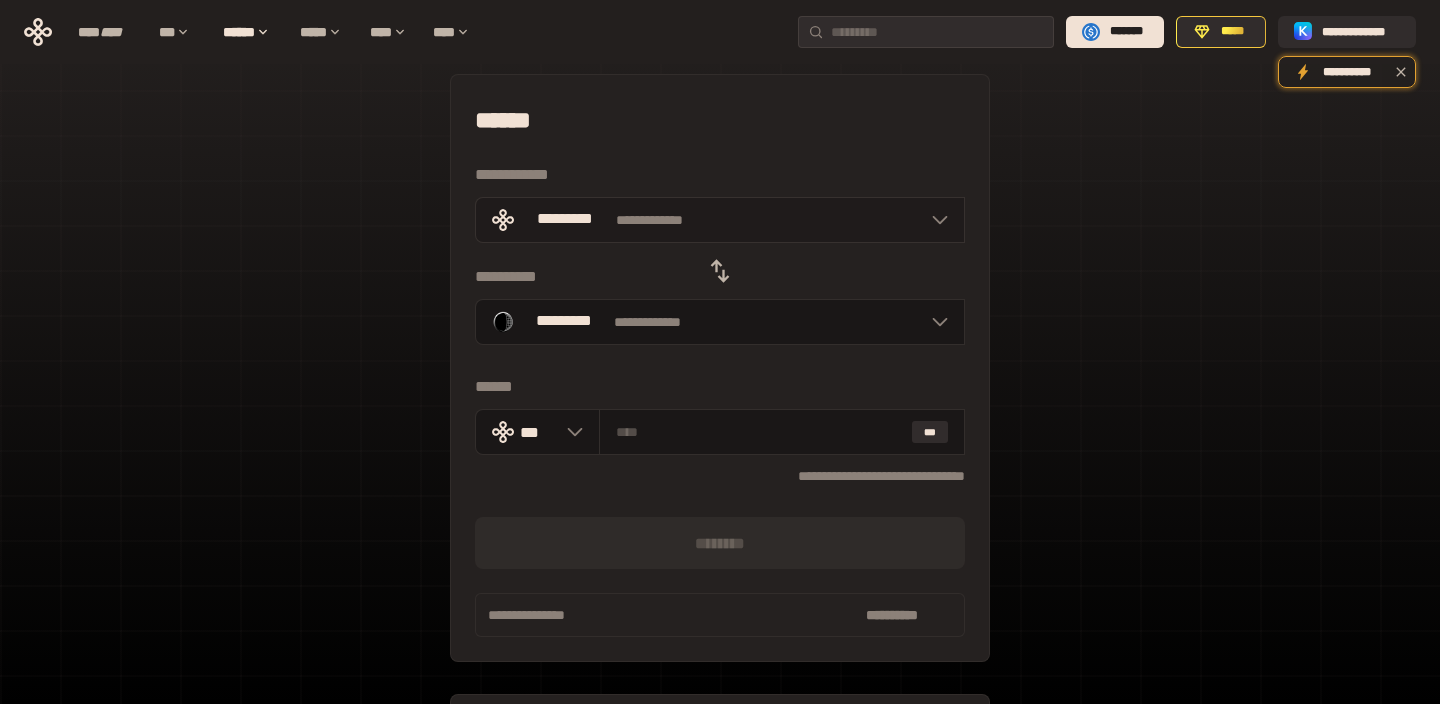 scroll, scrollTop: 0, scrollLeft: 0, axis: both 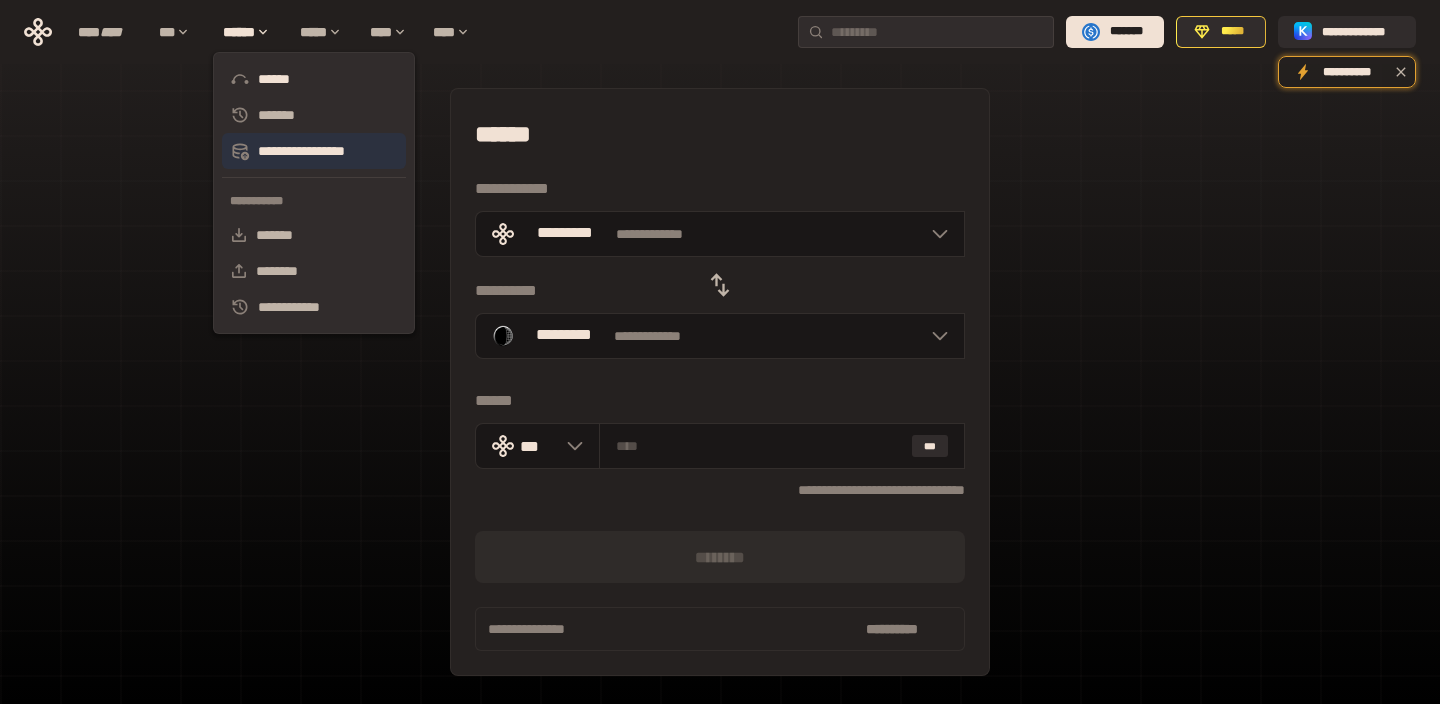 click on "**********" at bounding box center (314, 151) 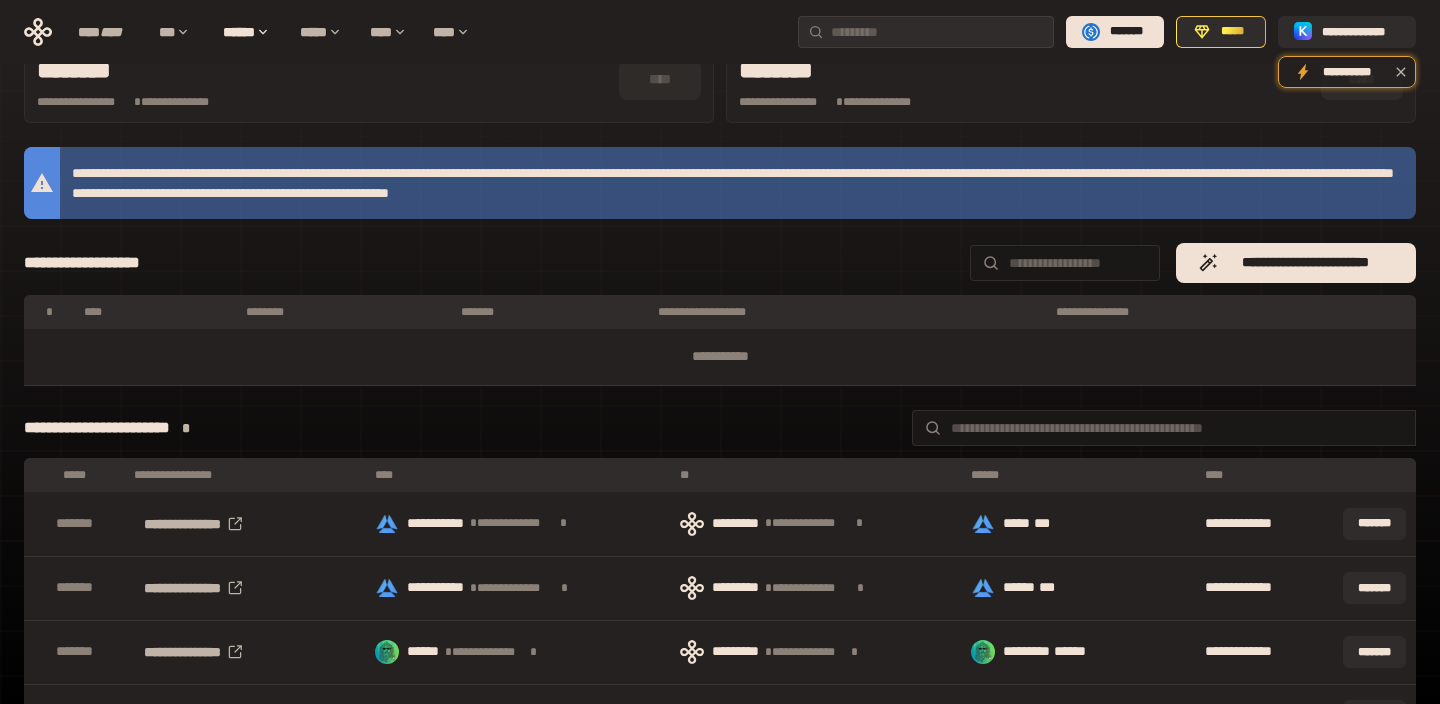 scroll, scrollTop: 99, scrollLeft: 0, axis: vertical 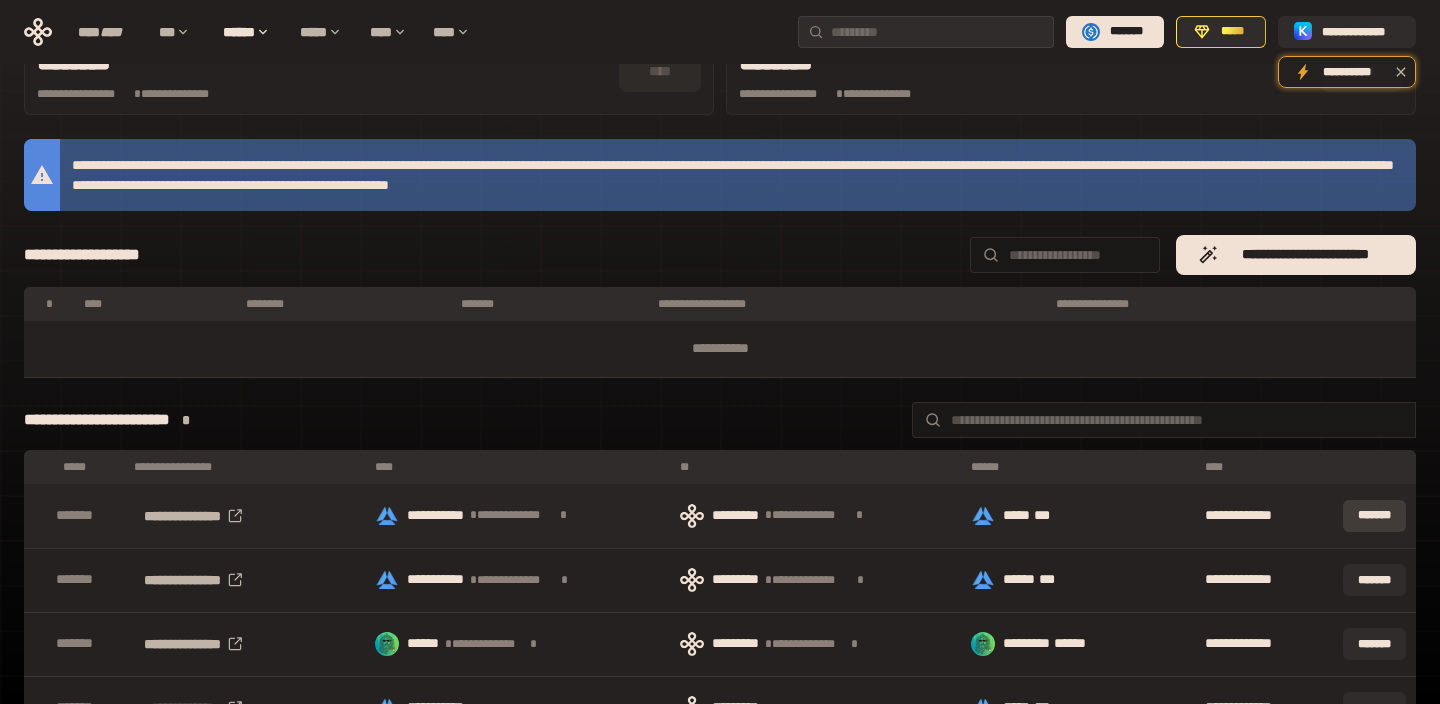 click on "*******" at bounding box center (1374, 516) 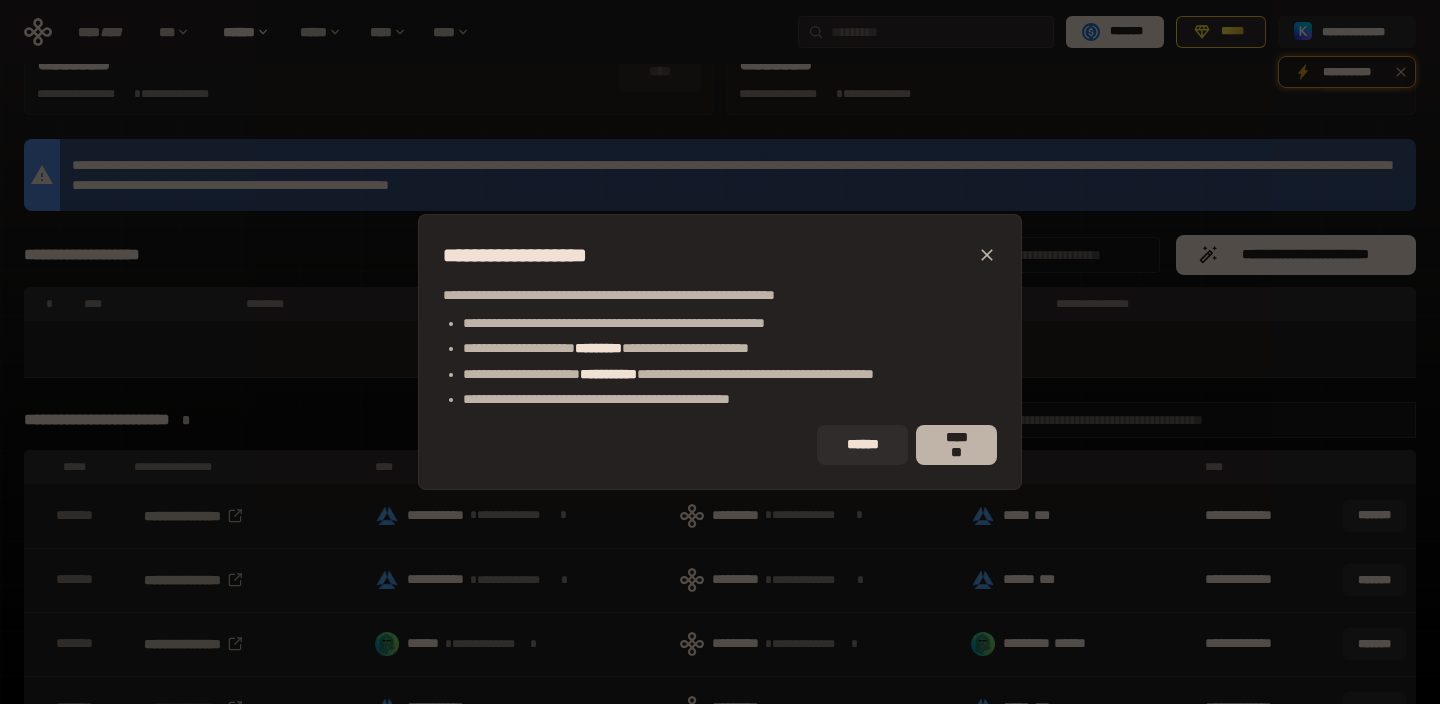 click on "*******" at bounding box center [956, 445] 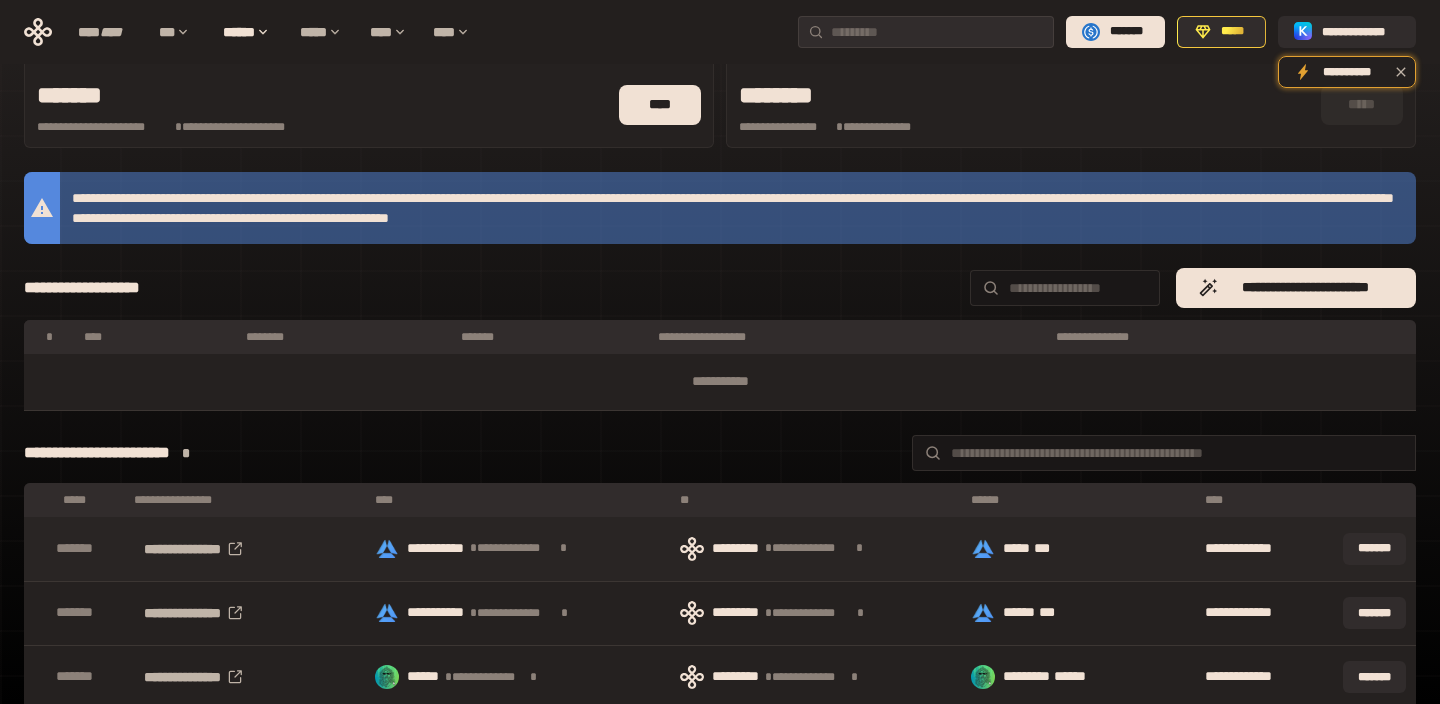 scroll, scrollTop: 64, scrollLeft: 0, axis: vertical 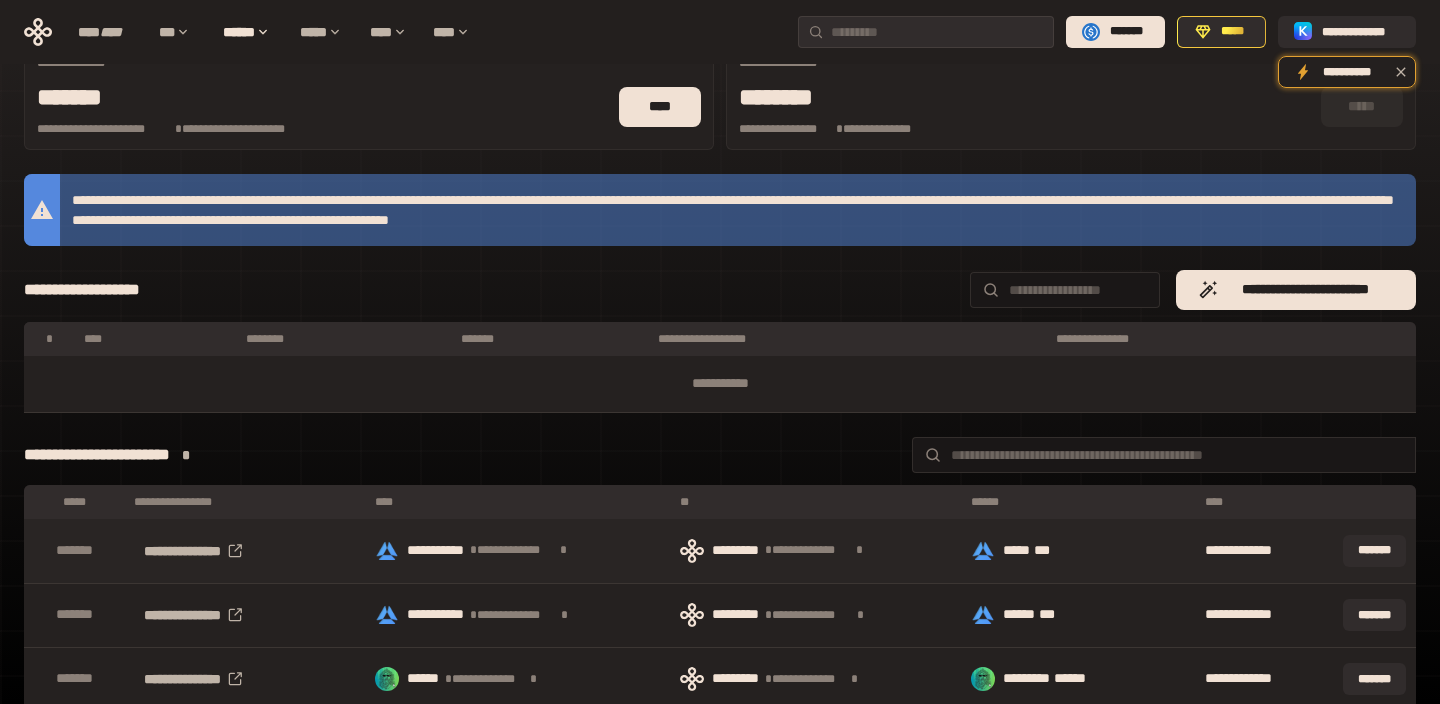 click on "**********" at bounding box center [518, 551] 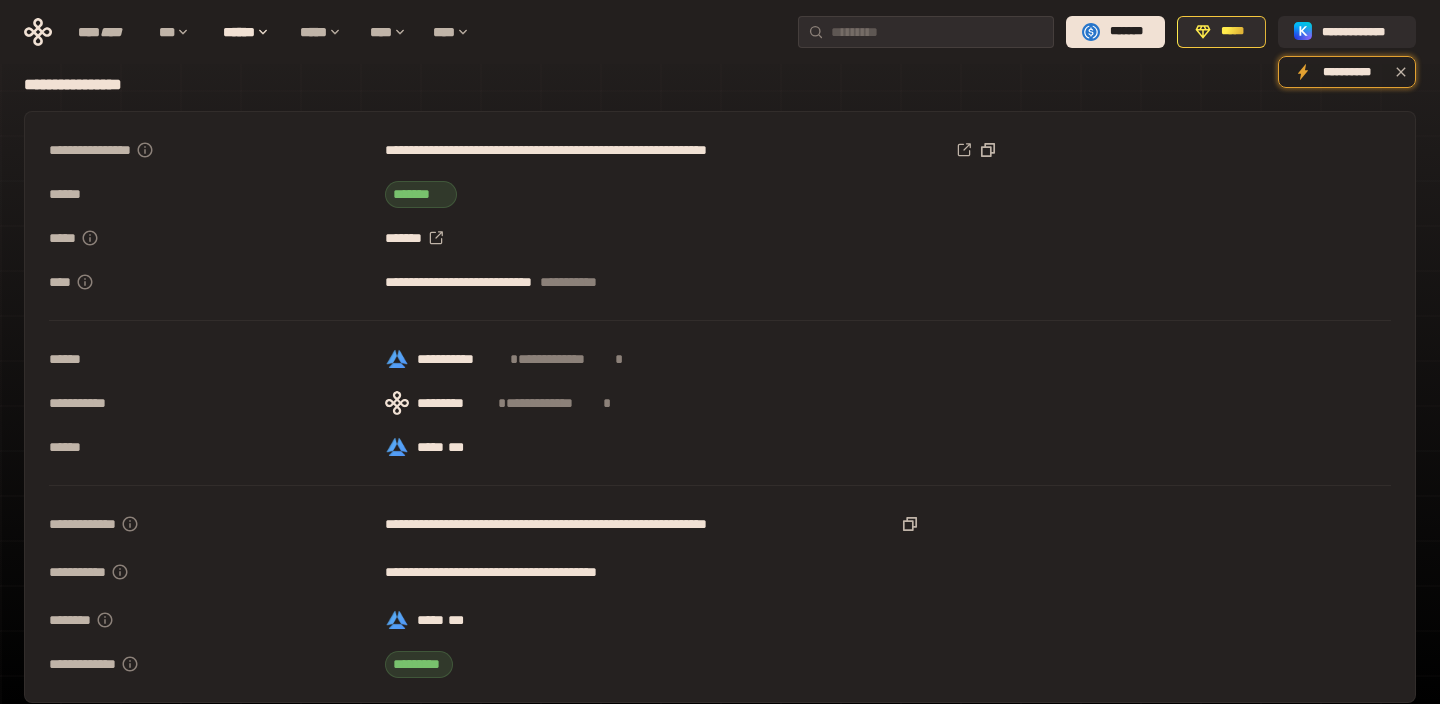 scroll, scrollTop: 0, scrollLeft: 0, axis: both 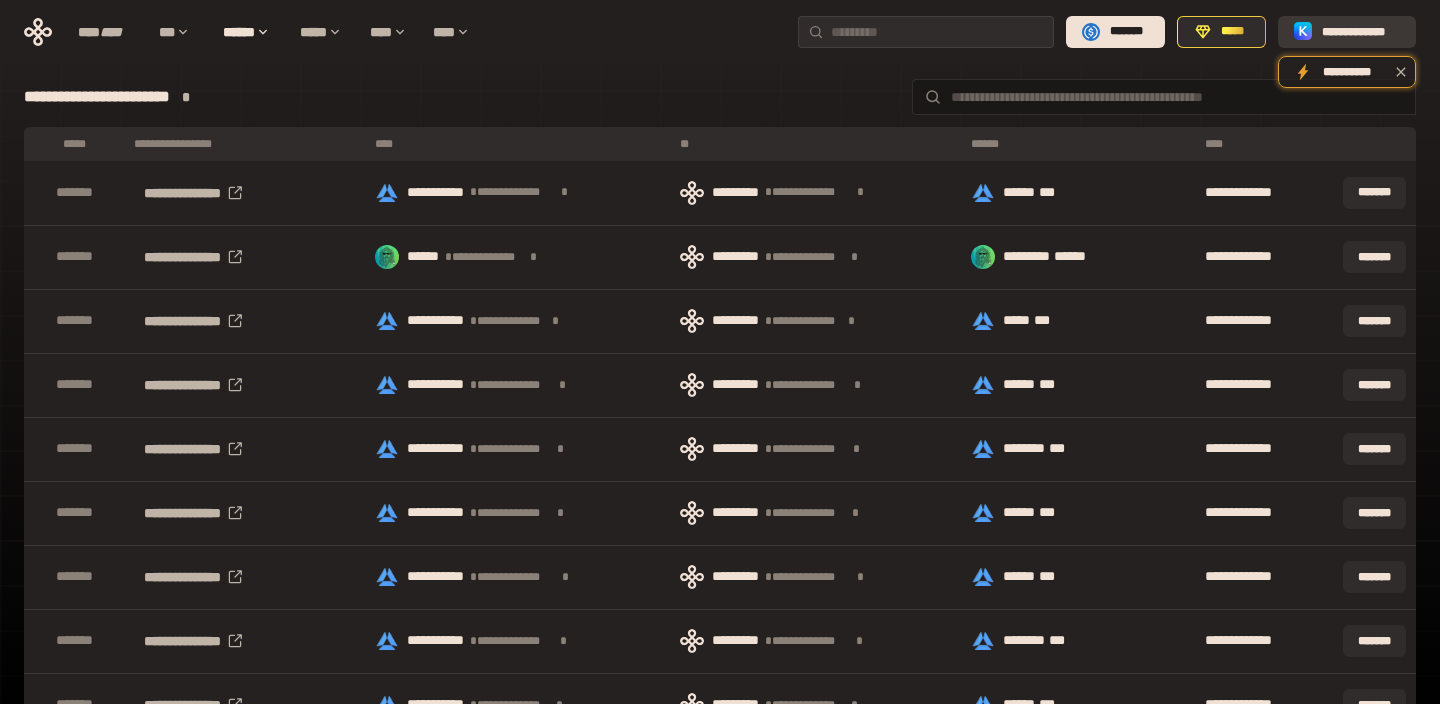 click on "**********" at bounding box center [1361, 32] 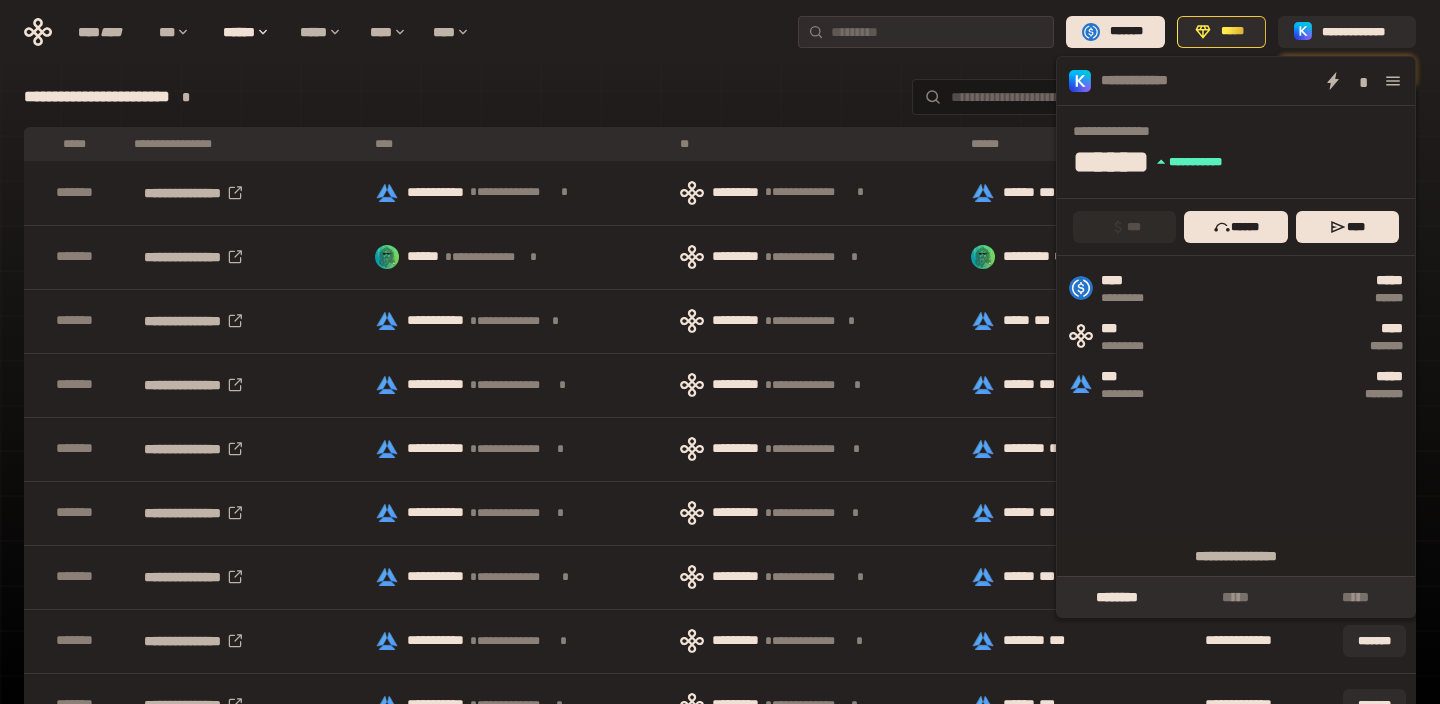 click on "**********" at bounding box center [720, 97] 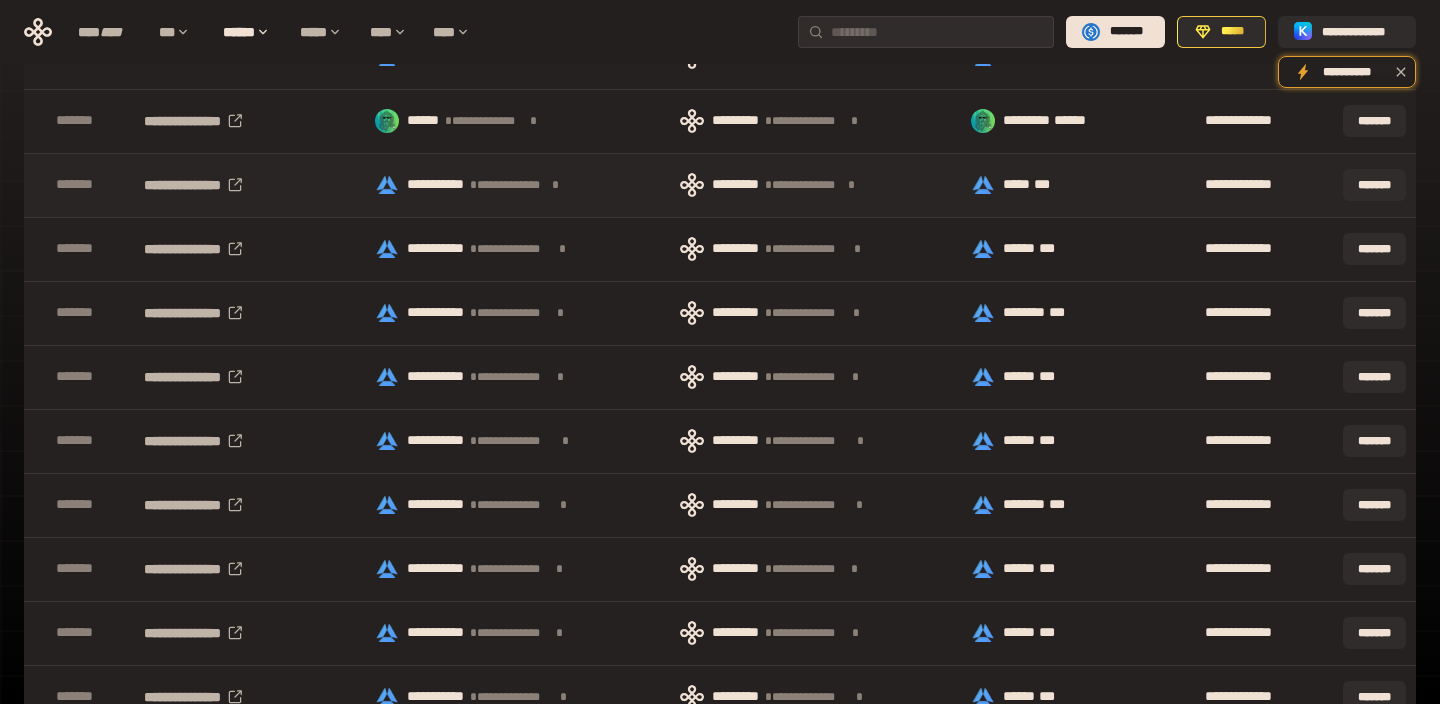 scroll, scrollTop: 523, scrollLeft: 0, axis: vertical 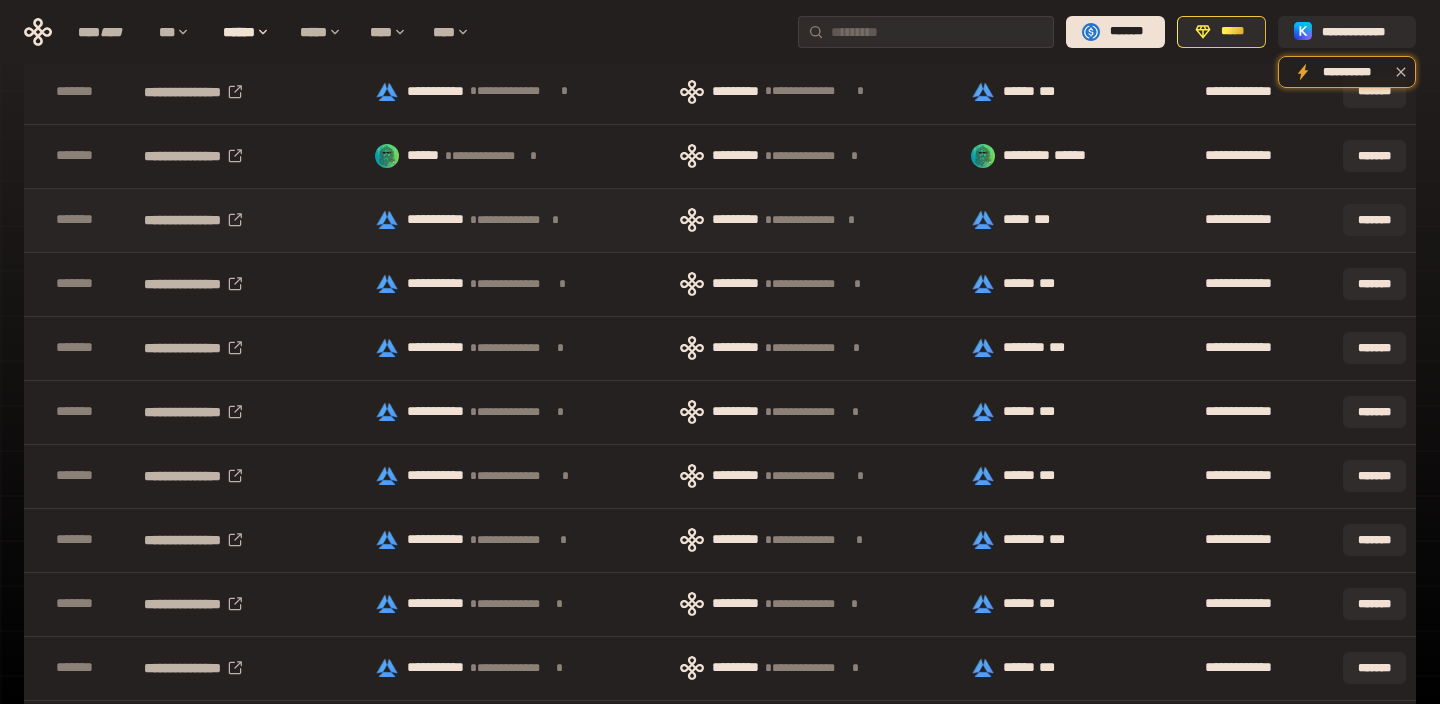 click on "**********" at bounding box center [518, 220] 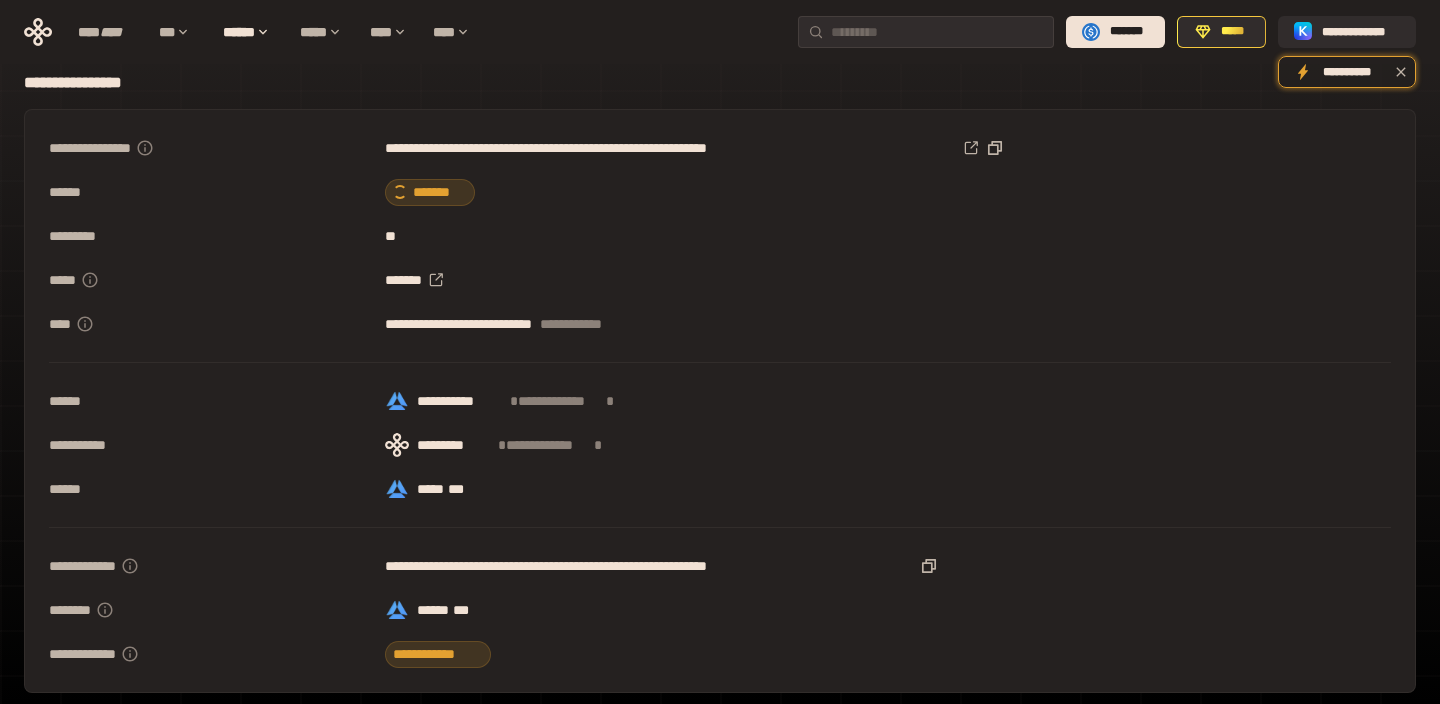 scroll, scrollTop: 36, scrollLeft: 0, axis: vertical 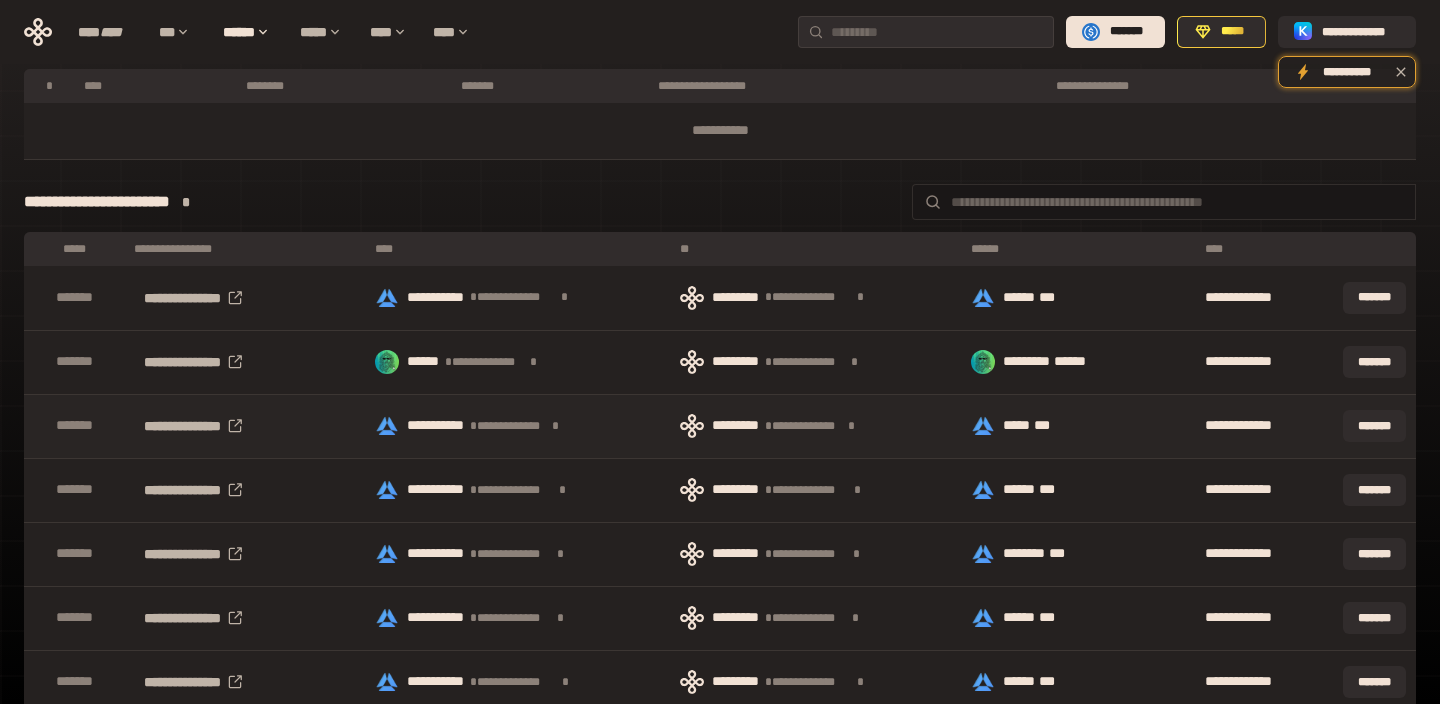 click on "**********" at bounding box center [518, 426] 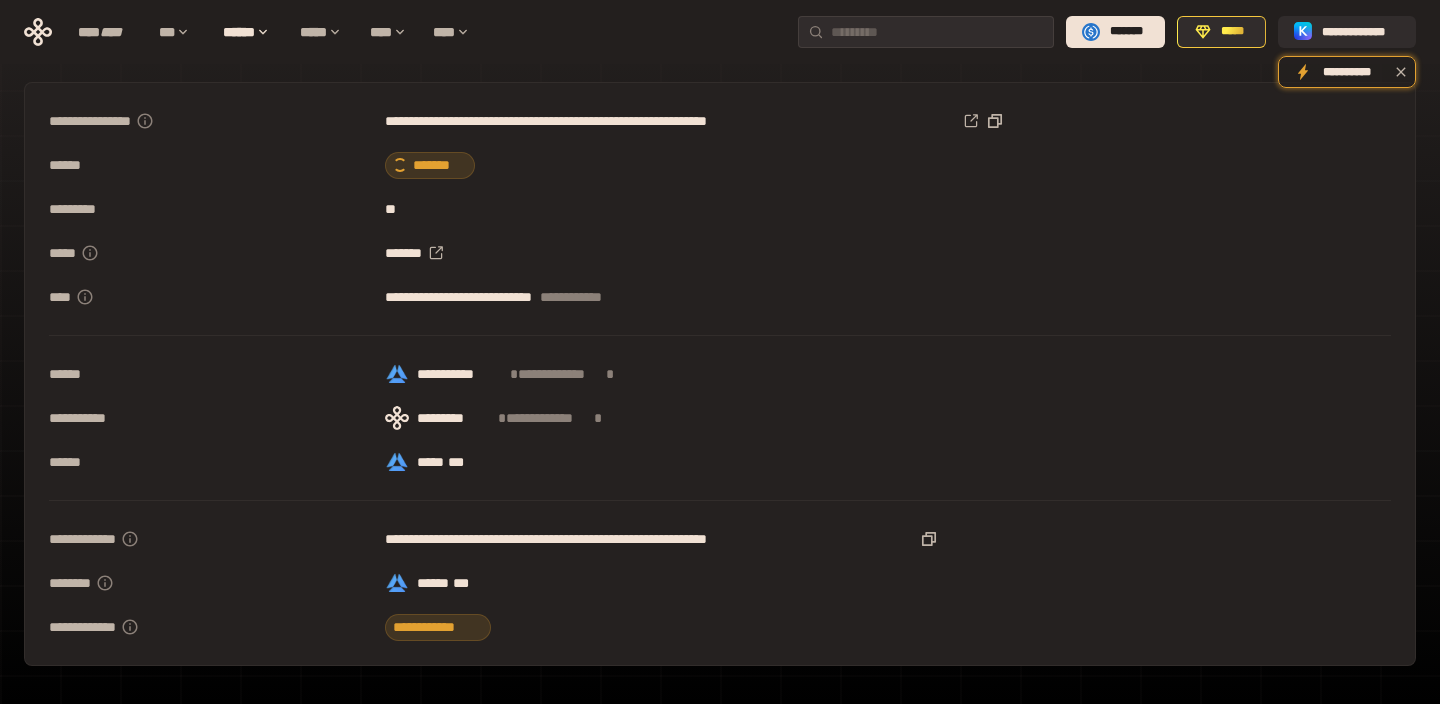 scroll, scrollTop: 68, scrollLeft: 0, axis: vertical 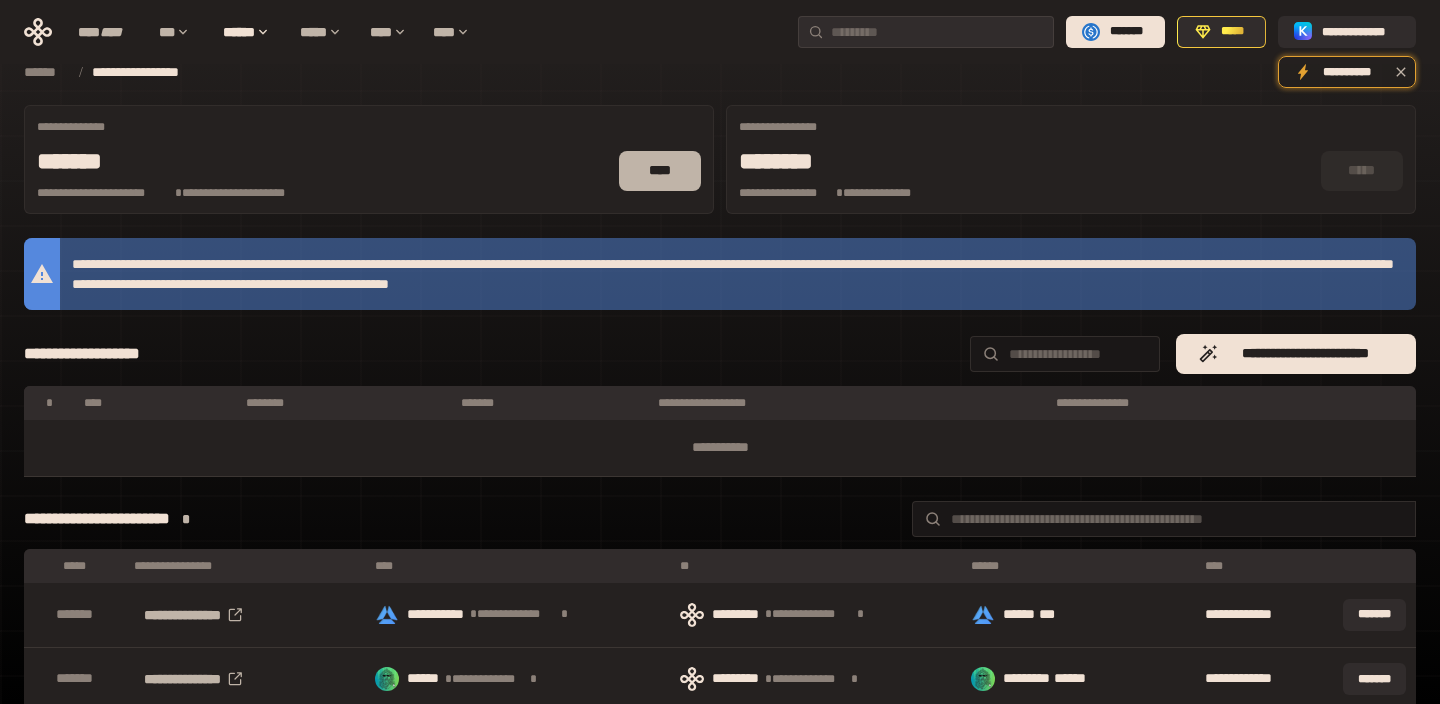 click on "****" at bounding box center (660, 171) 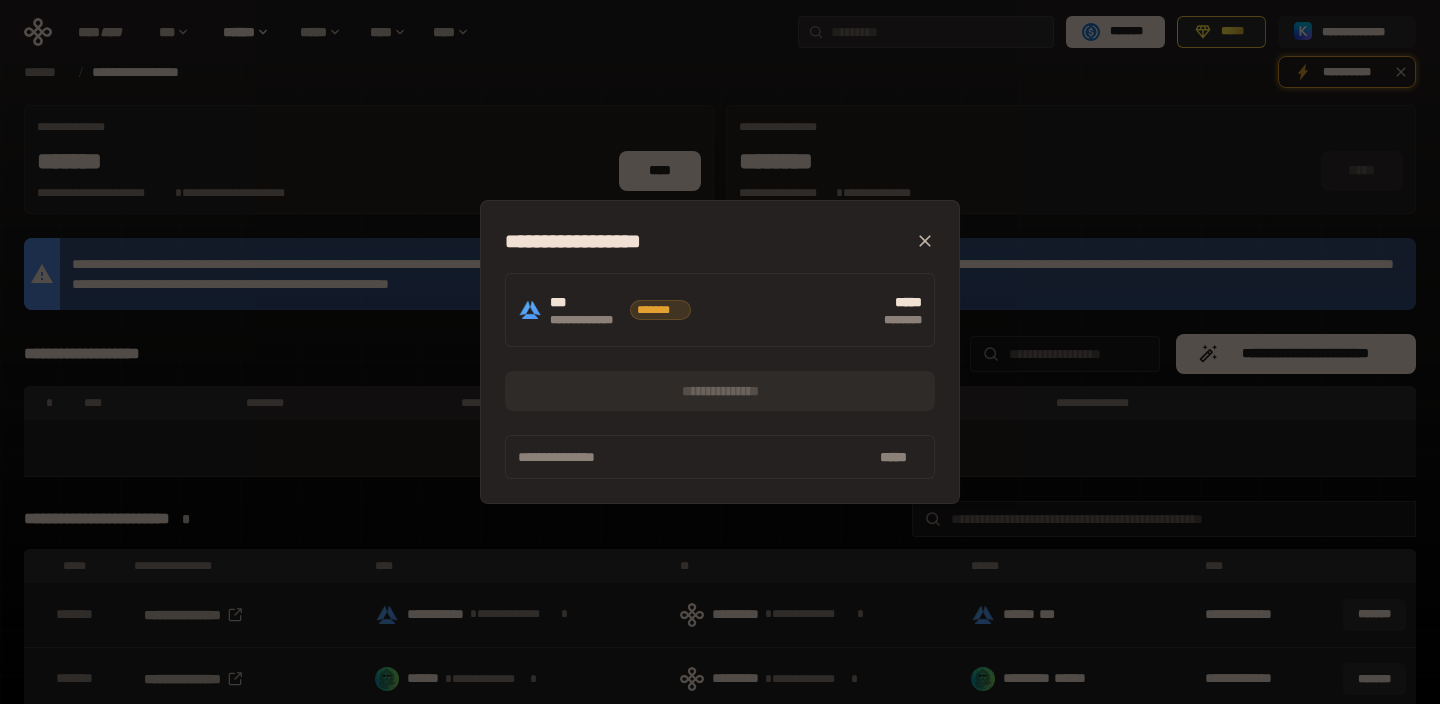 click 